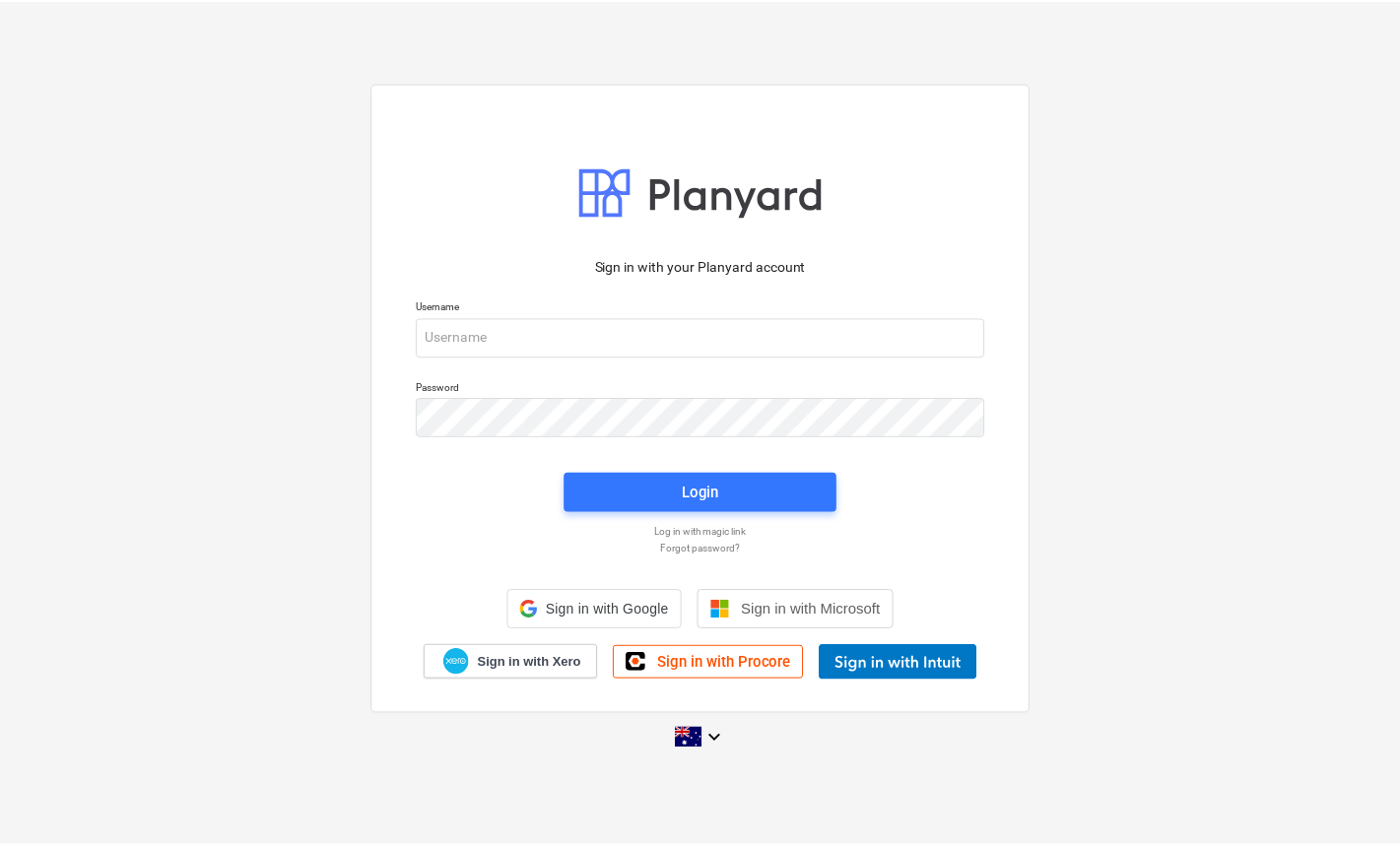 scroll, scrollTop: 0, scrollLeft: 0, axis: both 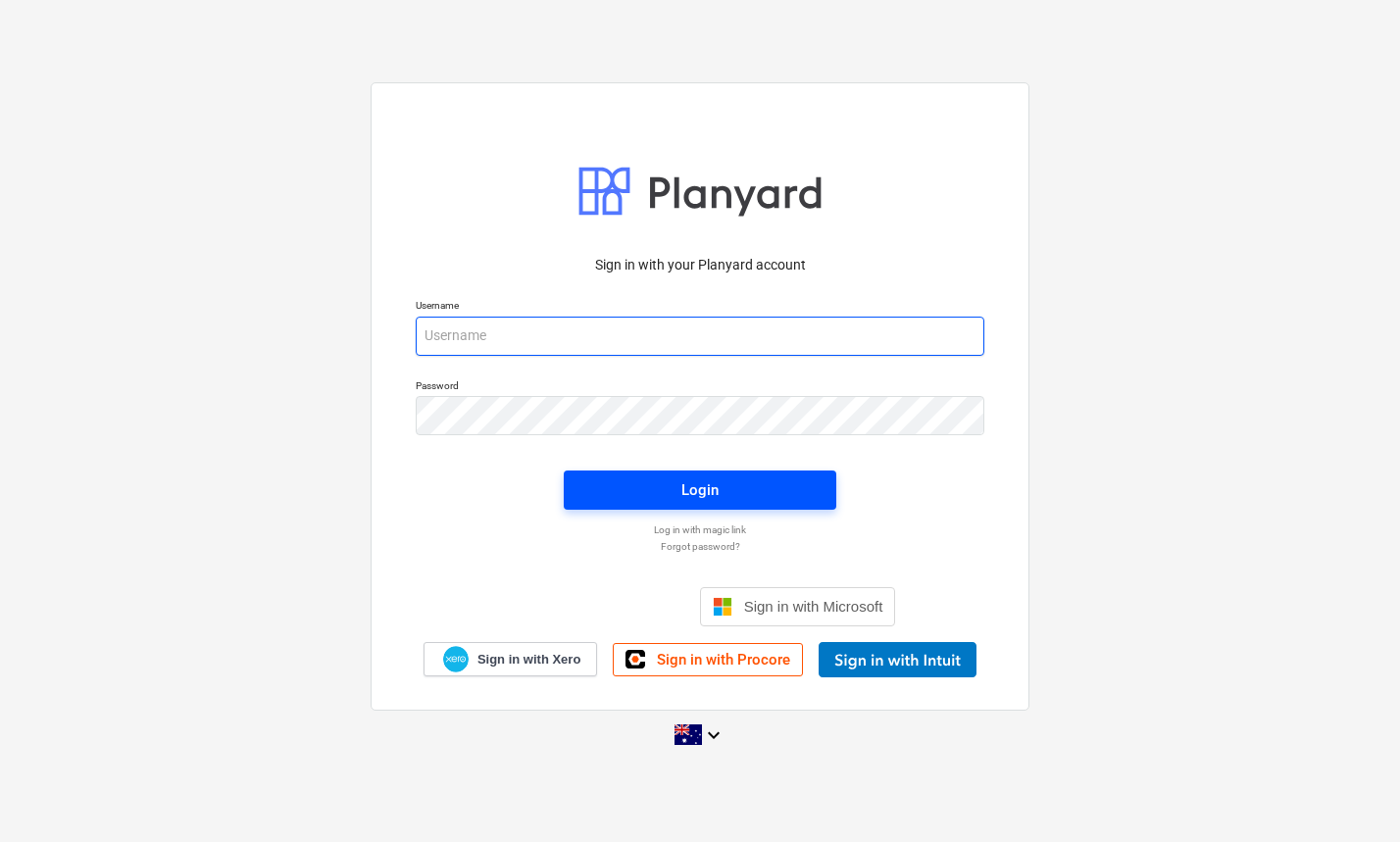 type on "[EMAIL_ADDRESS][DOMAIN_NAME]" 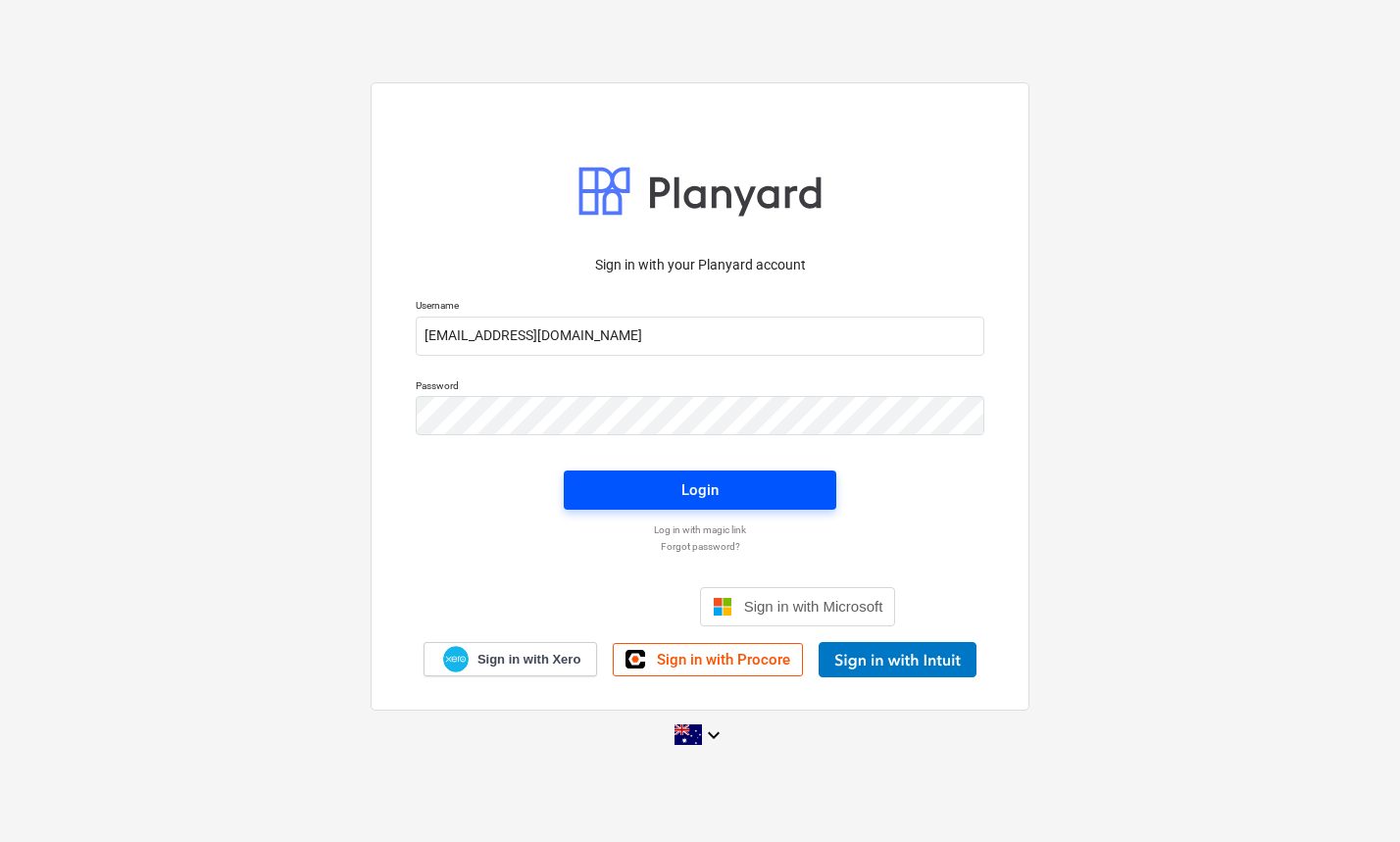 click on "Login" at bounding box center (700, 490) 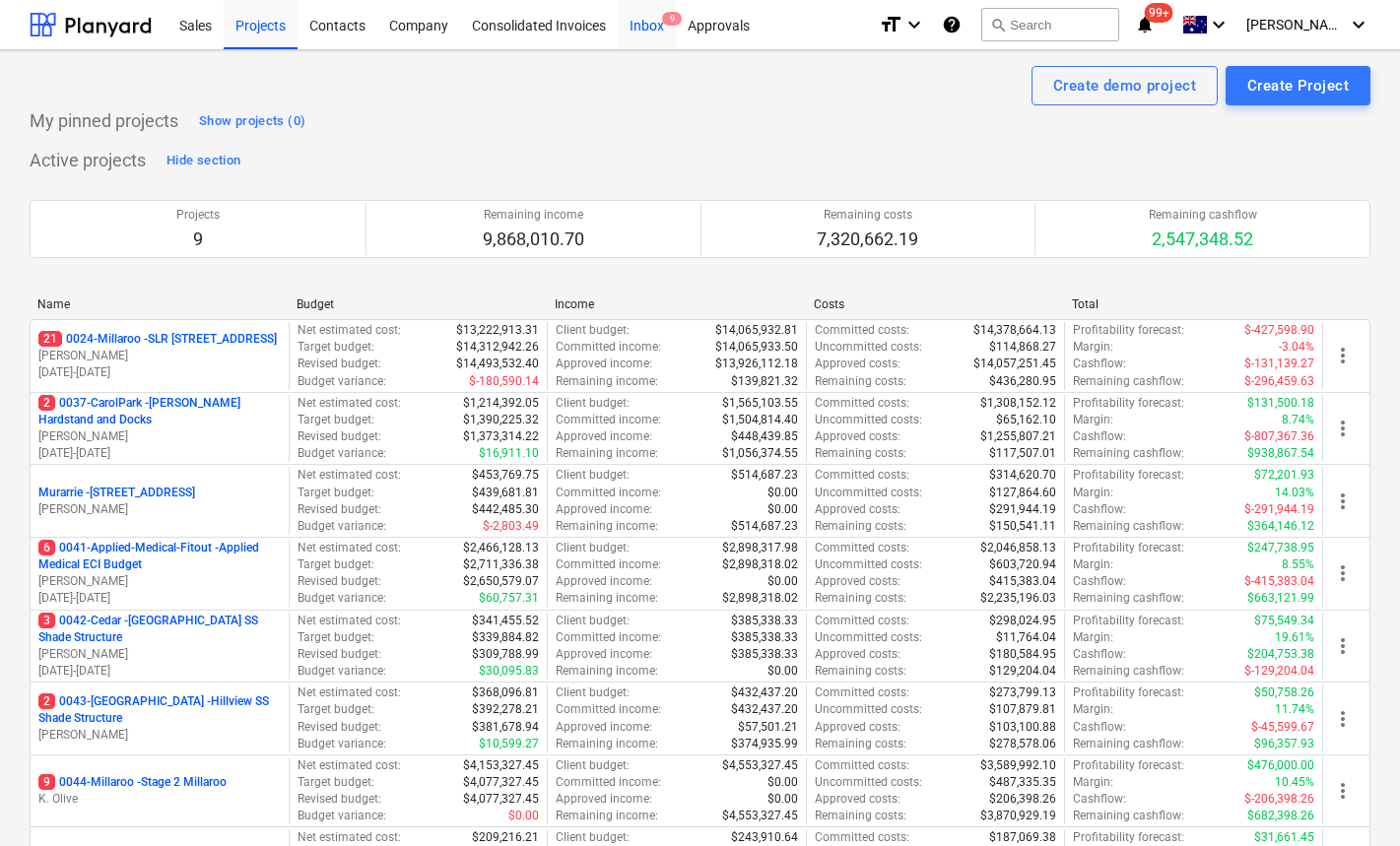 click on "Inbox 9" at bounding box center (646, 24) 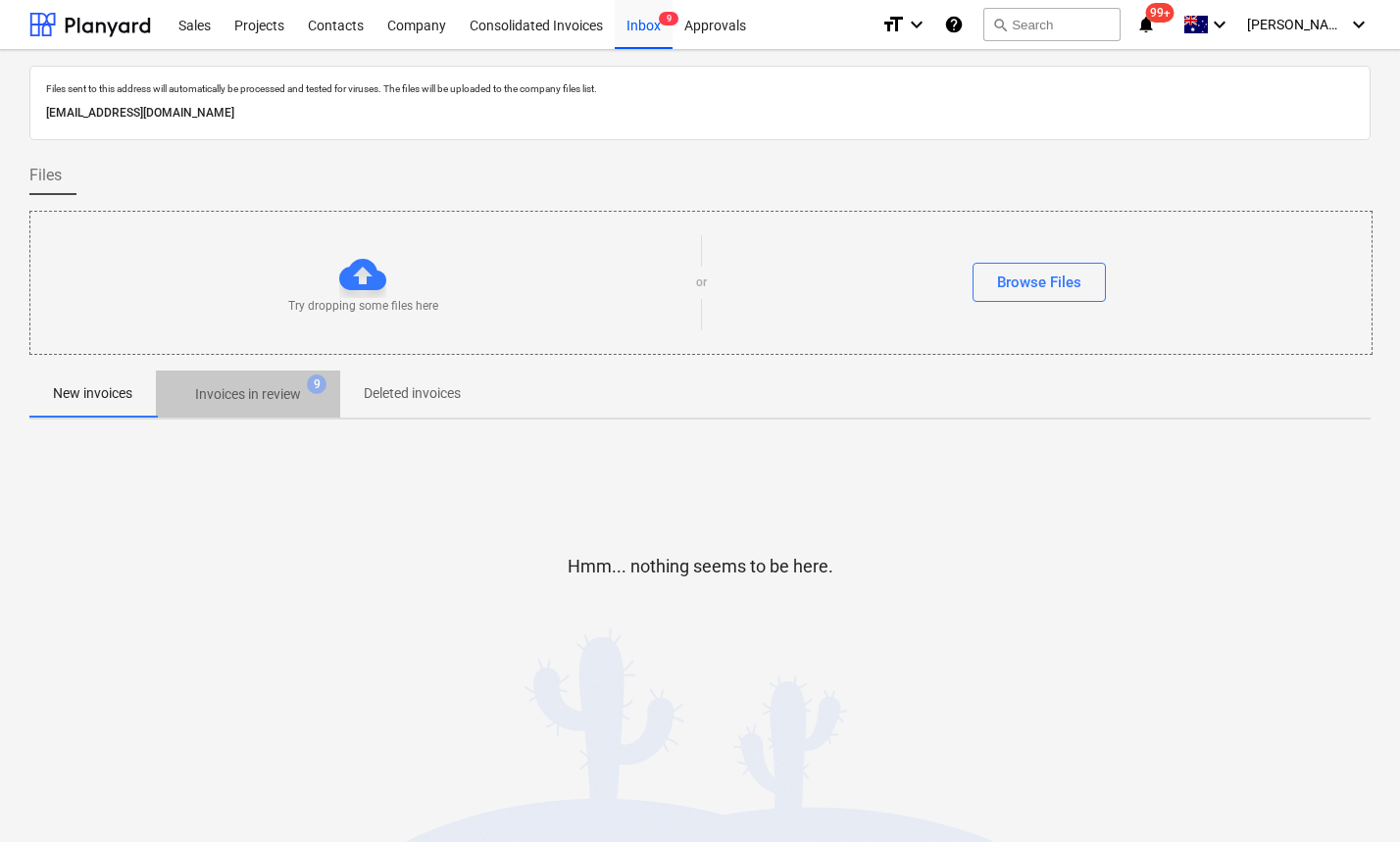click on "Invoices in review" at bounding box center [248, 394] 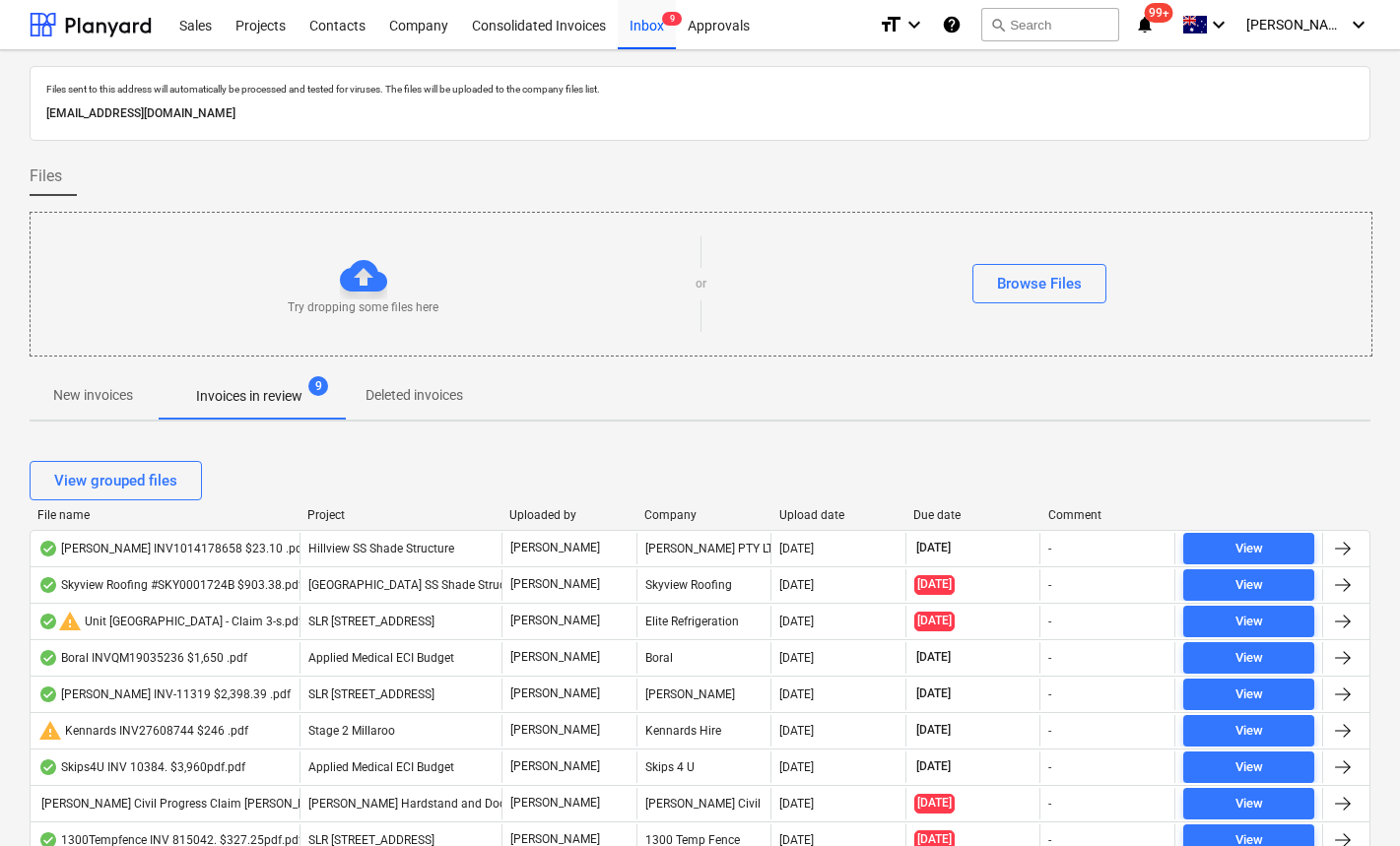 click on "Due date" at bounding box center (972, 515) 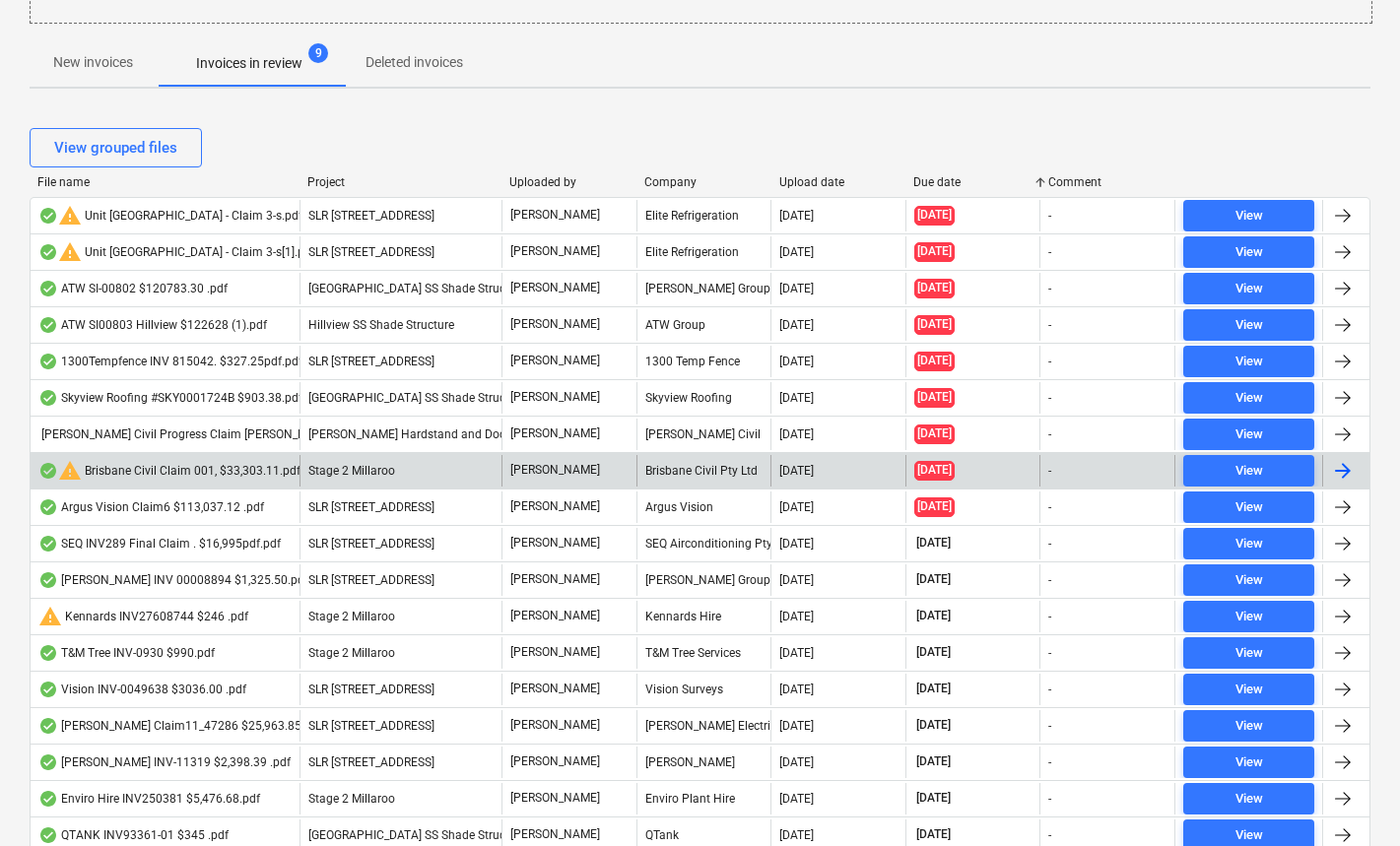 scroll, scrollTop: 336, scrollLeft: 0, axis: vertical 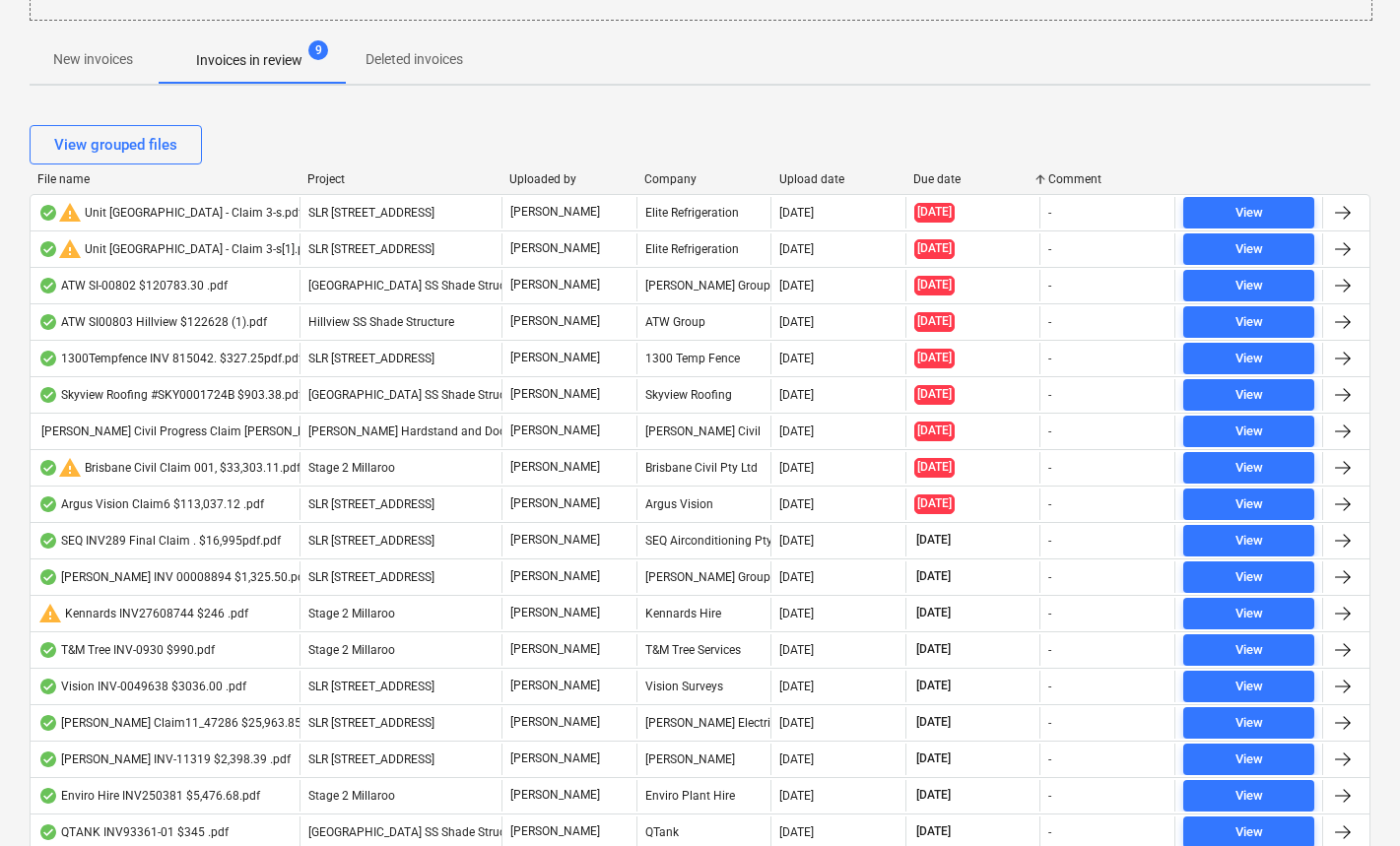 click on "File name" at bounding box center [165, 179] 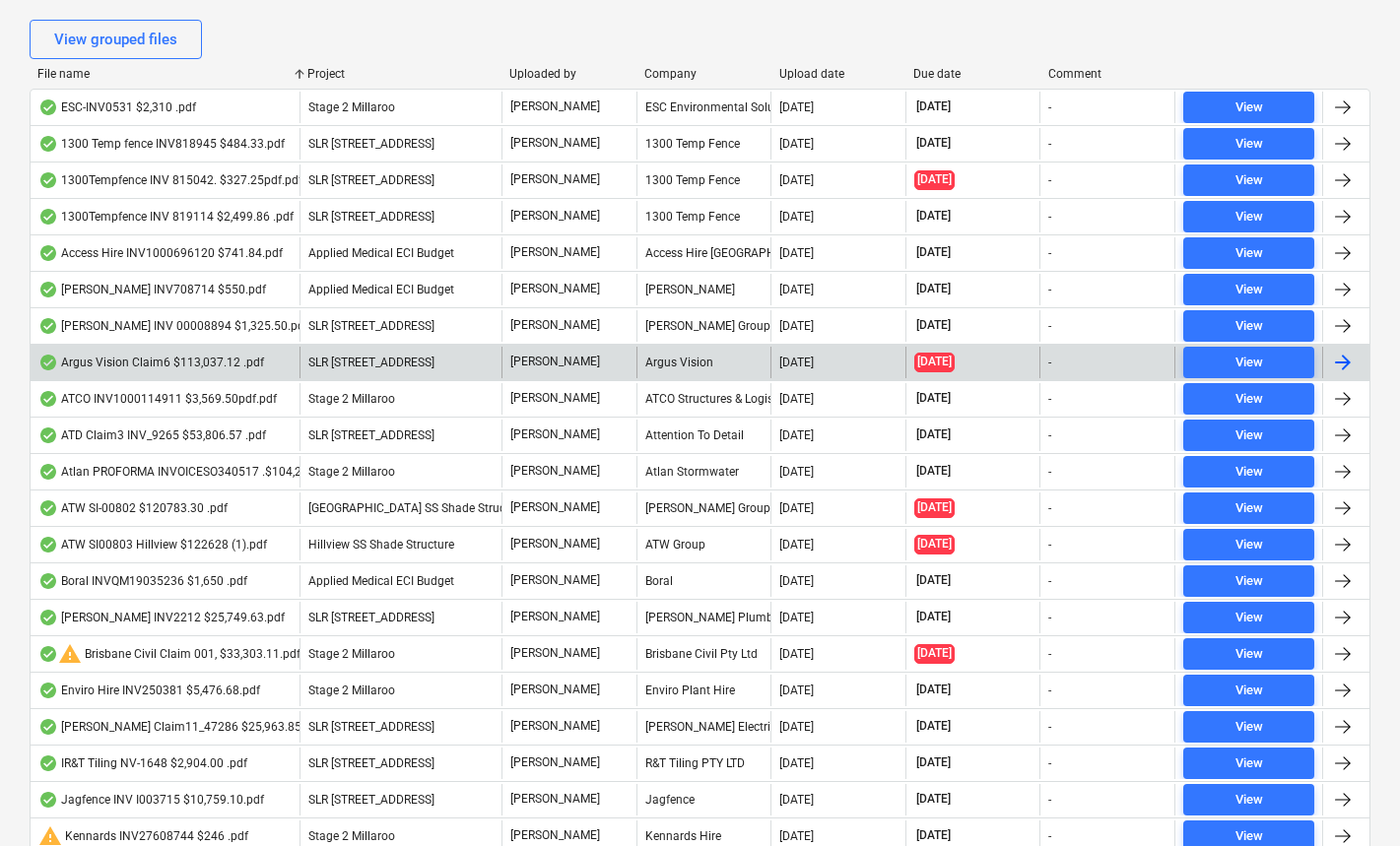 scroll, scrollTop: 491, scrollLeft: 0, axis: vertical 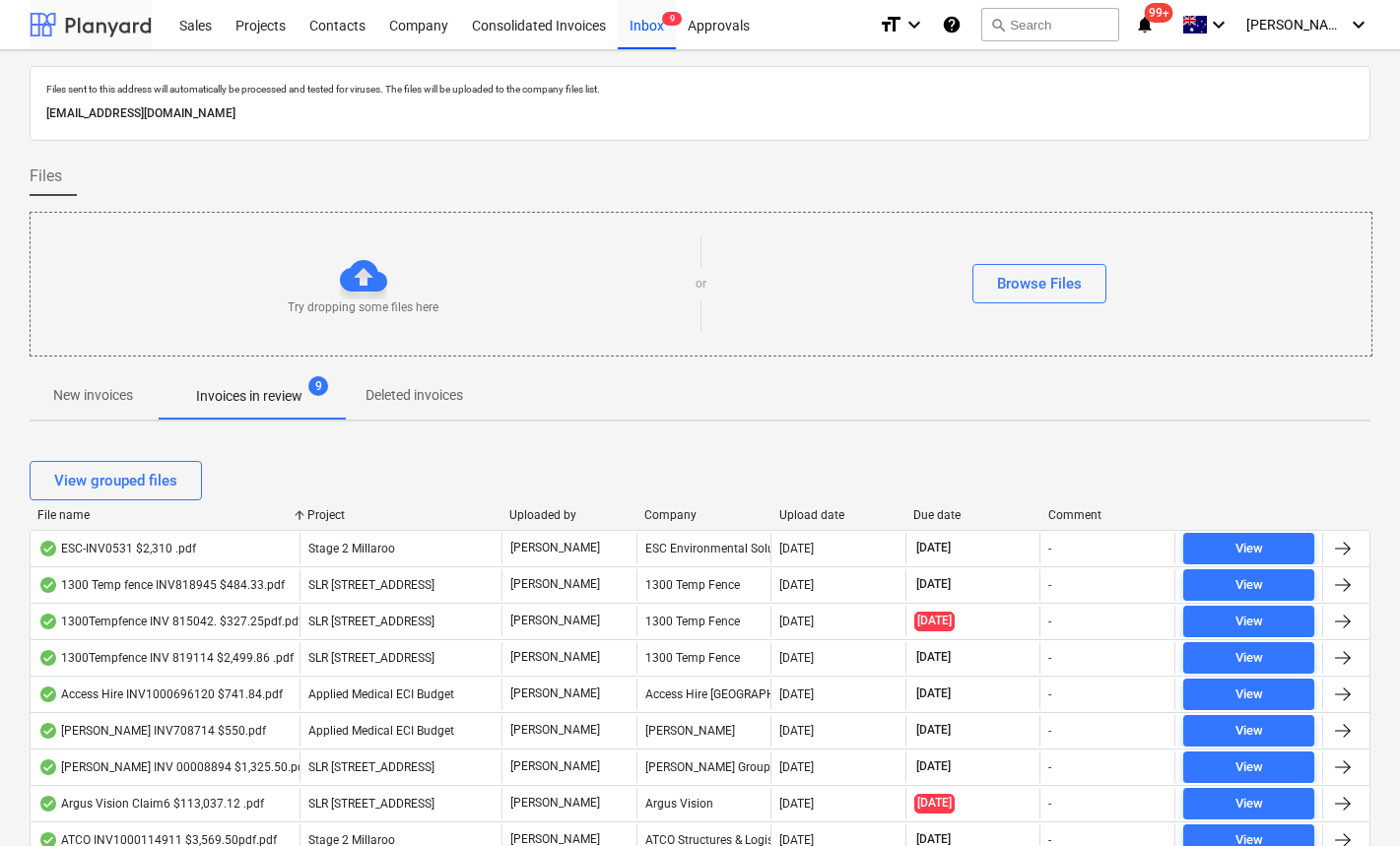 click at bounding box center (91, 25) 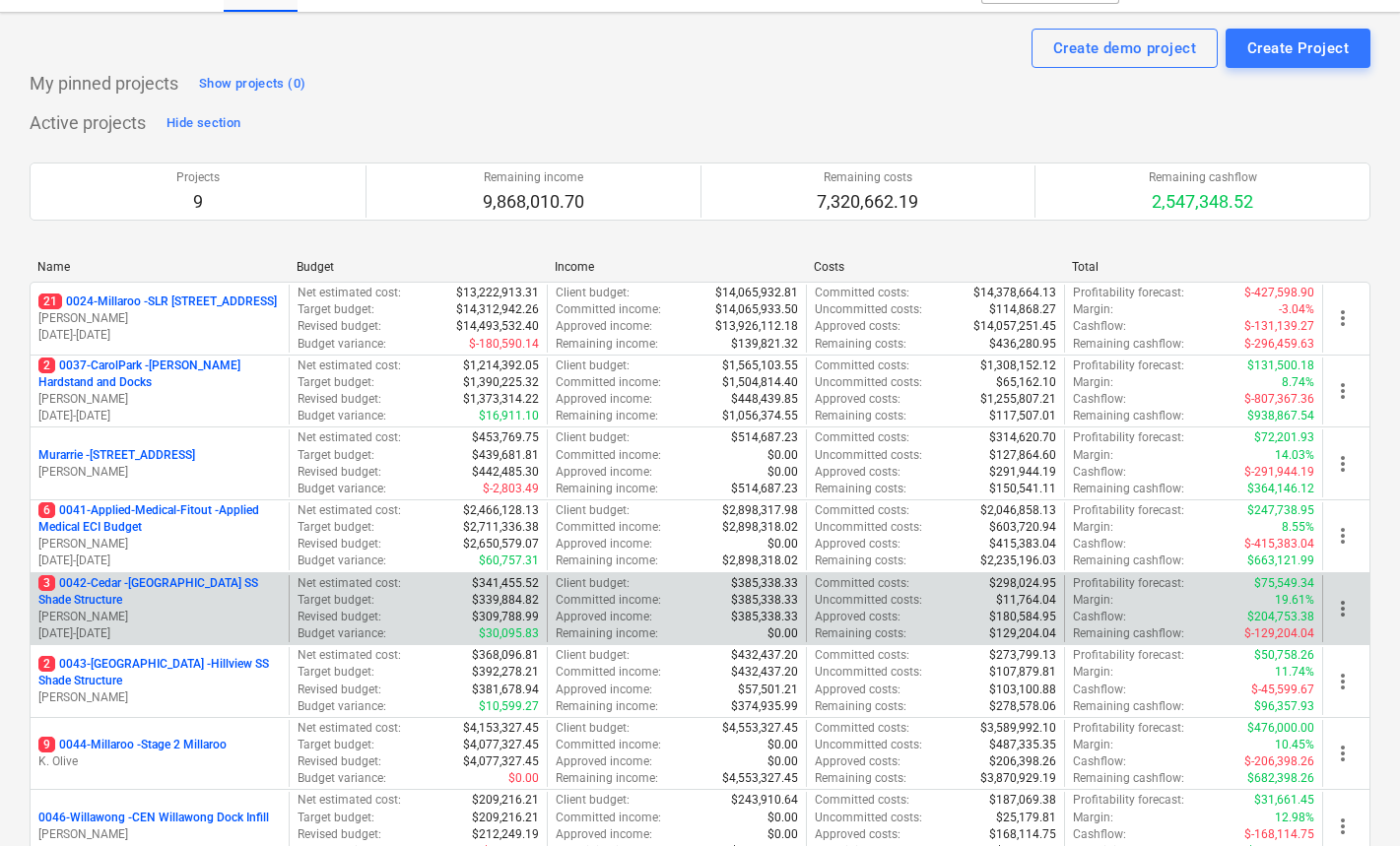 scroll, scrollTop: 43, scrollLeft: 0, axis: vertical 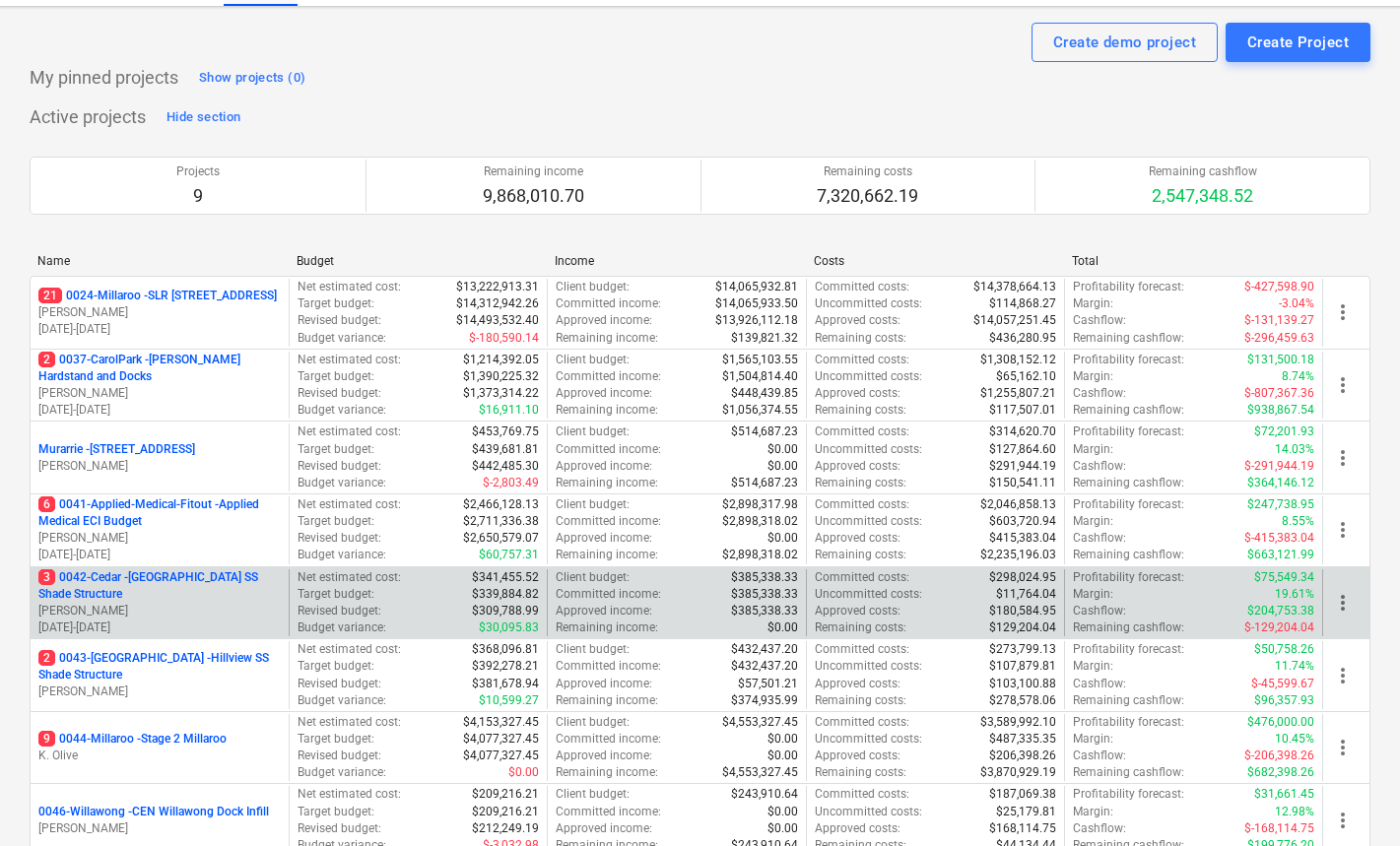 click on "3  0042-Cedar -  [GEOGRAPHIC_DATA] SS Shade Structure" at bounding box center [160, 586] 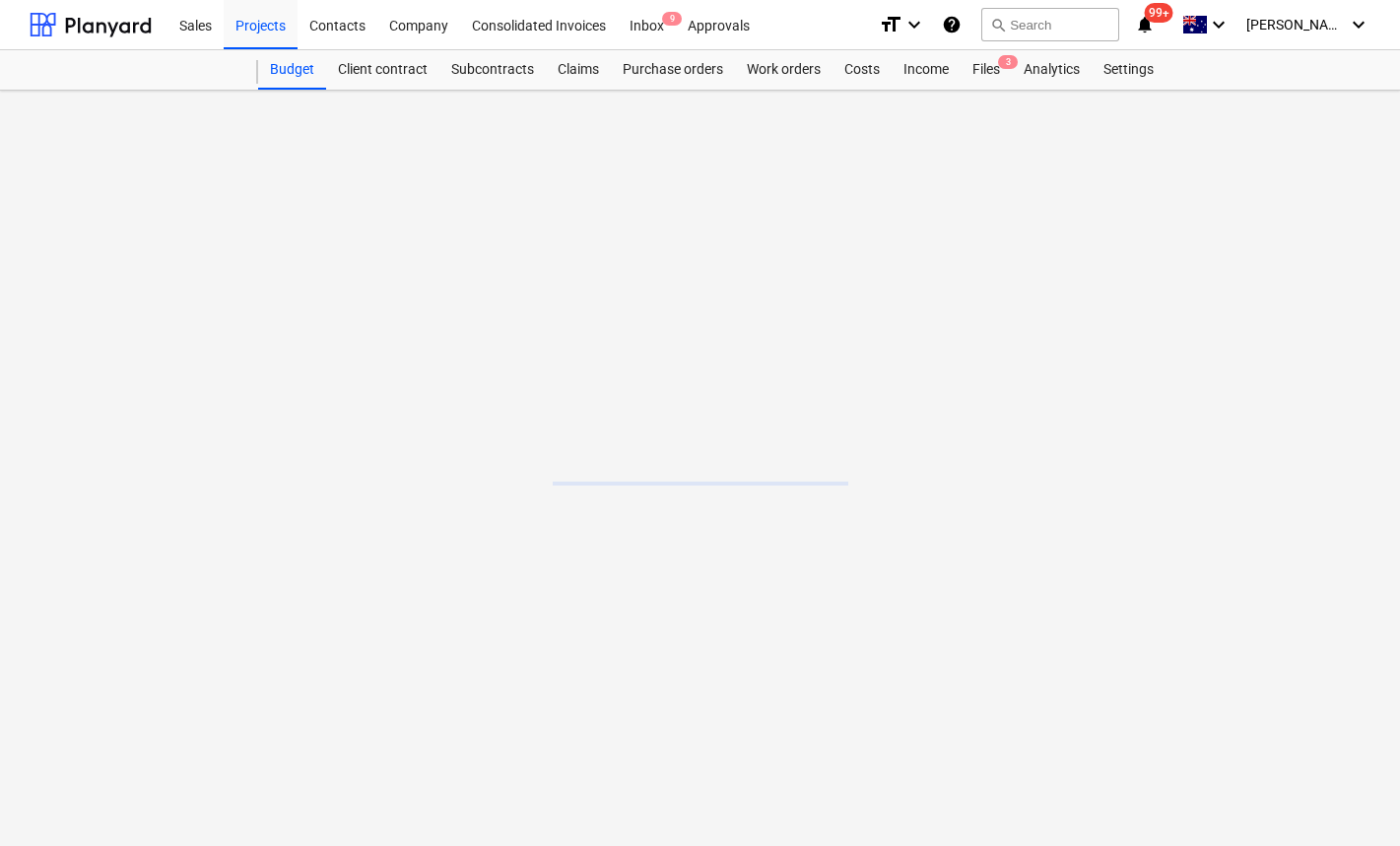 scroll, scrollTop: 0, scrollLeft: 0, axis: both 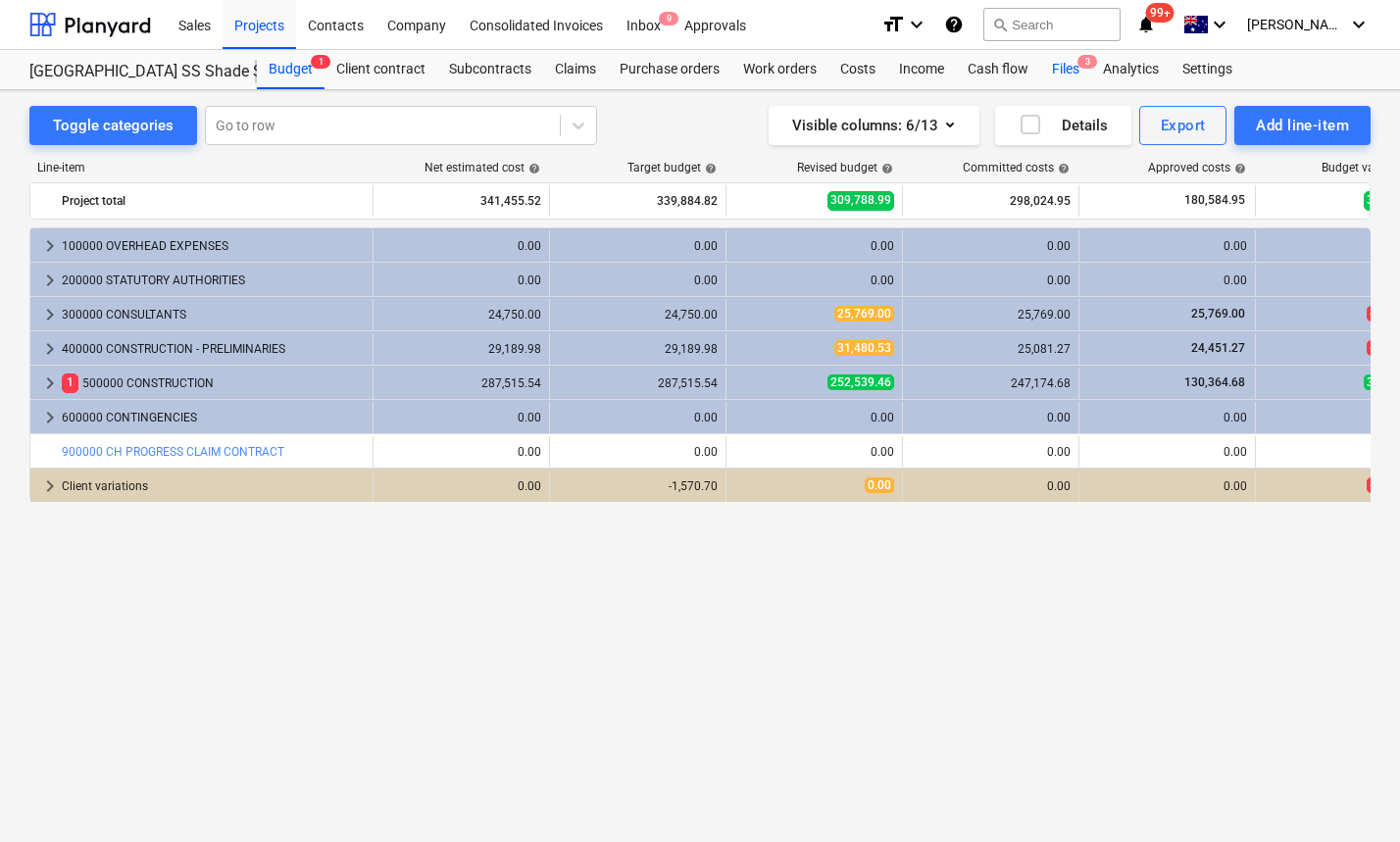 click on "Files 3" at bounding box center [1066, 70] 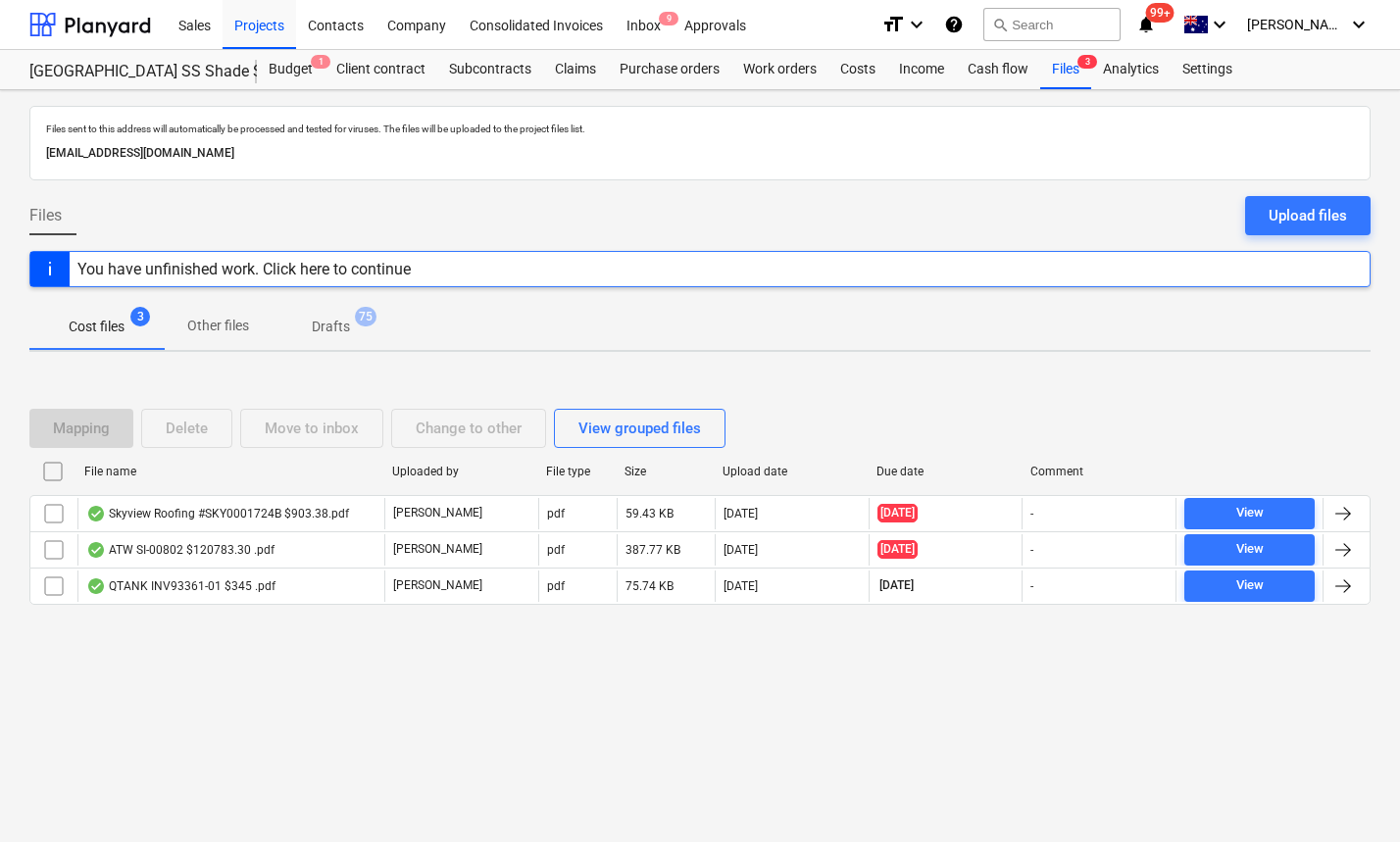 click on "Files sent to this address will automatically be processed and tested for viruses. The files will be uploaded to the project files list. [EMAIL_ADDRESS][DOMAIN_NAME] Files Upload files You have unfinished work. Click here to continue Cost files 3 Other files Drafts 75 Mapping Delete Move to inbox Change to other View grouped files File name Uploaded by File type Size Upload date Due date Comment   Skyview Roofing #SKY0001724B $903.38.pdf [PERSON_NAME] pdf 59.43 KB [DATE] [DATE] - View   ATW SI-00802  $120783.30 .pdf [PERSON_NAME] pdf 387.77 KB [DATE] [DATE] - View   QTANK INV93361-01 $345 .pdf [PERSON_NAME] pdf 75.74 KB [DATE] [DATE] - View Please wait" at bounding box center [700, 466] 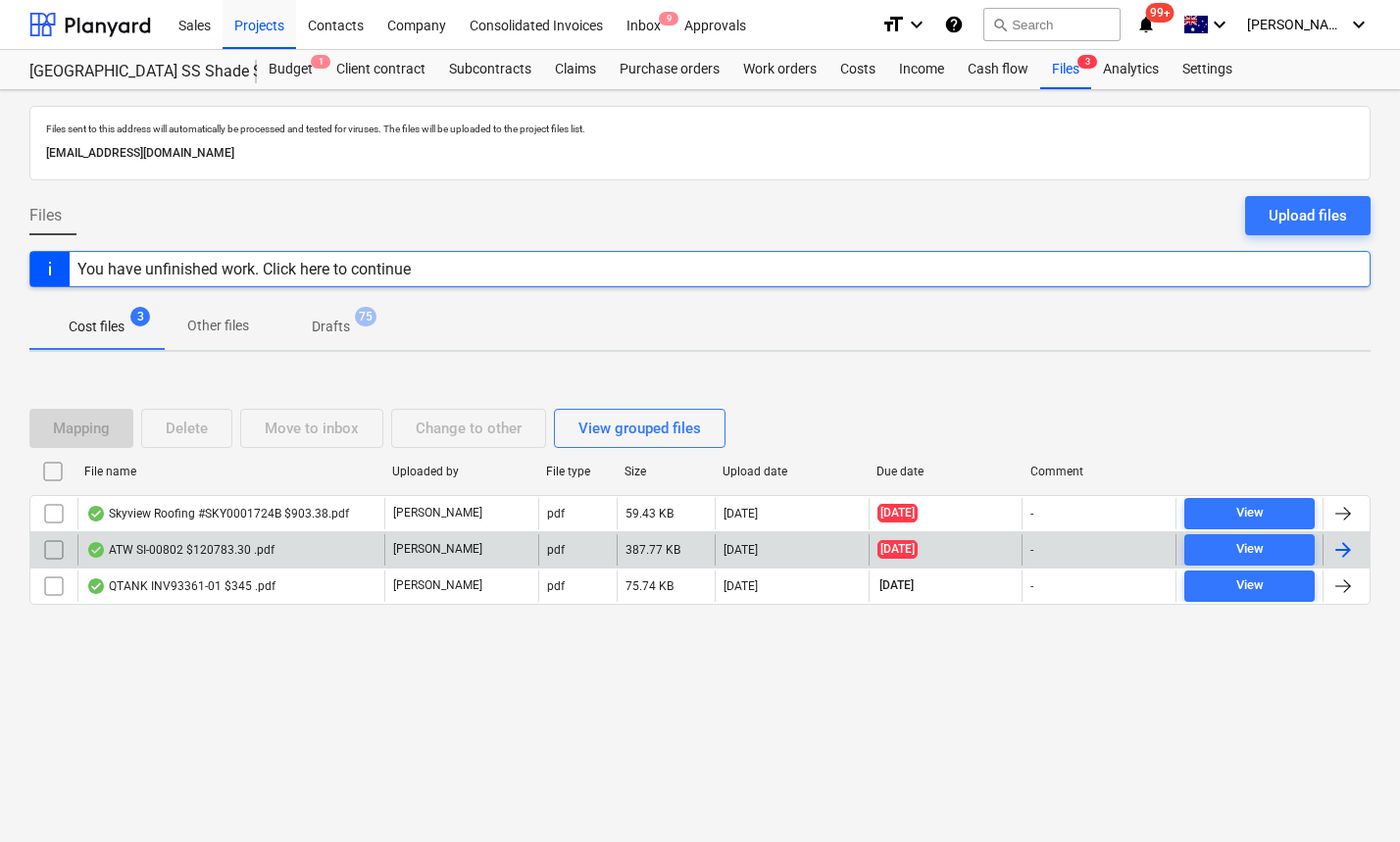 click on "ATW SI-00802  $120783.30 .pdf" at bounding box center [180, 550] 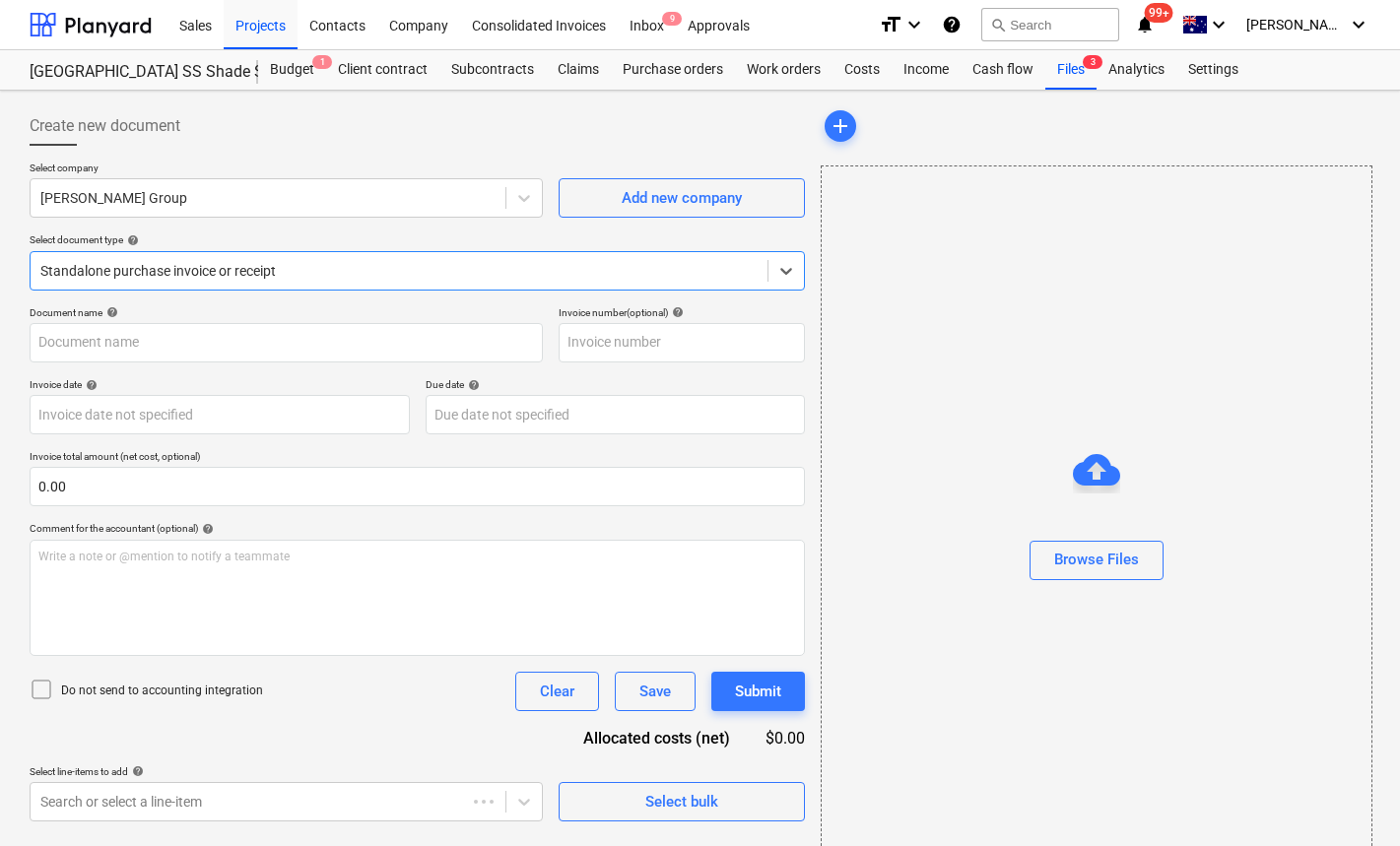 type on "SI-00802" 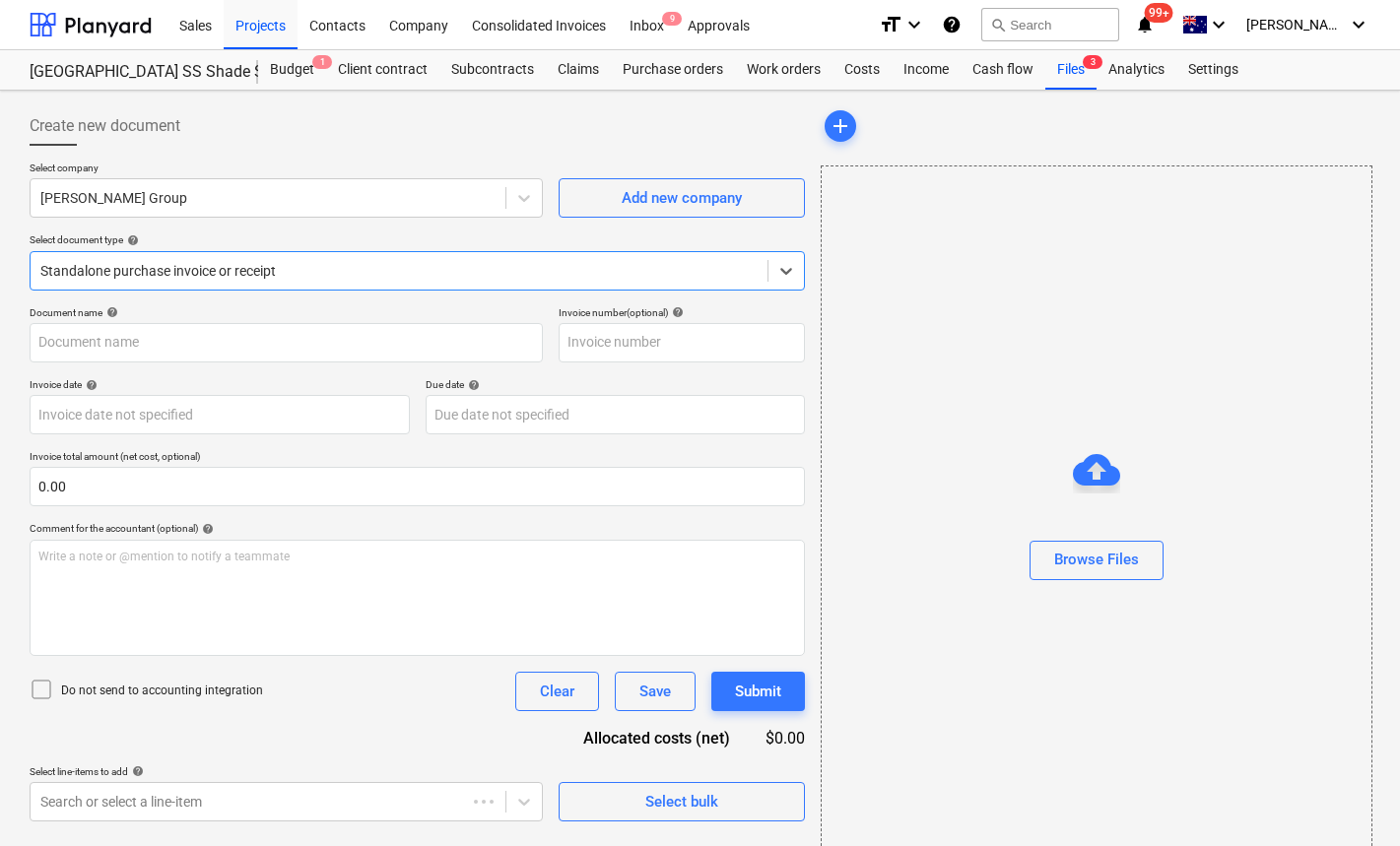 type on "SI-00802" 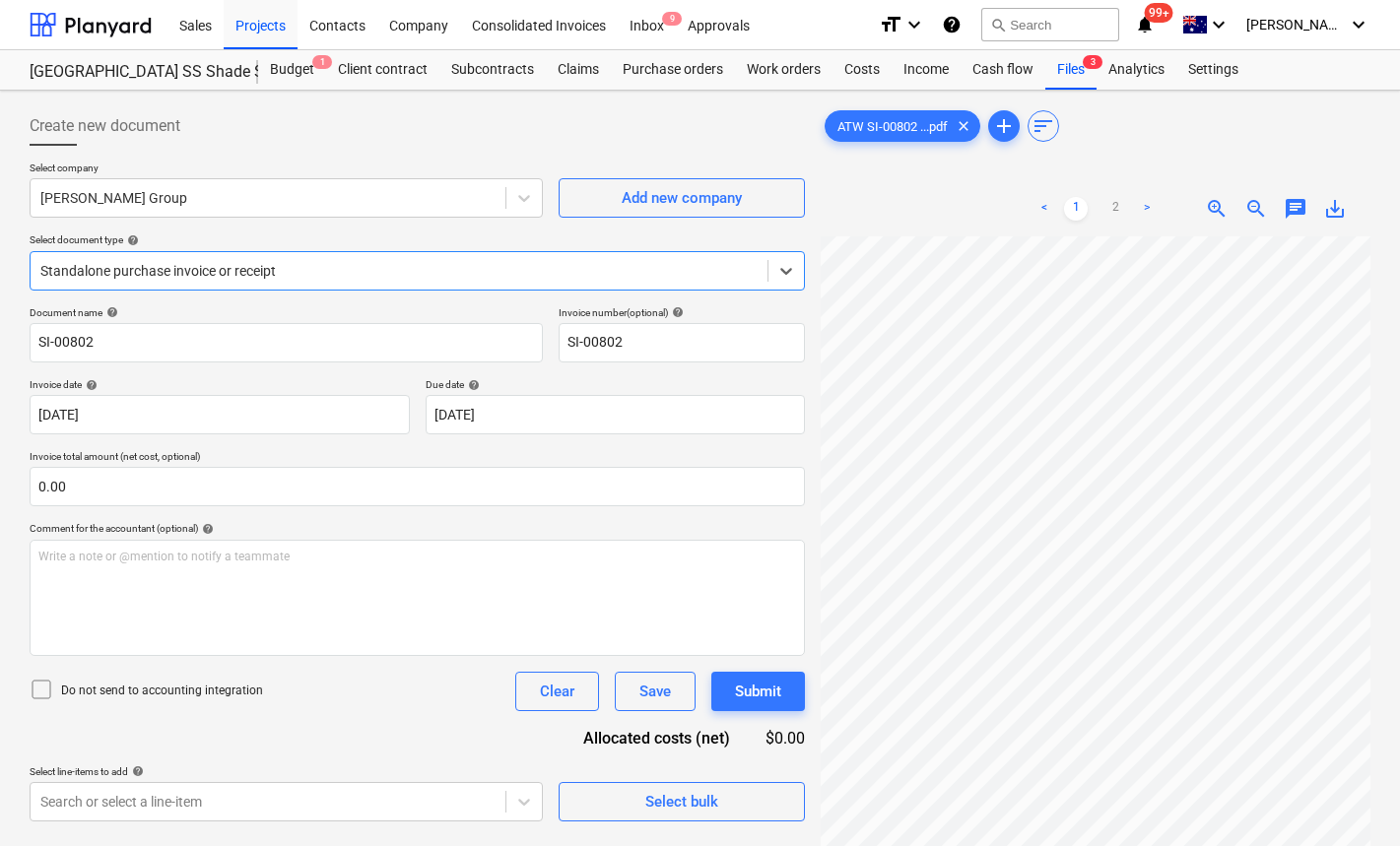 scroll, scrollTop: 0, scrollLeft: 215, axis: horizontal 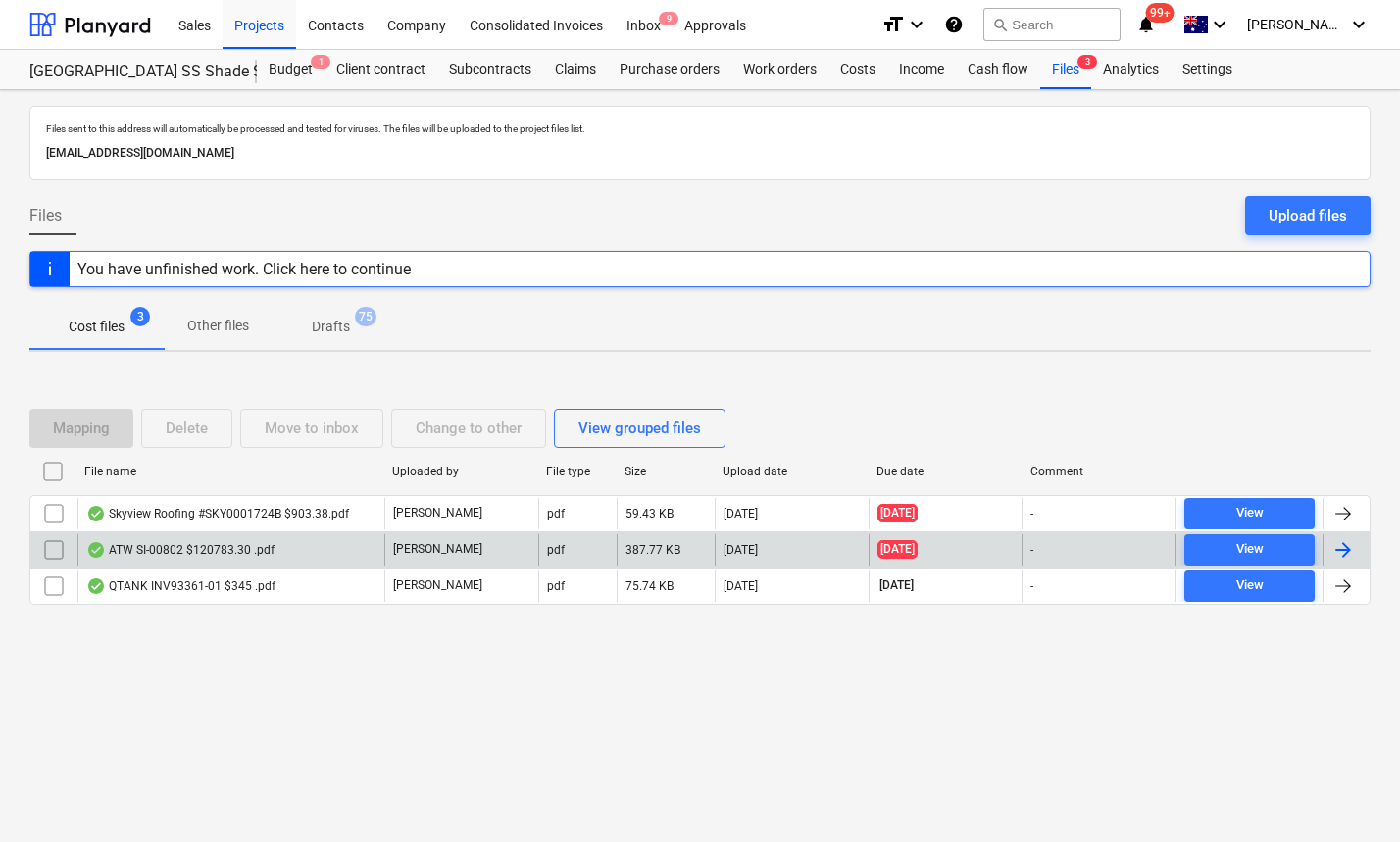 click at bounding box center [54, 550] 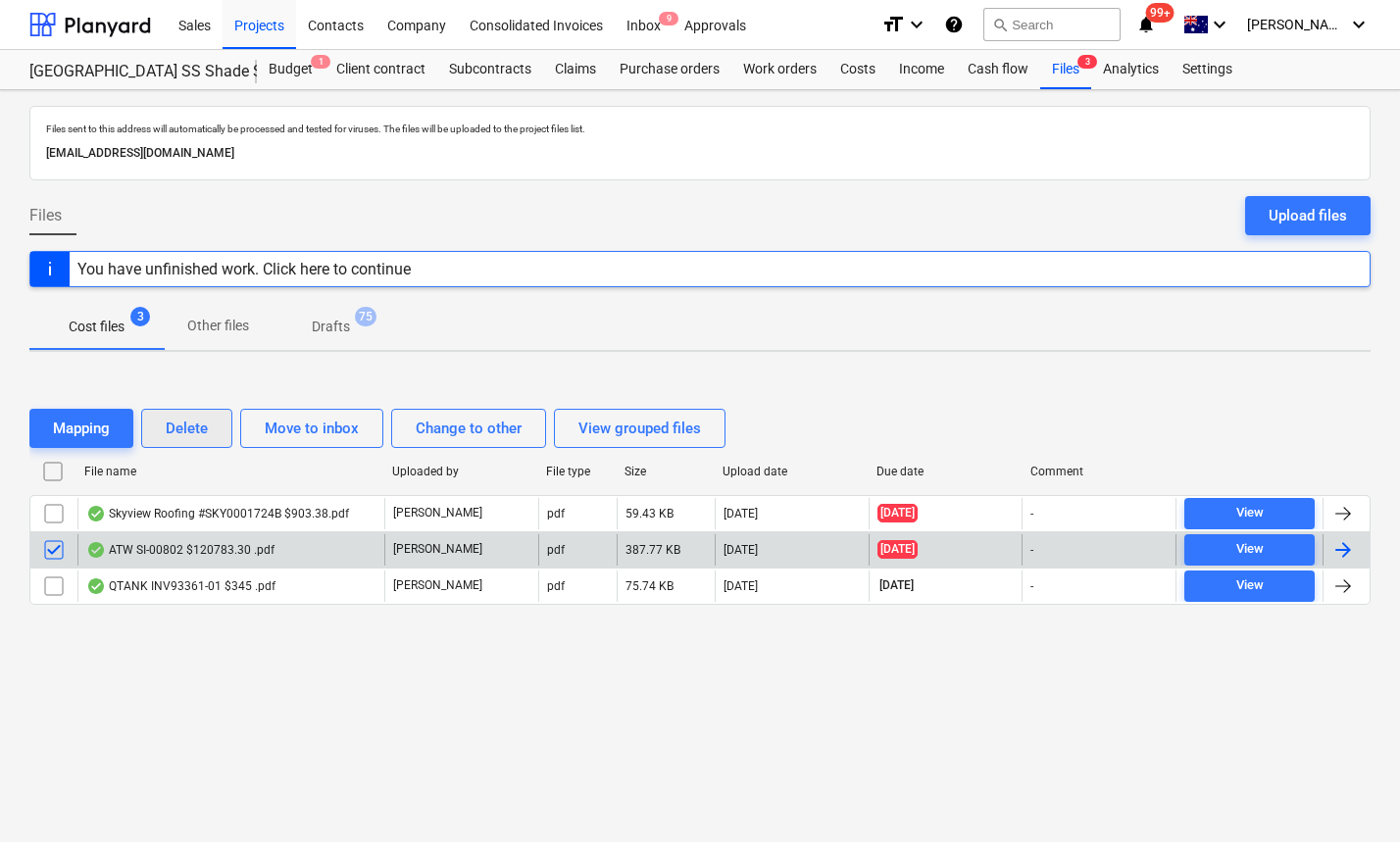 click on "Delete" at bounding box center [186, 428] 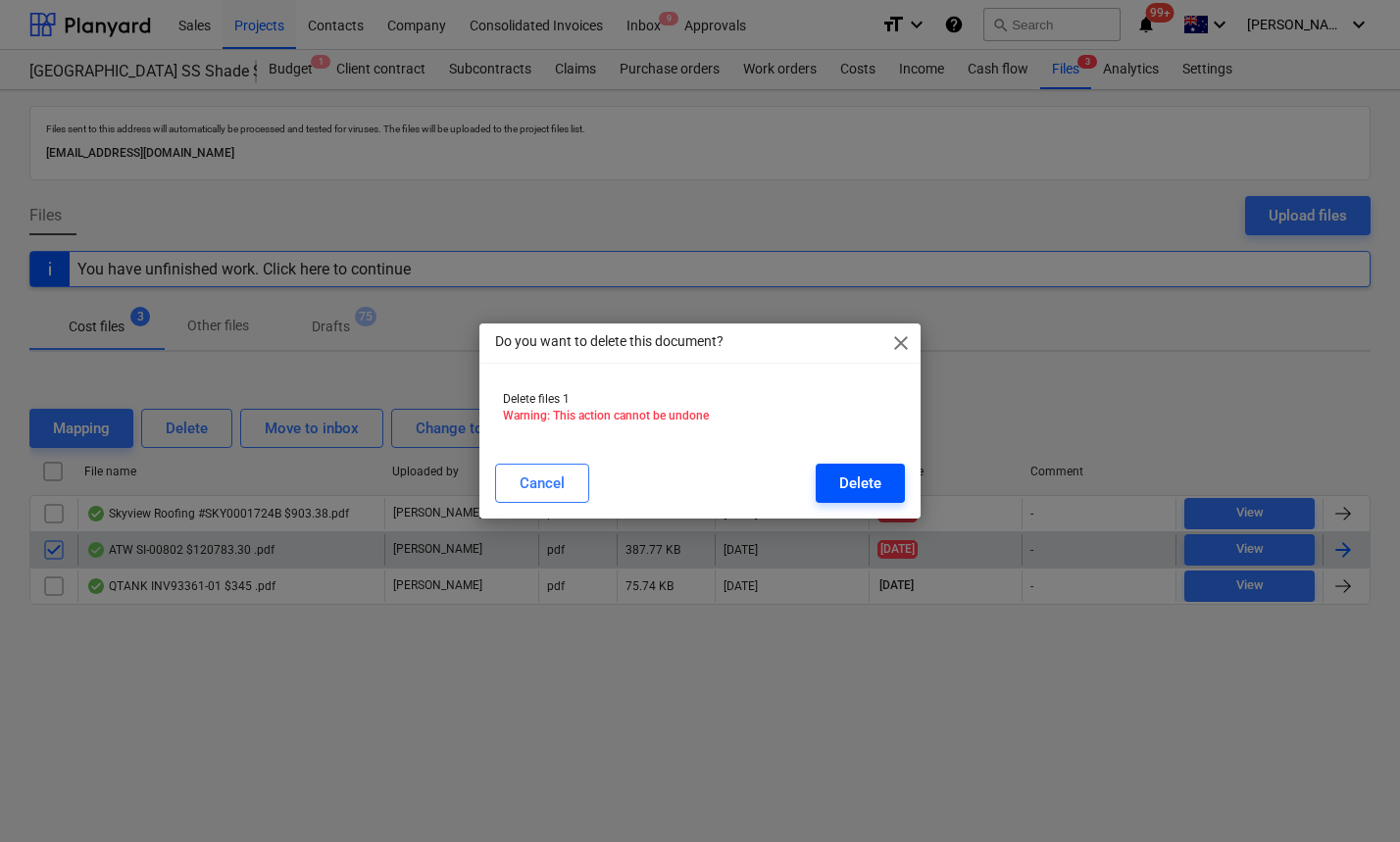 click on "Delete" at bounding box center [860, 483] 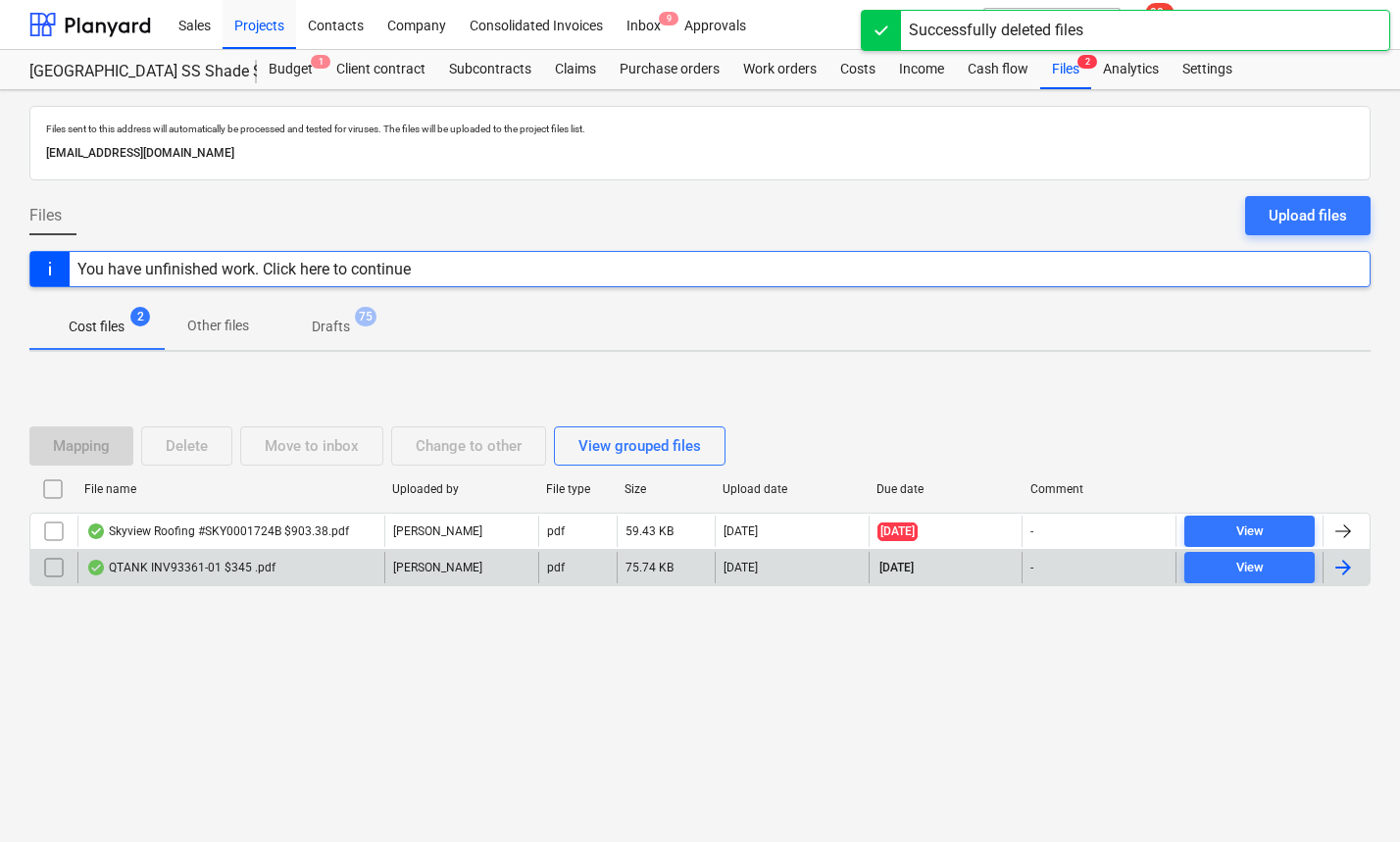 click on "Files sent to this address will automatically be processed and tested for viruses. The files will be uploaded to the project files list. [EMAIL_ADDRESS][DOMAIN_NAME] Files Upload files You have unfinished work. Click here to continue Cost files 2 Other files Drafts 75 Mapping Delete Move to inbox Change to other View grouped files File name Uploaded by File type Size Upload date Due date Comment   Skyview Roofing #SKY0001724B $903.38.pdf [PERSON_NAME] pdf 59.43 KB [DATE] [DATE] - View   QTANK INV93361-01 $345 .pdf [PERSON_NAME] pdf 75.74 KB [DATE] [DATE] - View Please wait" at bounding box center (700, 466) 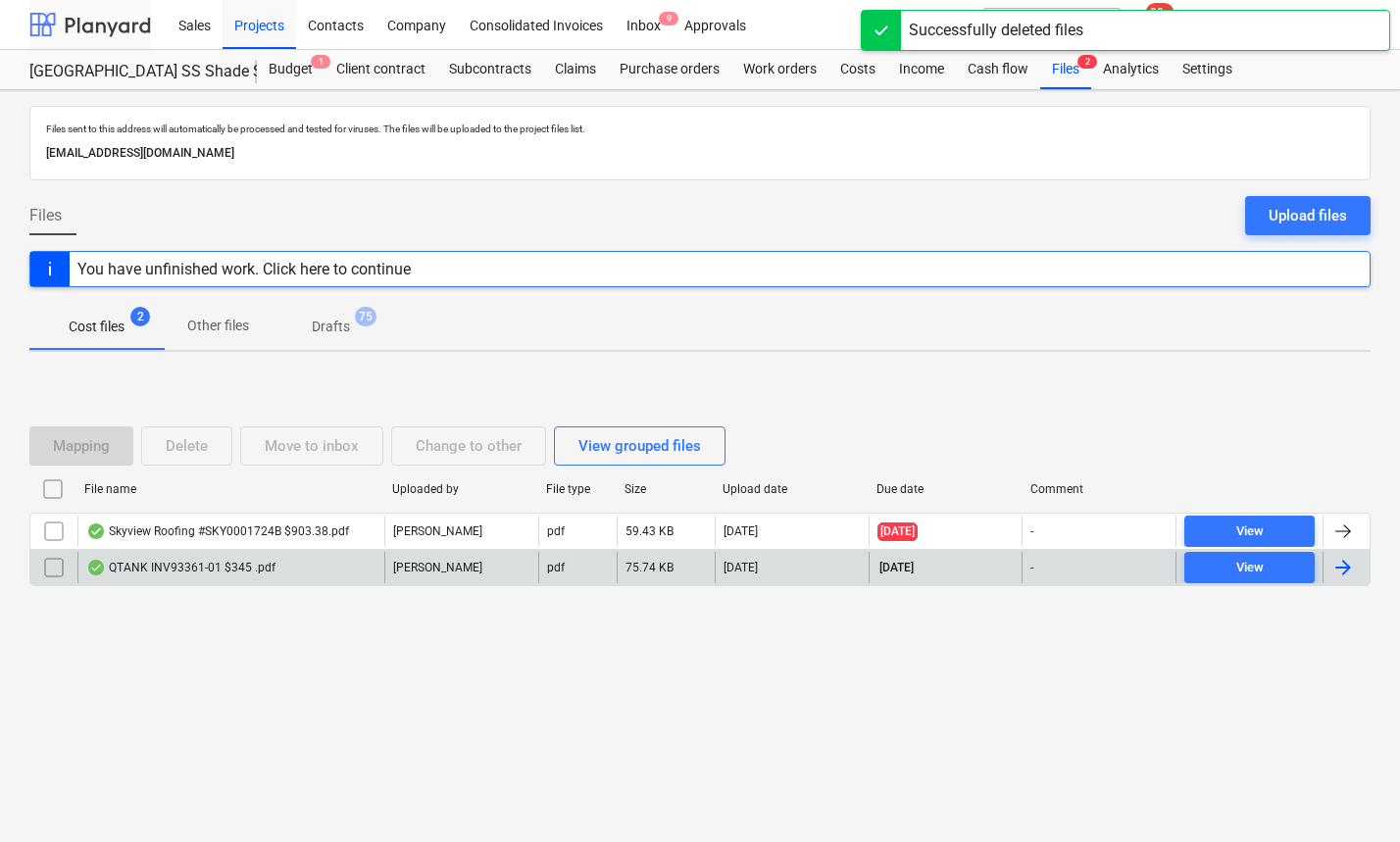 click at bounding box center [90, 25] 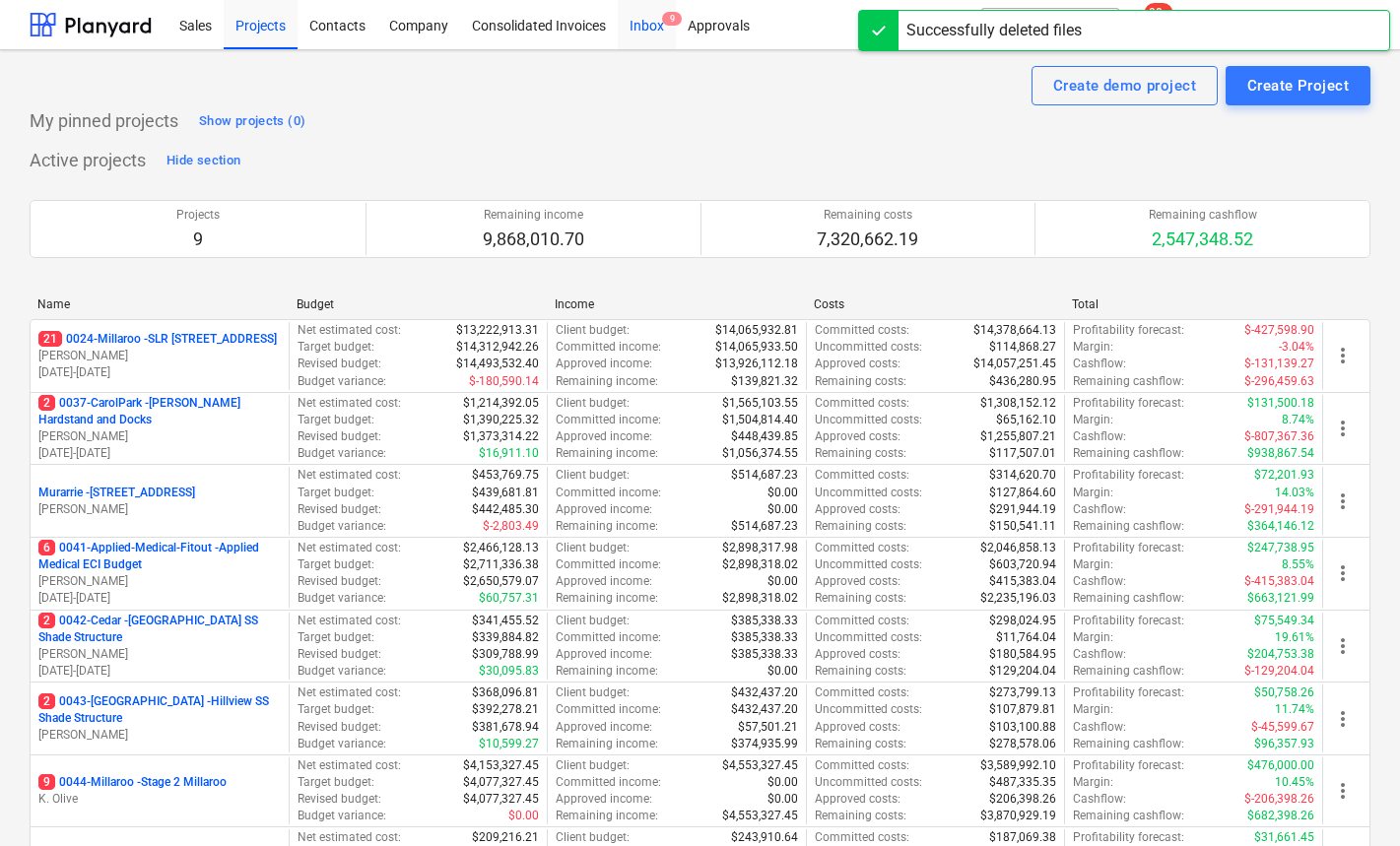 click on "Inbox 9" at bounding box center [646, 24] 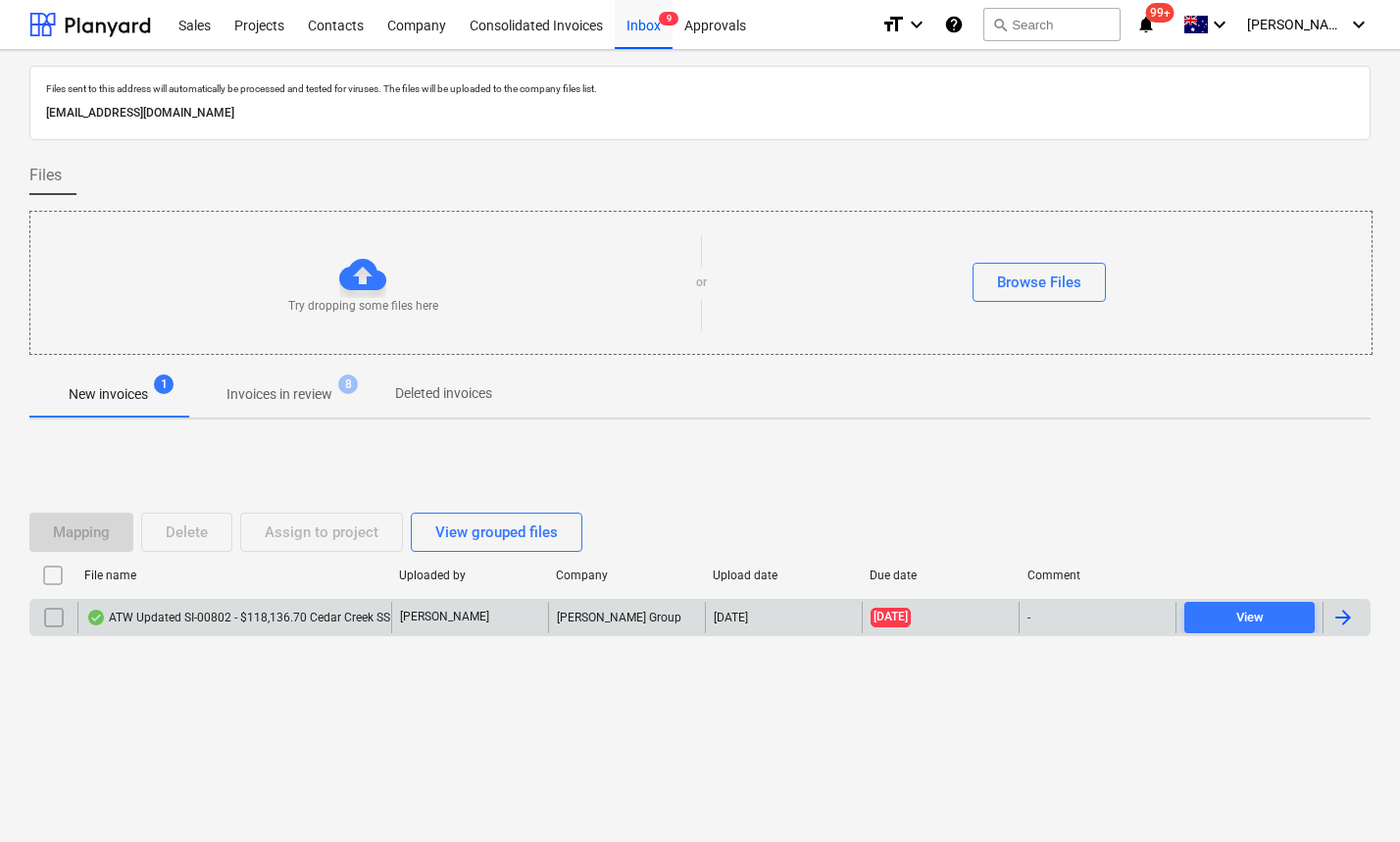 click on "ATW Updated SI-00802 - $118,136.70 Cedar Creek SS Invoice 2 revised 2.pdf" at bounding box center [298, 618] 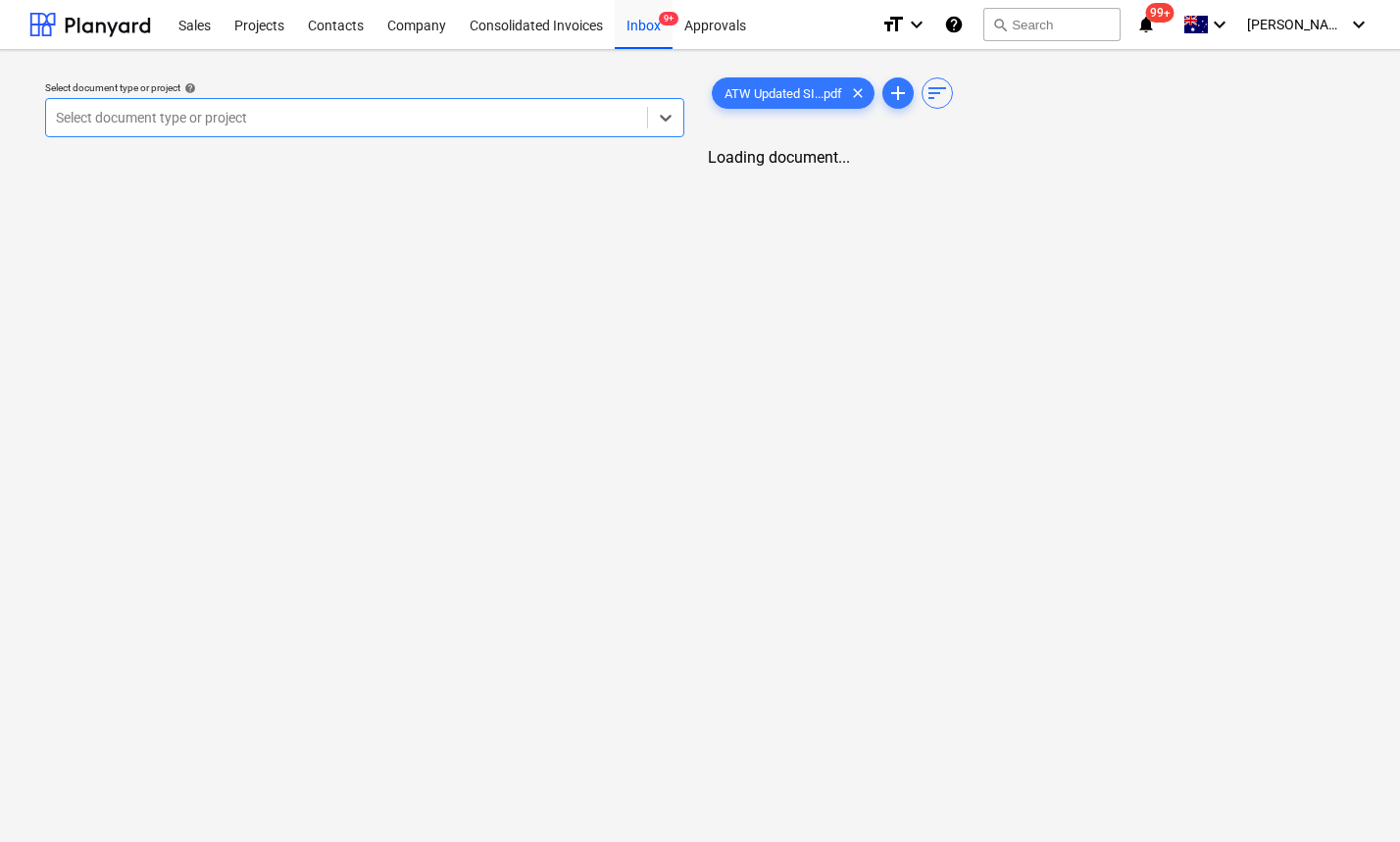 click at bounding box center (346, 118) 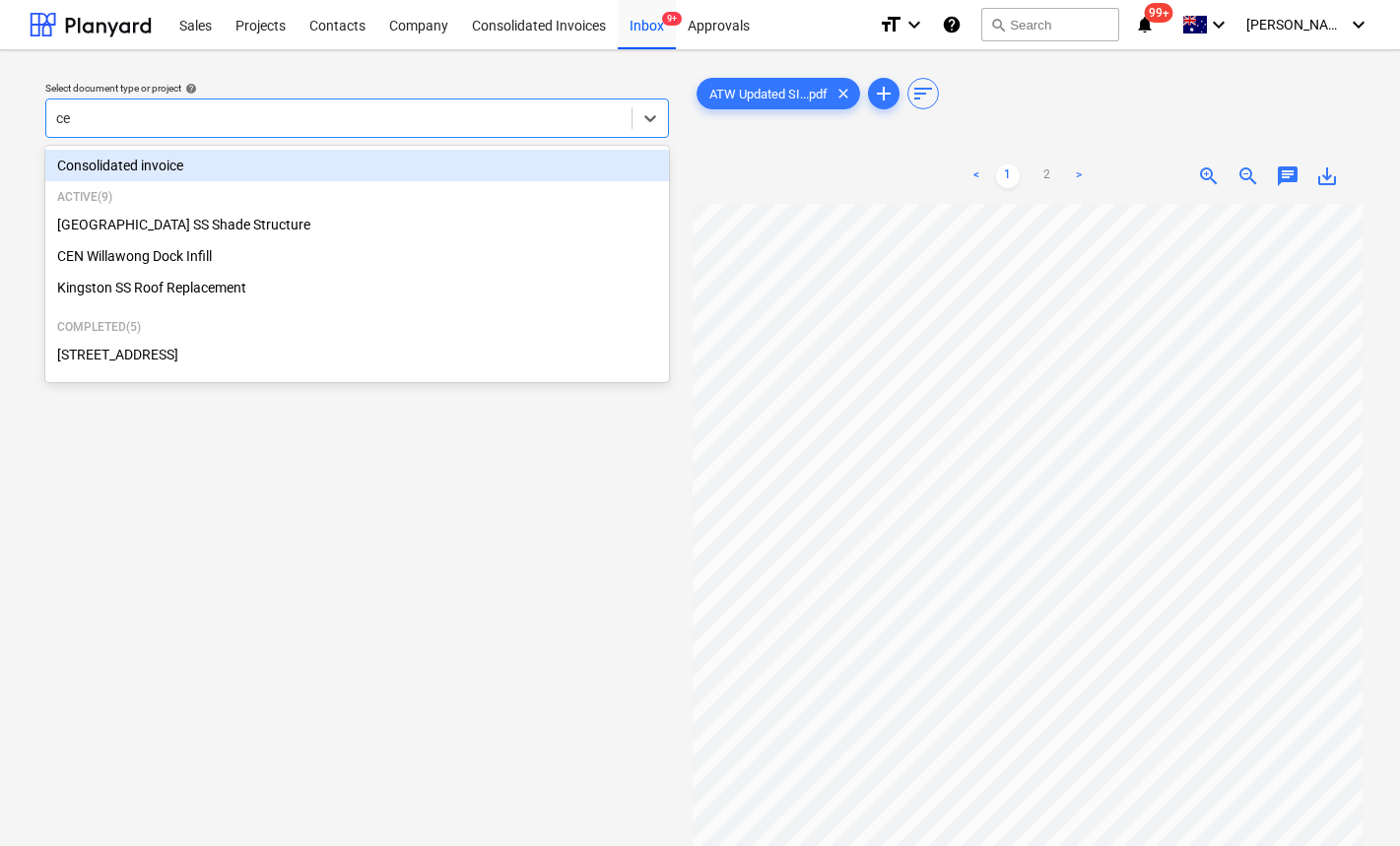 type on "ced" 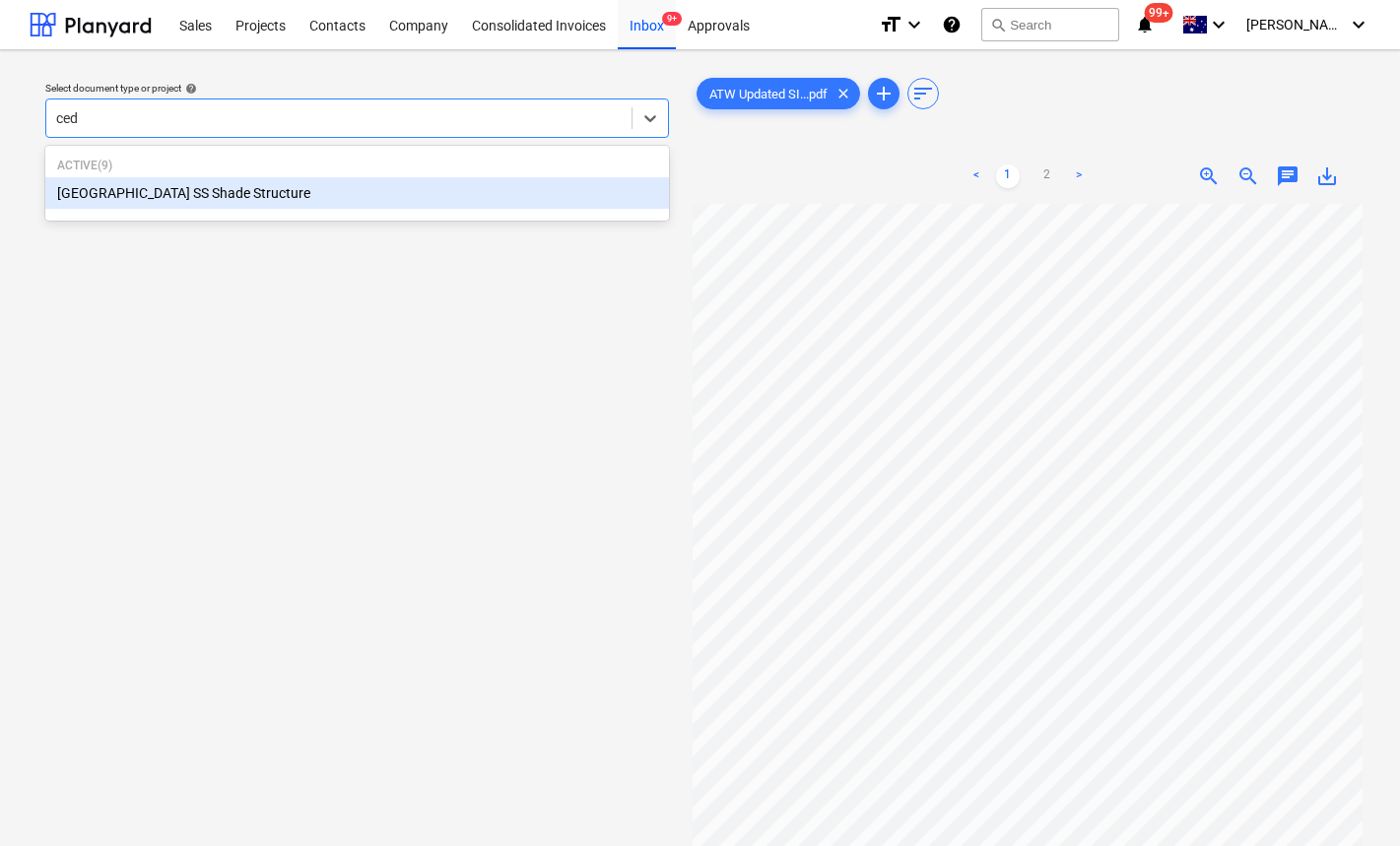 click on "[GEOGRAPHIC_DATA] SS Shade Structure" at bounding box center (357, 193) 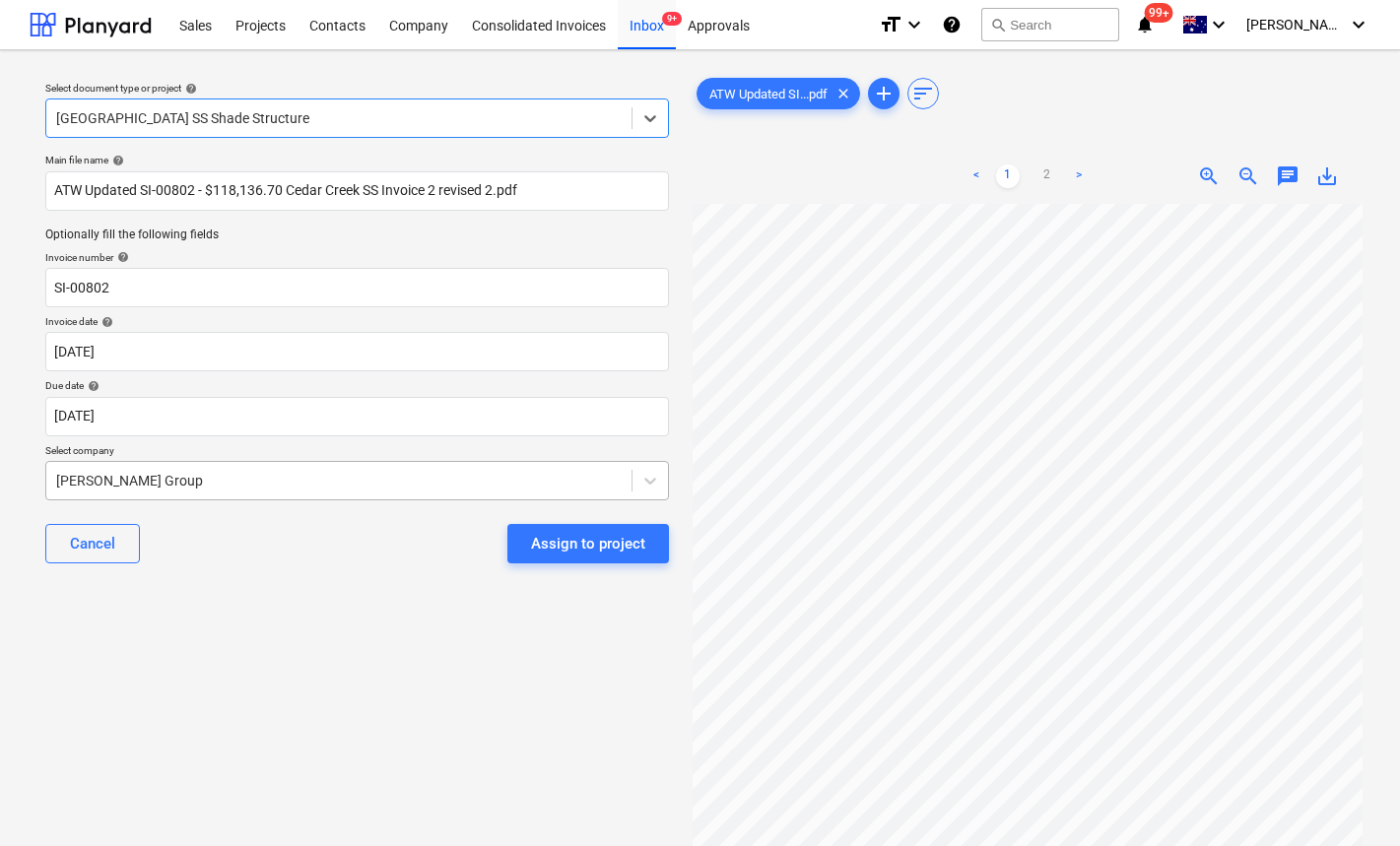 click on "[PERSON_NAME] Group" at bounding box center [357, 481] 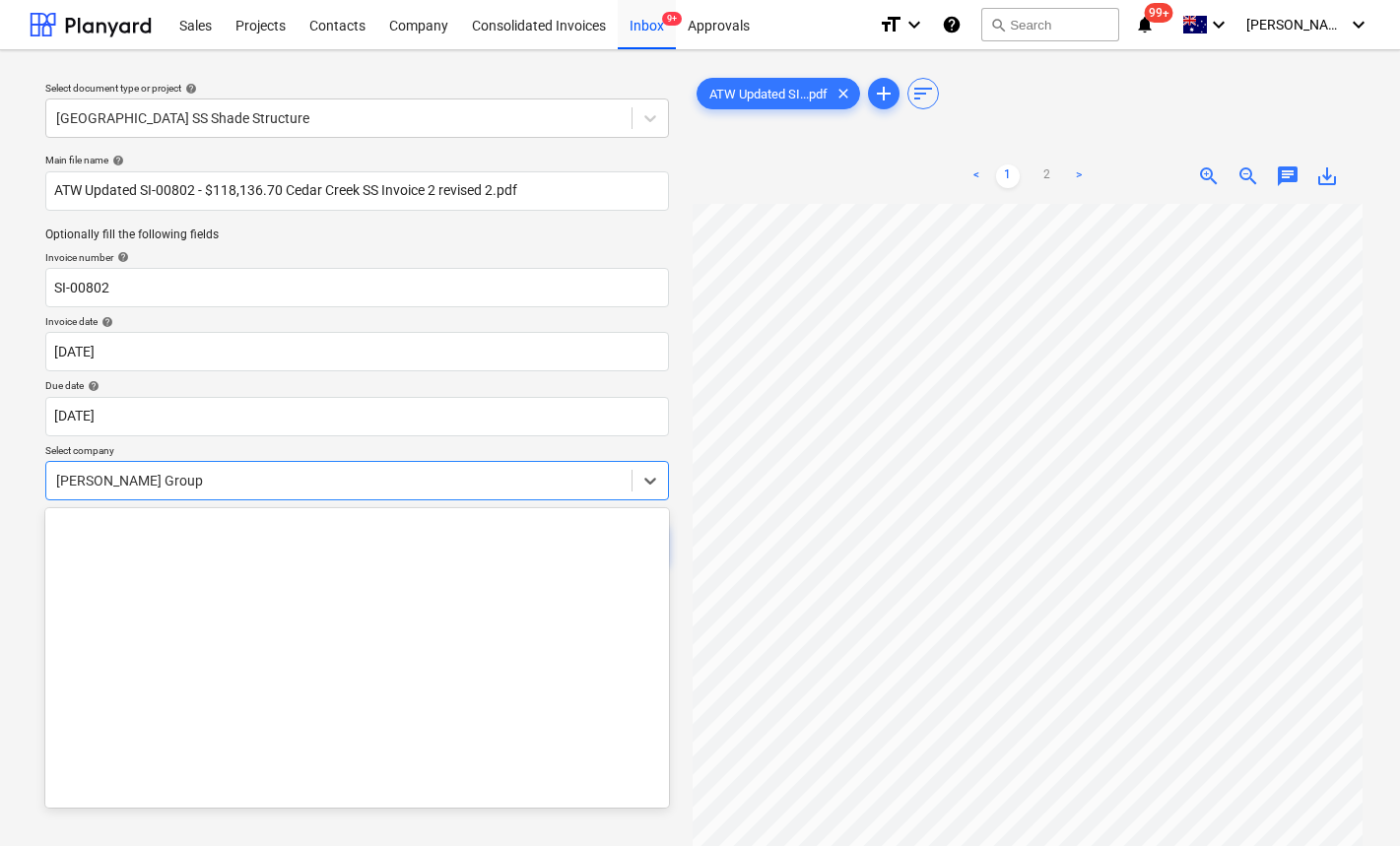 scroll, scrollTop: 14960, scrollLeft: 0, axis: vertical 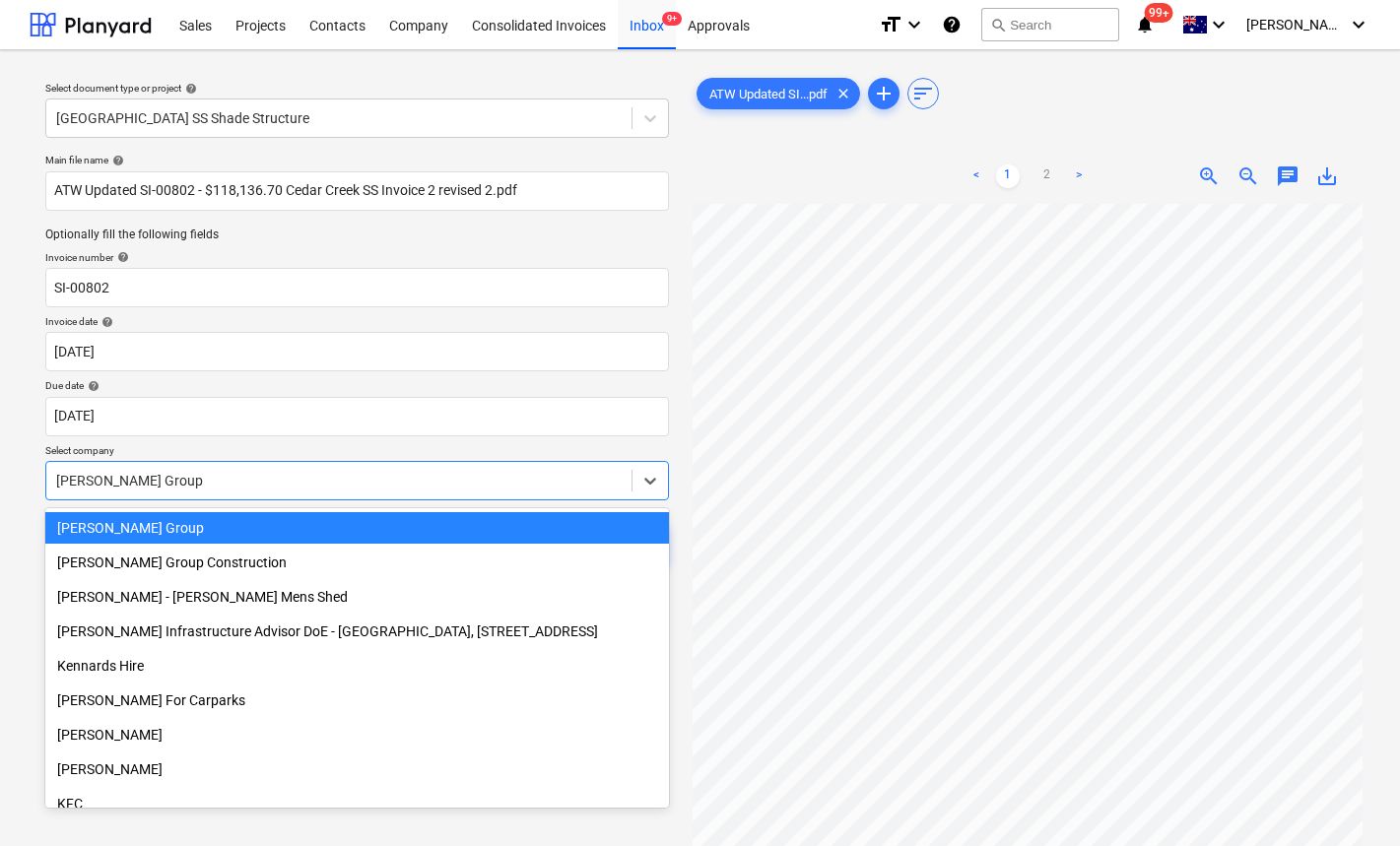 type on "T" 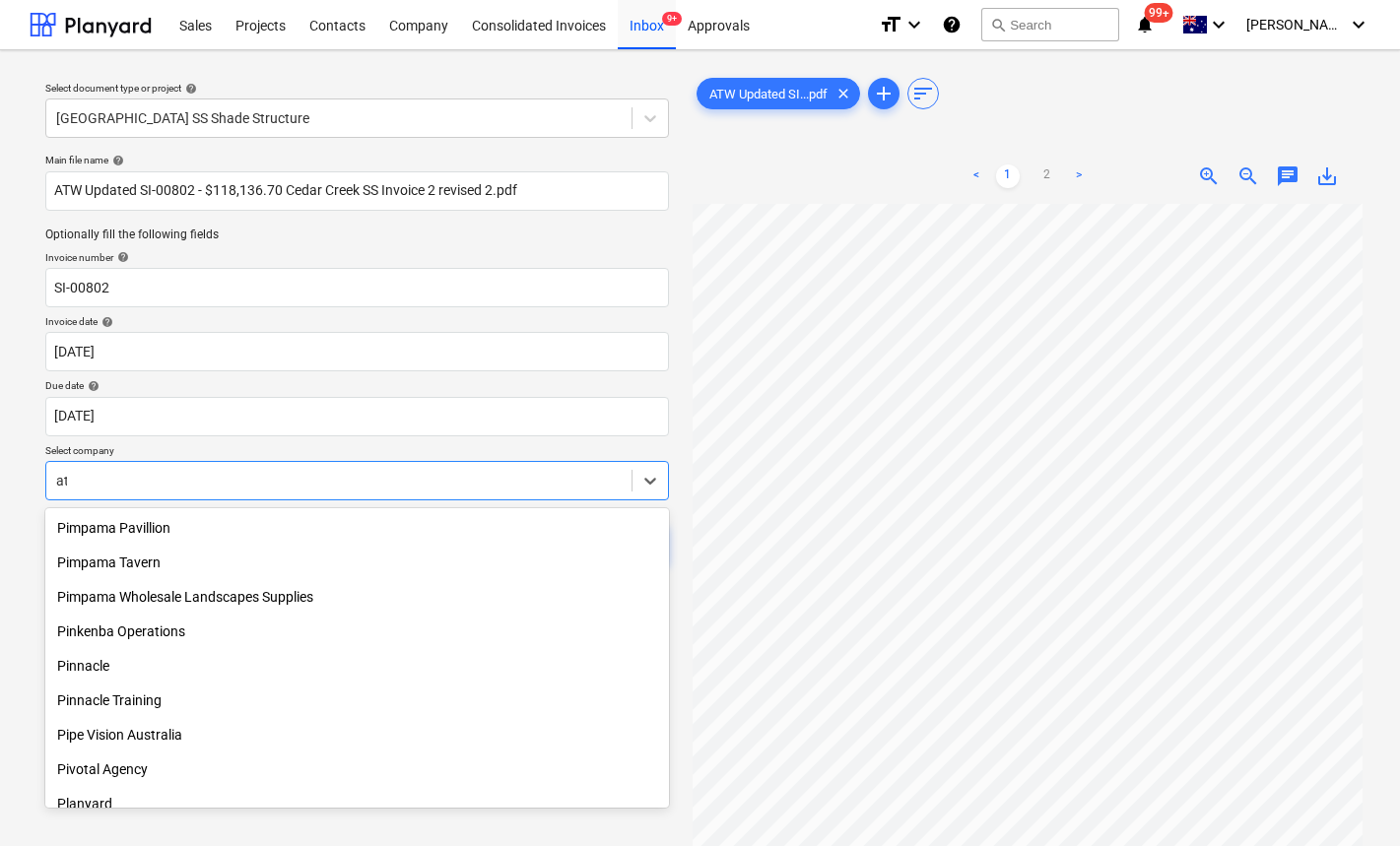 scroll, scrollTop: 2497, scrollLeft: 0, axis: vertical 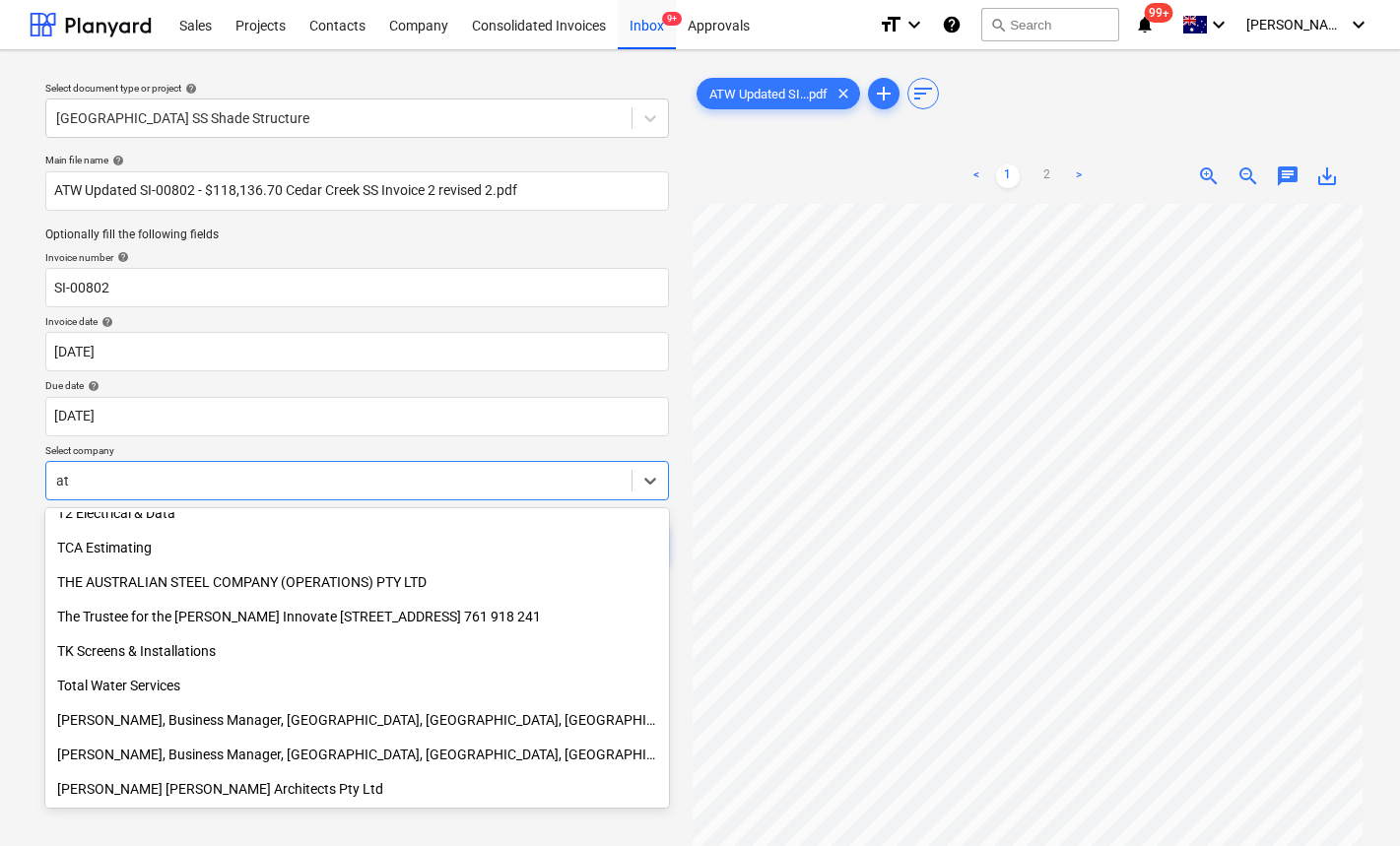 type on "atw" 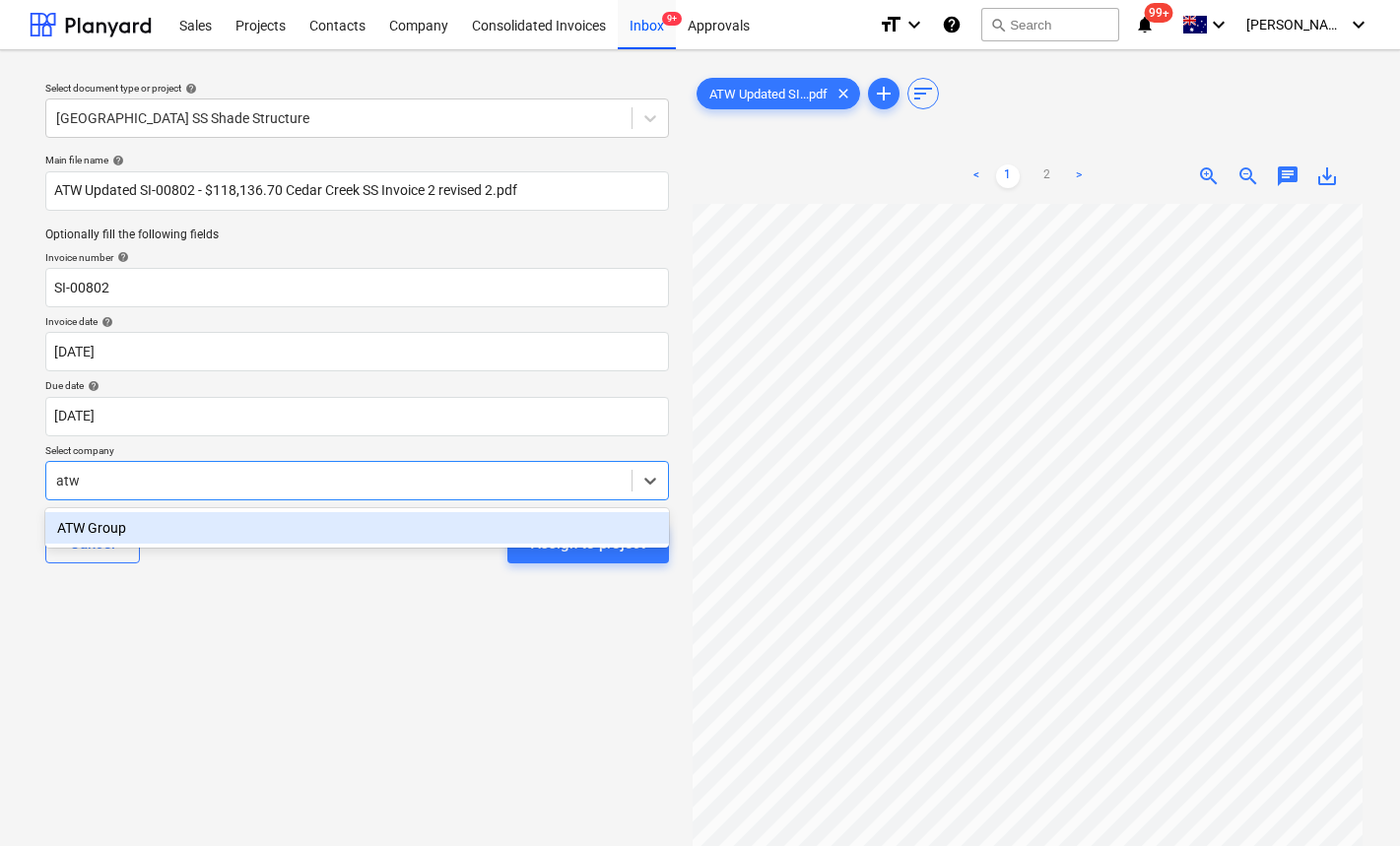 click on "ATW Group" at bounding box center (357, 528) 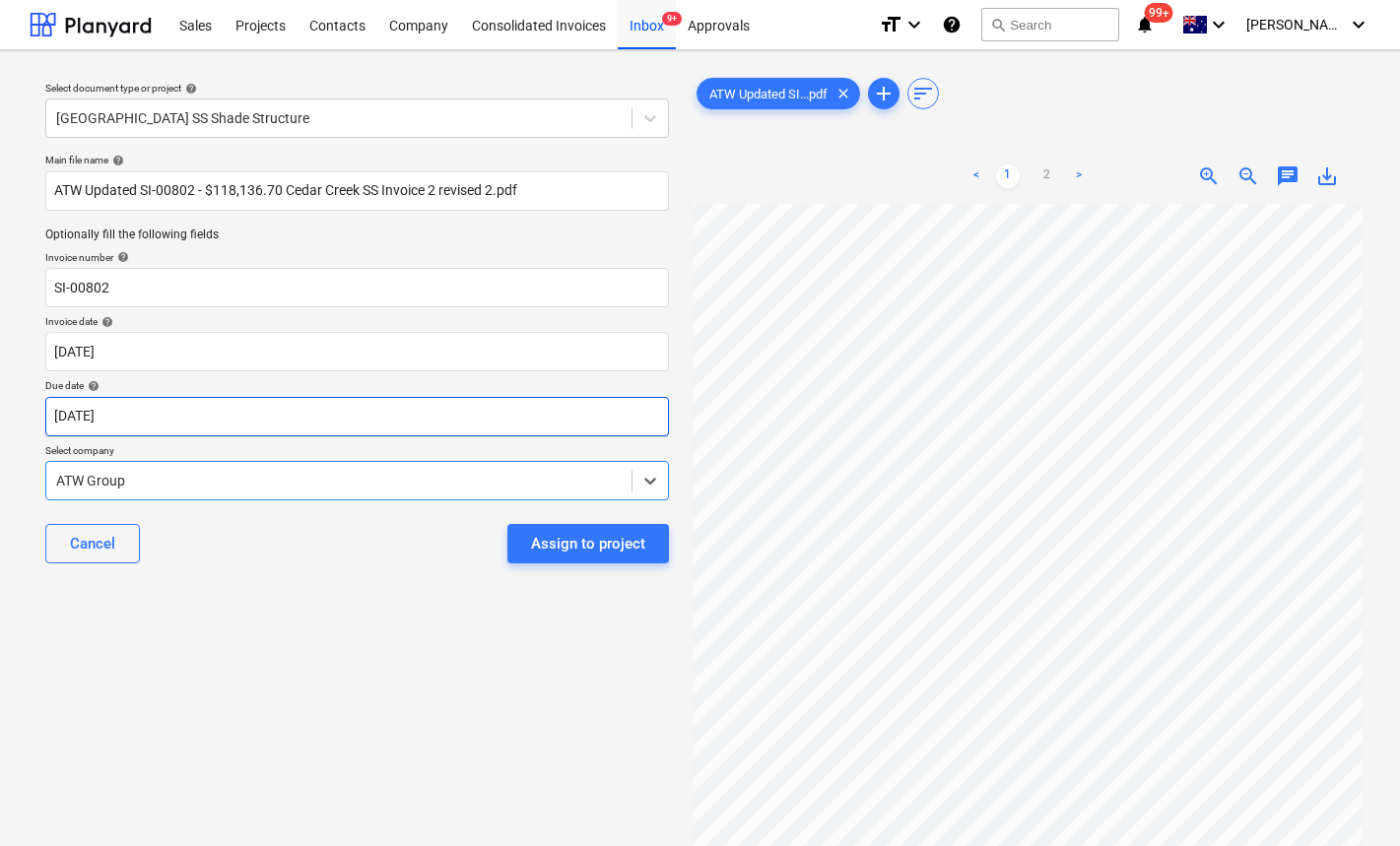 scroll, scrollTop: 199, scrollLeft: 0, axis: vertical 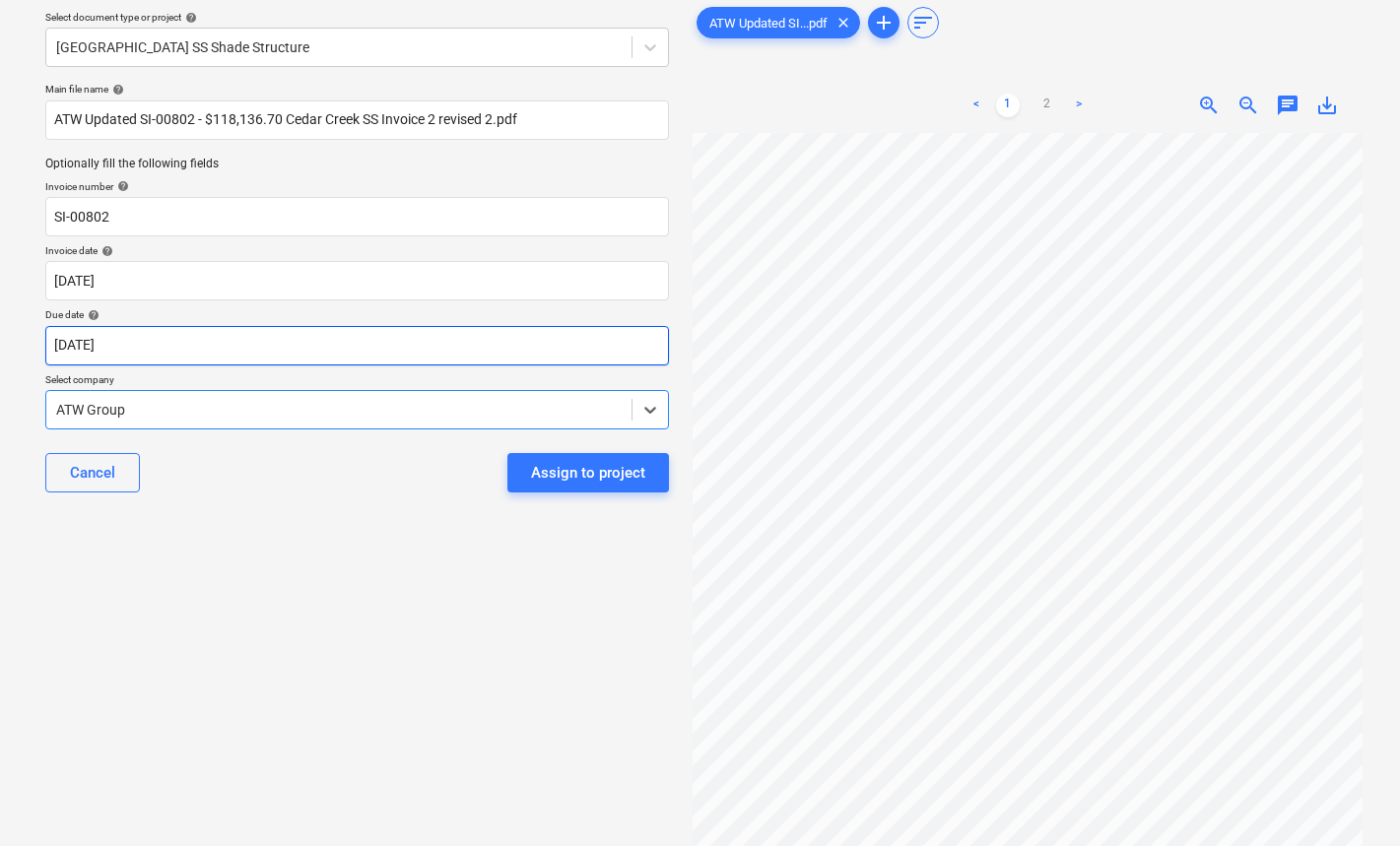 click on "Sales Projects Contacts Company Consolidated Invoices Inbox 9+ Approvals format_size keyboard_arrow_down help search Search notifications 99+ keyboard_arrow_down [PERSON_NAME] keyboard_arrow_down Select document type or project help [GEOGRAPHIC_DATA] SS Shade Structure Main file name help ATW Updated SI-00802 - $118,136.70 [GEOGRAPHIC_DATA] SS Invoice 2 revised 2.pdf Optionally fill the following fields Invoice number help SI-00802 Invoice date help [DATE] [DATE] Press the down arrow key to interact with the calendar and
select a date. Press the question mark key to get the keyboard shortcuts for changing dates. Due date help [DATE] [DATE] Press the down arrow key to interact with the calendar and
select a date. Press the question mark key to get the keyboard shortcuts for changing dates. Select company option ATW Group  , selected.   Select is focused ,type to refine list, press Down to open the menu,  ATW Group   Cancel Assign to project ATW Updated SI...pdf clear add sort < 1 2 > zoom_in chat 0" at bounding box center (700, 352) 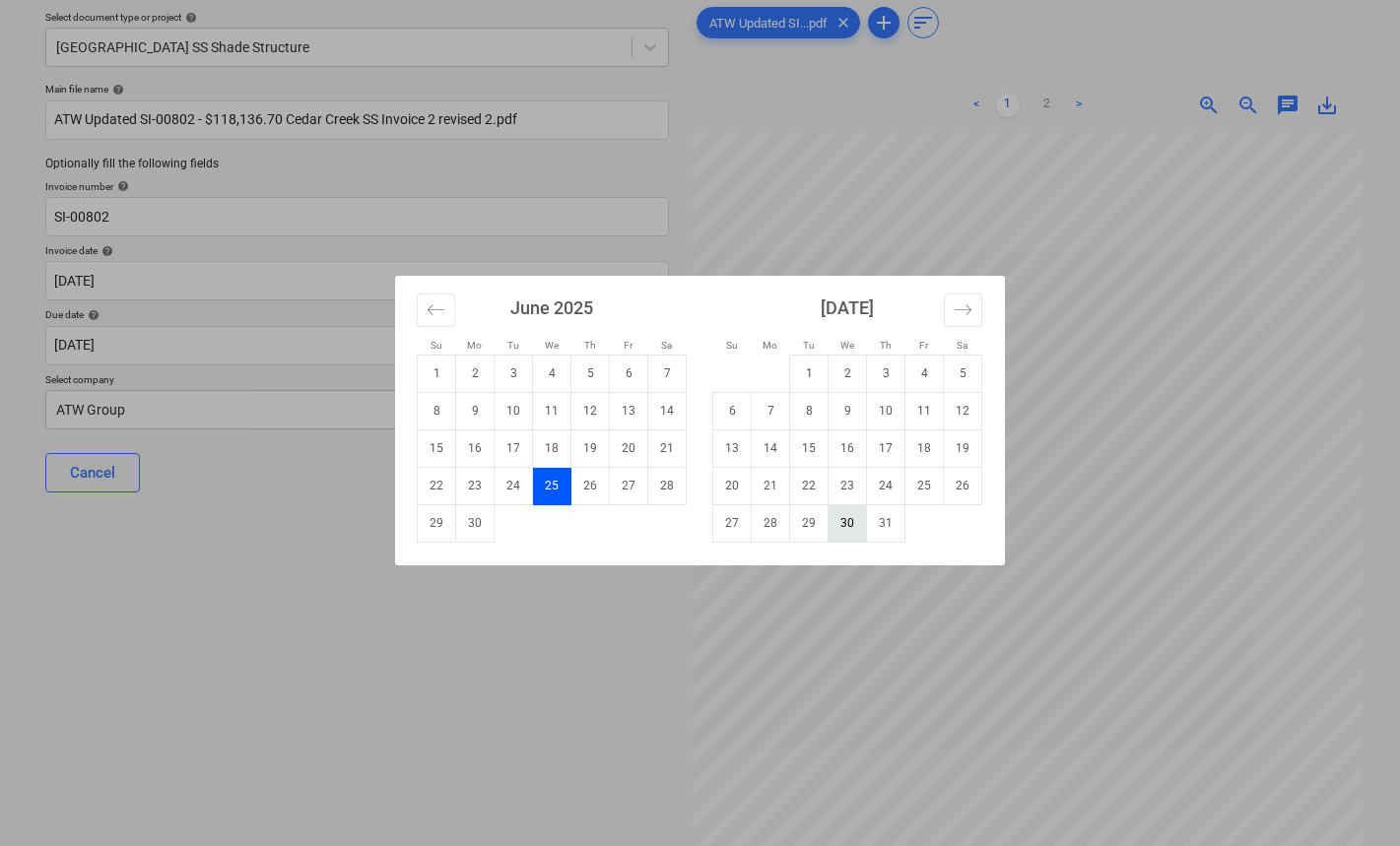 click on "30" at bounding box center (847, 523) 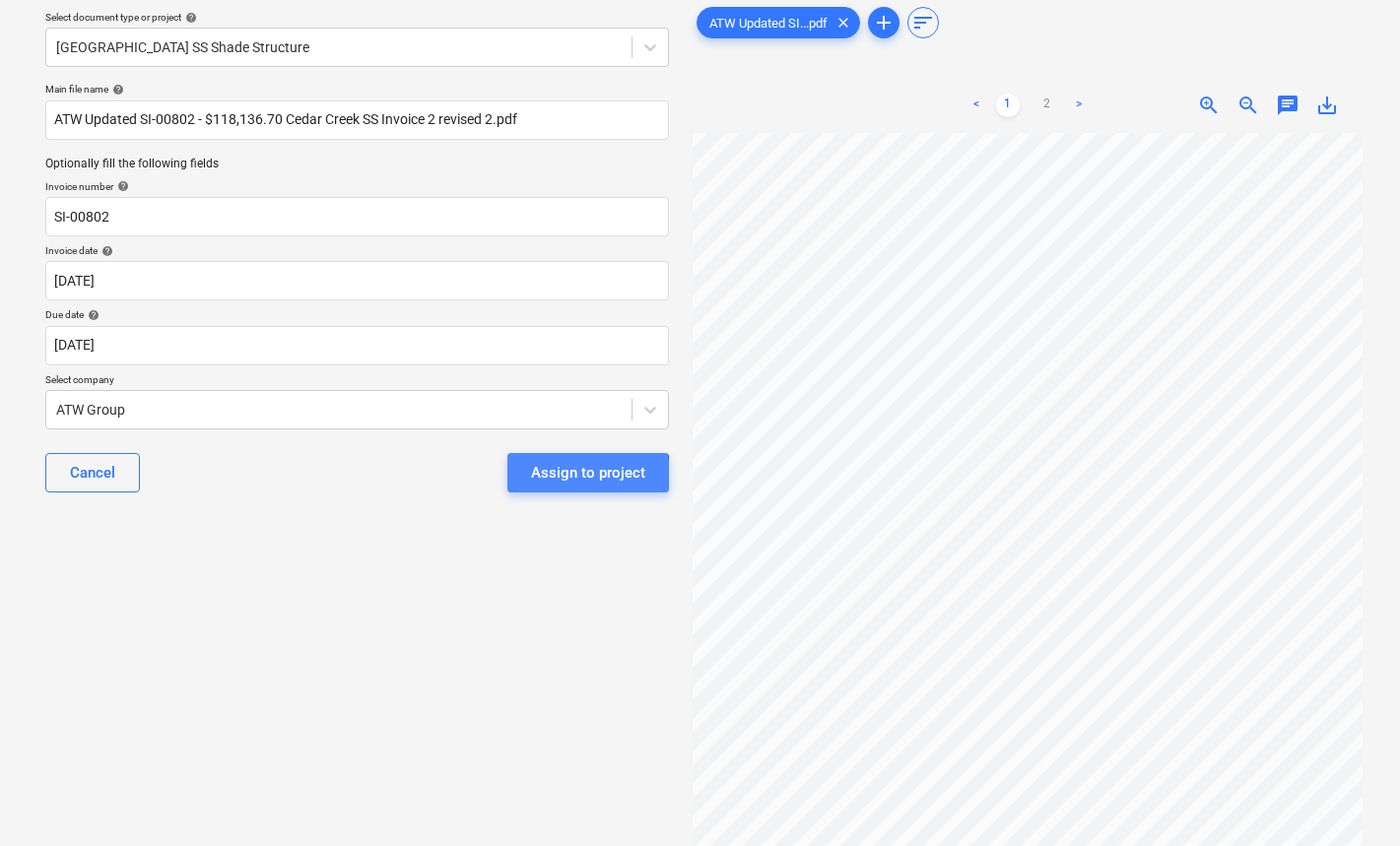 click on "Assign to project" at bounding box center (588, 473) 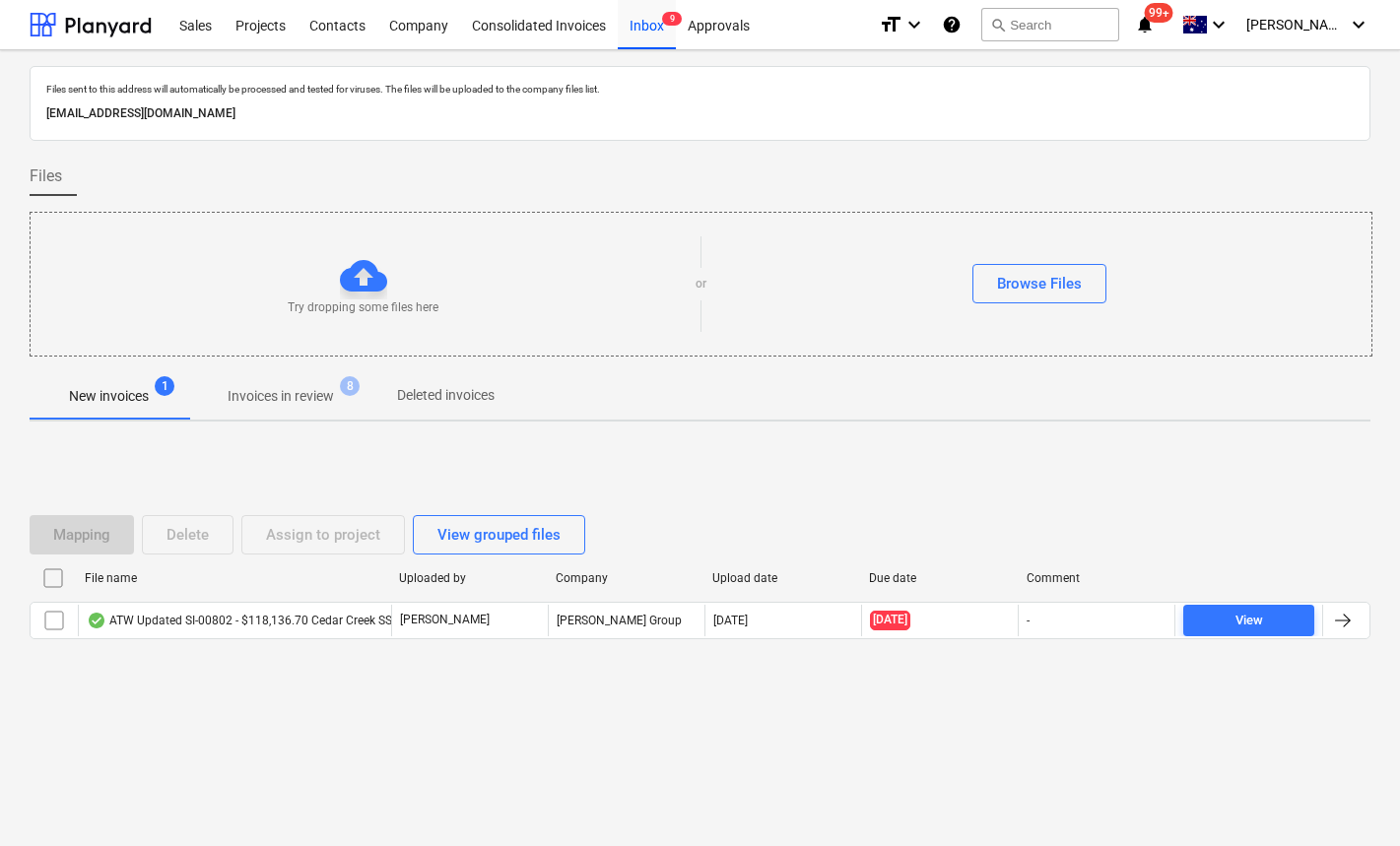 scroll, scrollTop: 0, scrollLeft: 0, axis: both 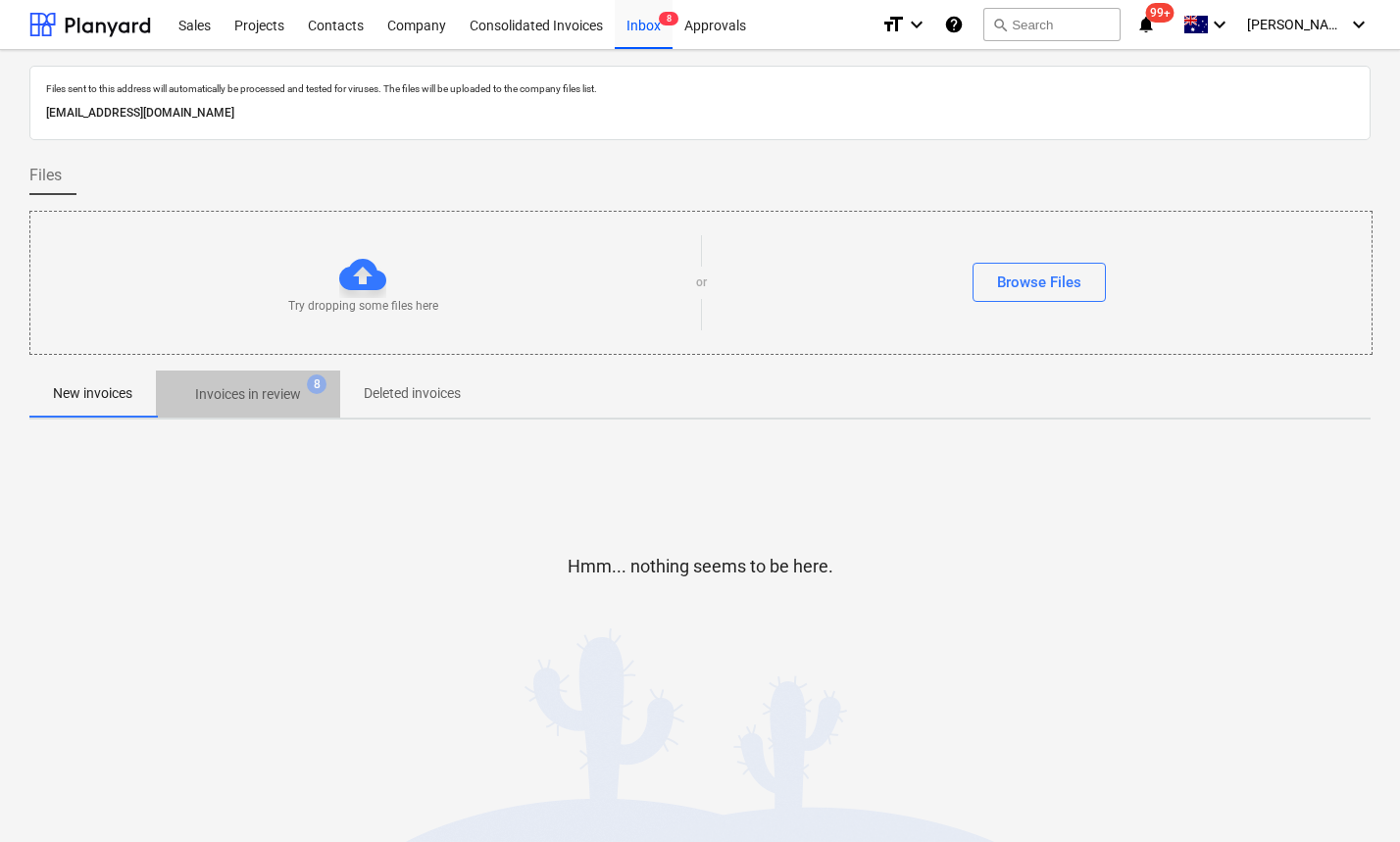 click on "Invoices in review" at bounding box center [248, 394] 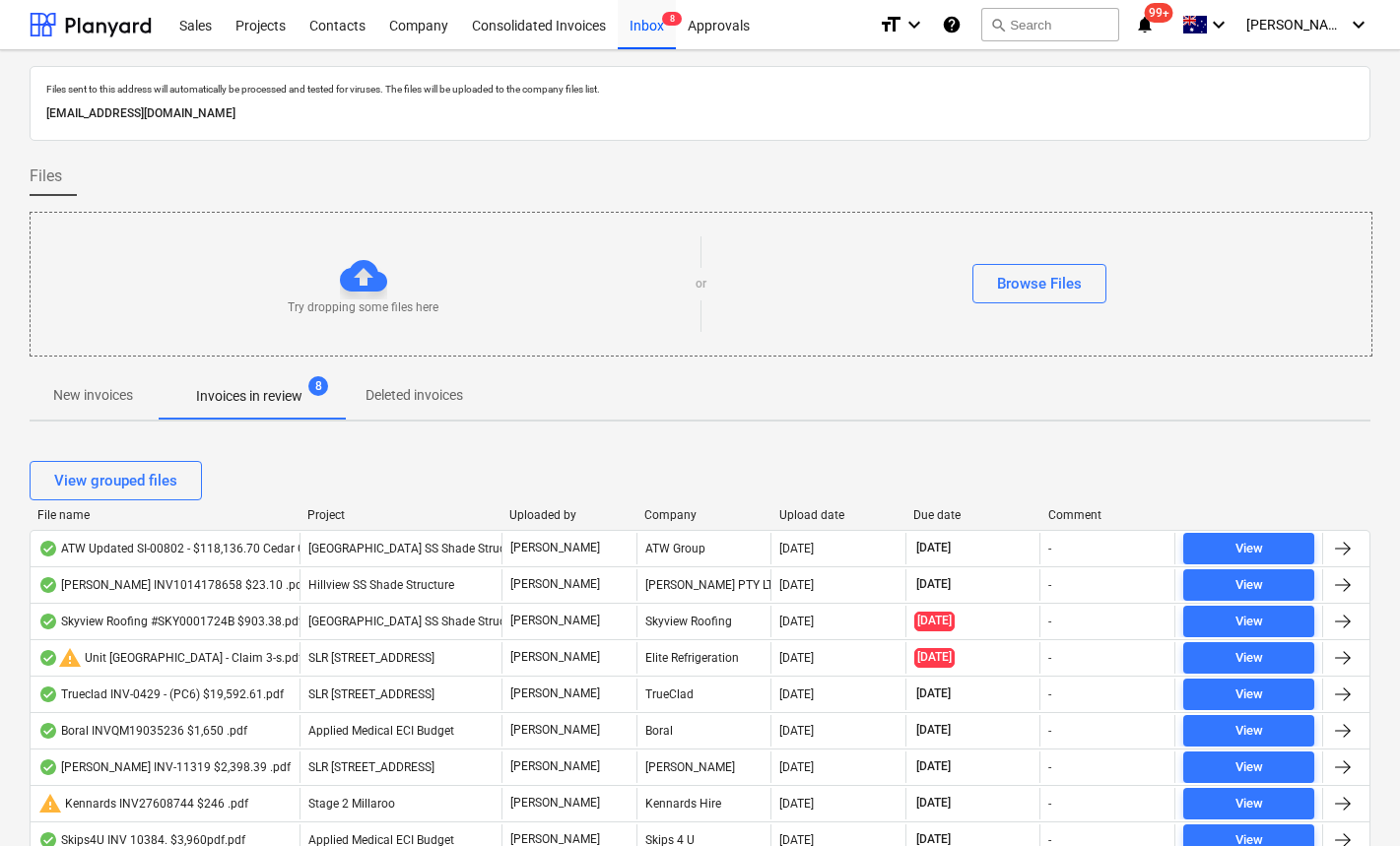 click on "Upload date" at bounding box center [838, 515] 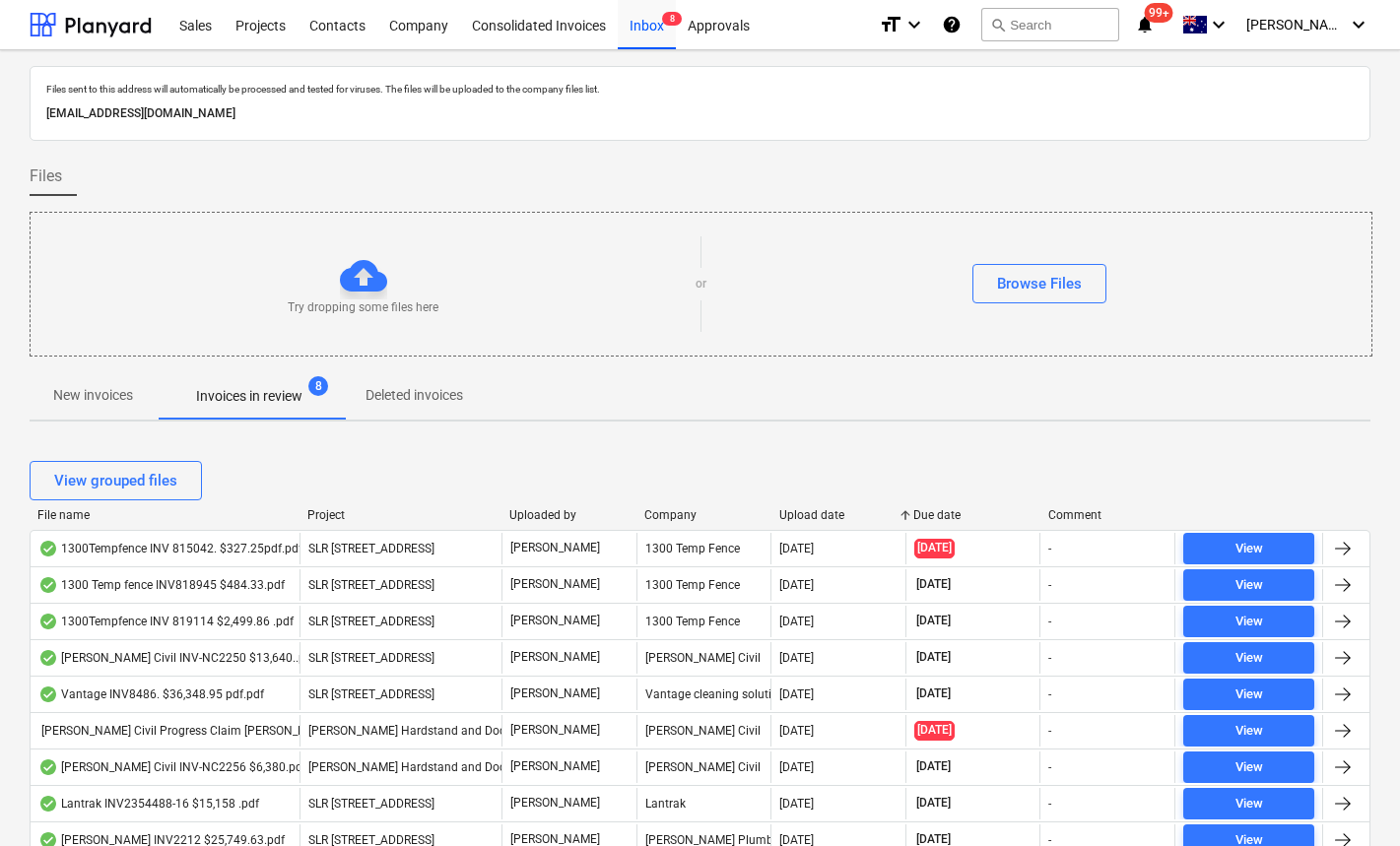 click on "Upload date" at bounding box center (838, 515) 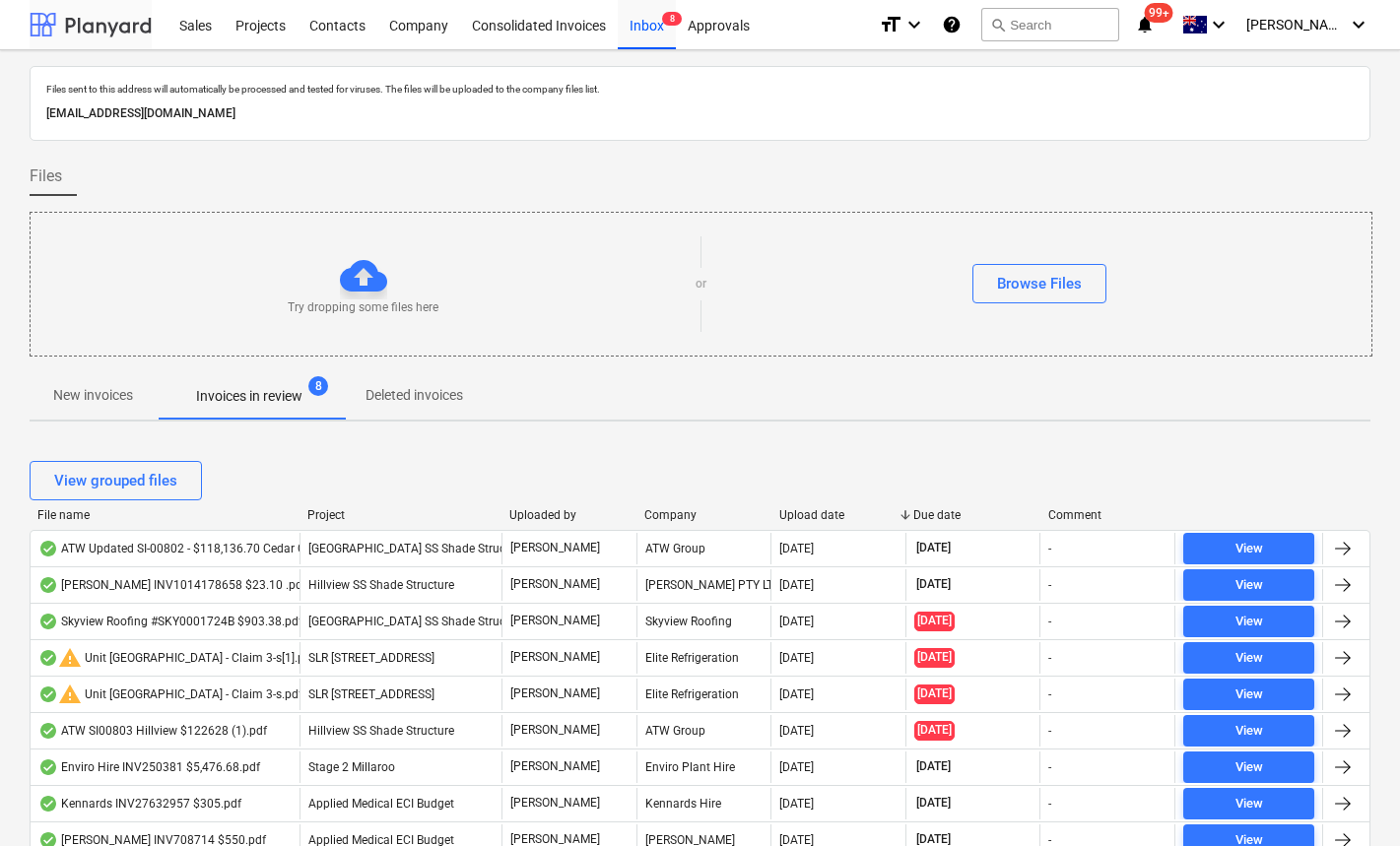 click at bounding box center [91, 25] 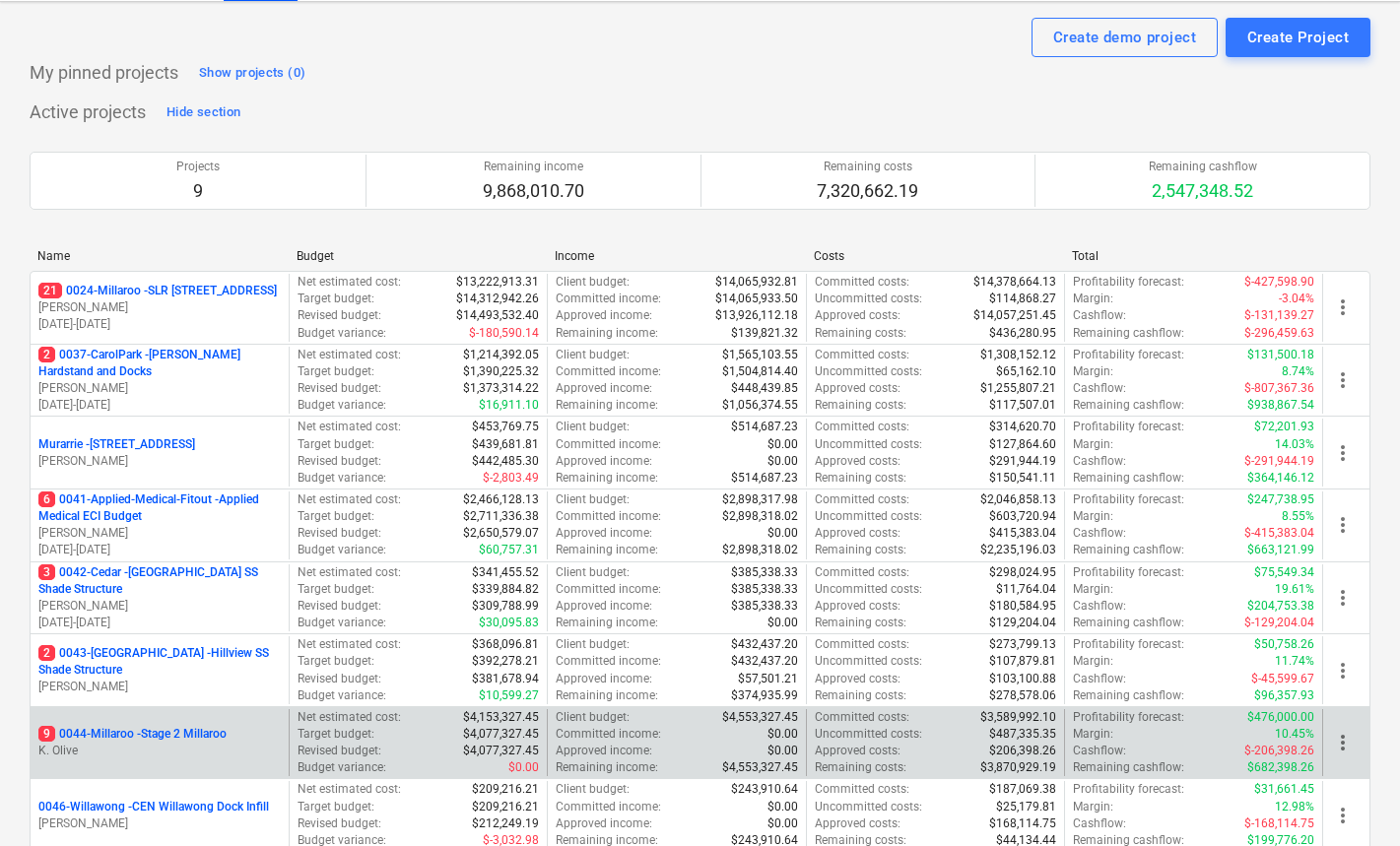 scroll, scrollTop: 49, scrollLeft: 0, axis: vertical 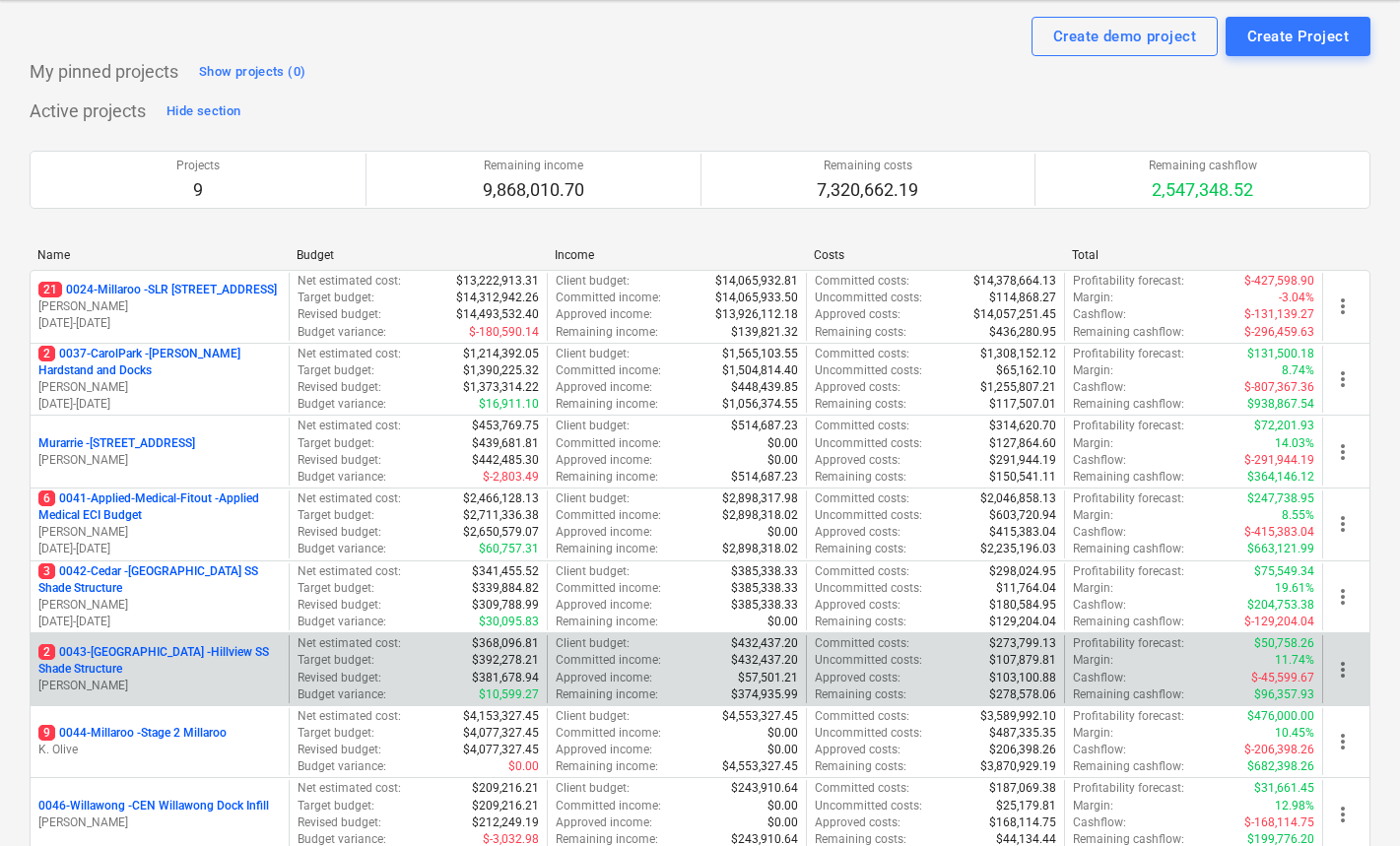 click on "2  0043-[GEOGRAPHIC_DATA] -  [GEOGRAPHIC_DATA] [GEOGRAPHIC_DATA] Shade Structure" at bounding box center [160, 661] 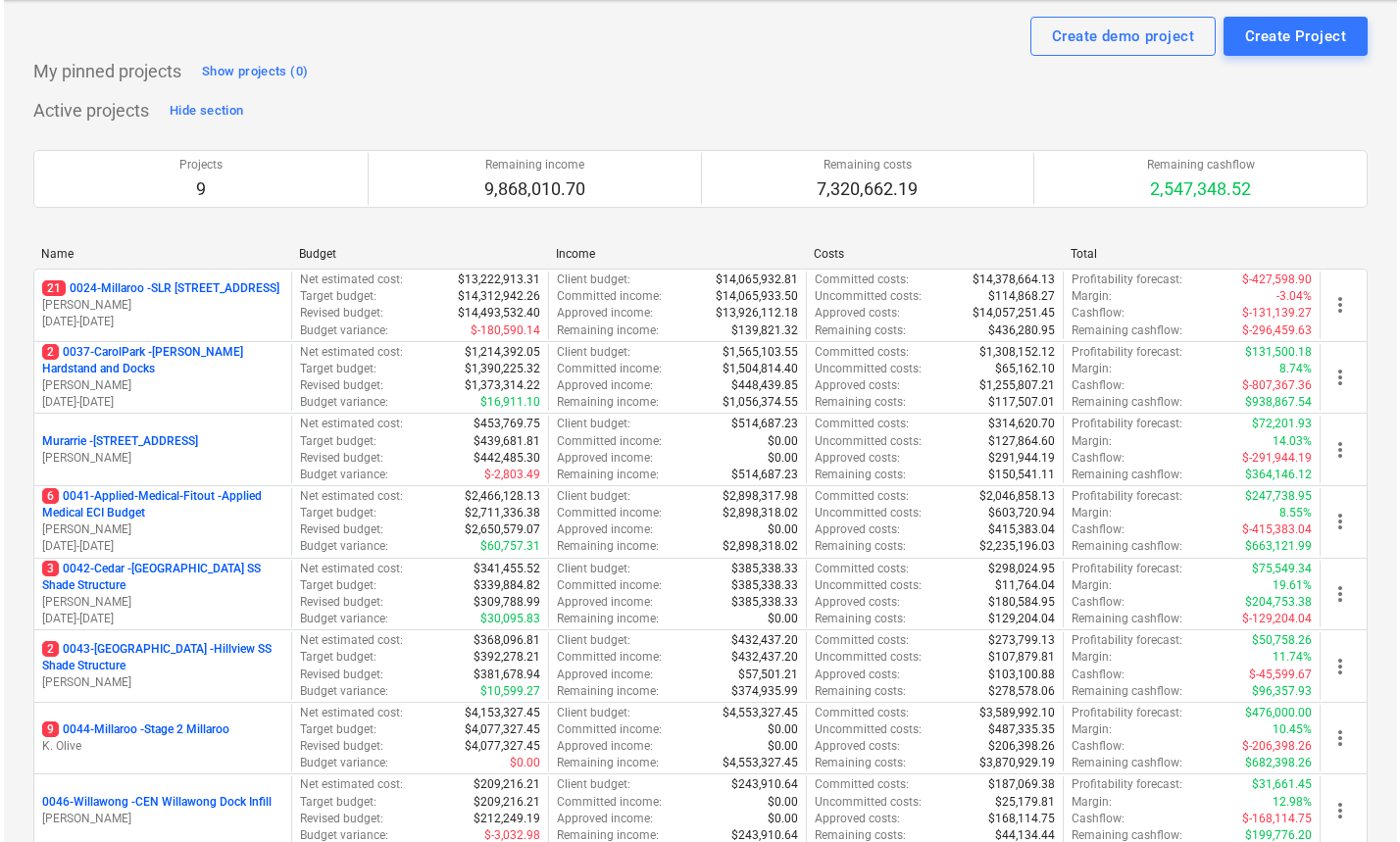 scroll, scrollTop: 0, scrollLeft: 0, axis: both 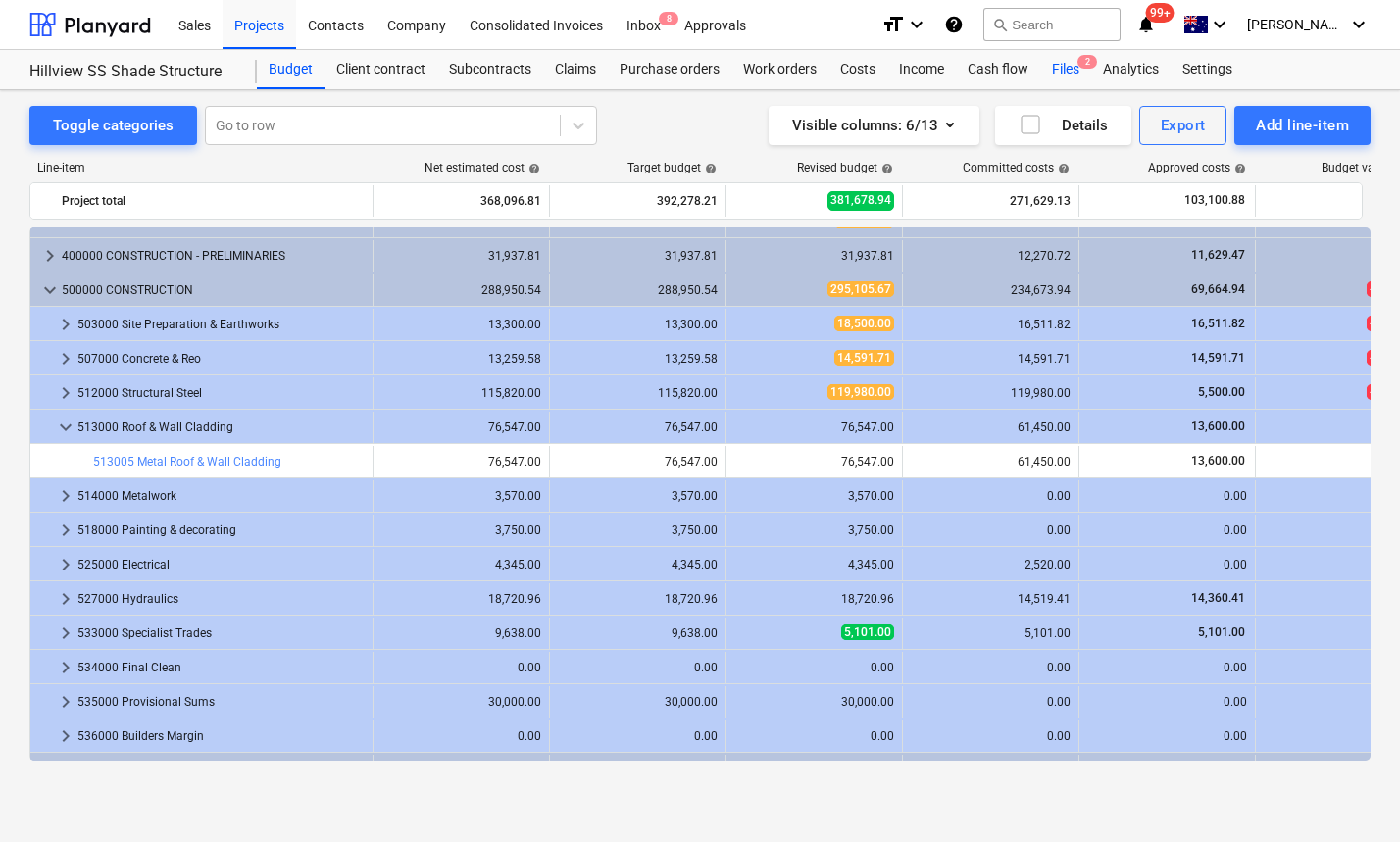 click on "Files 2" at bounding box center (1066, 70) 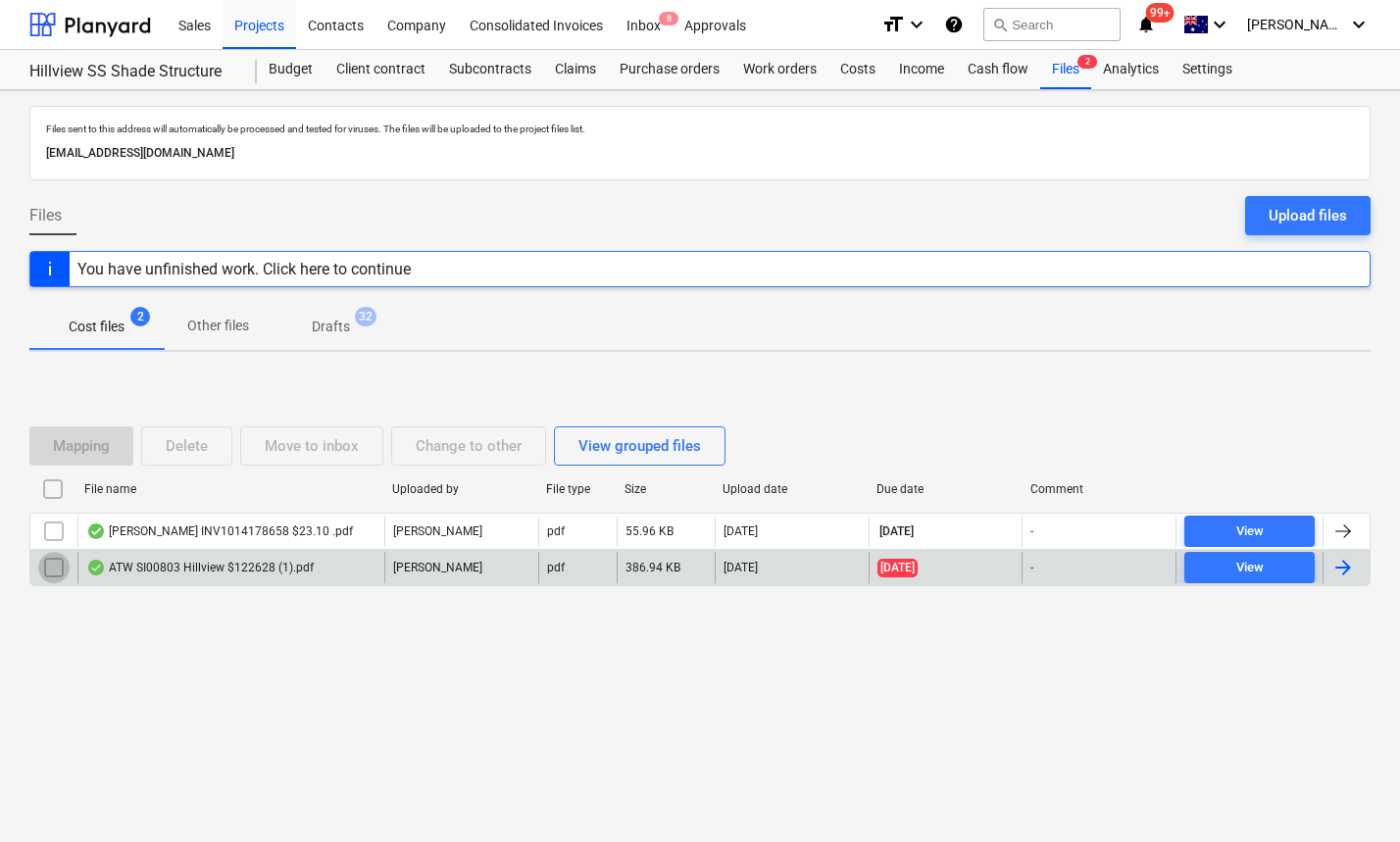click at bounding box center [54, 568] 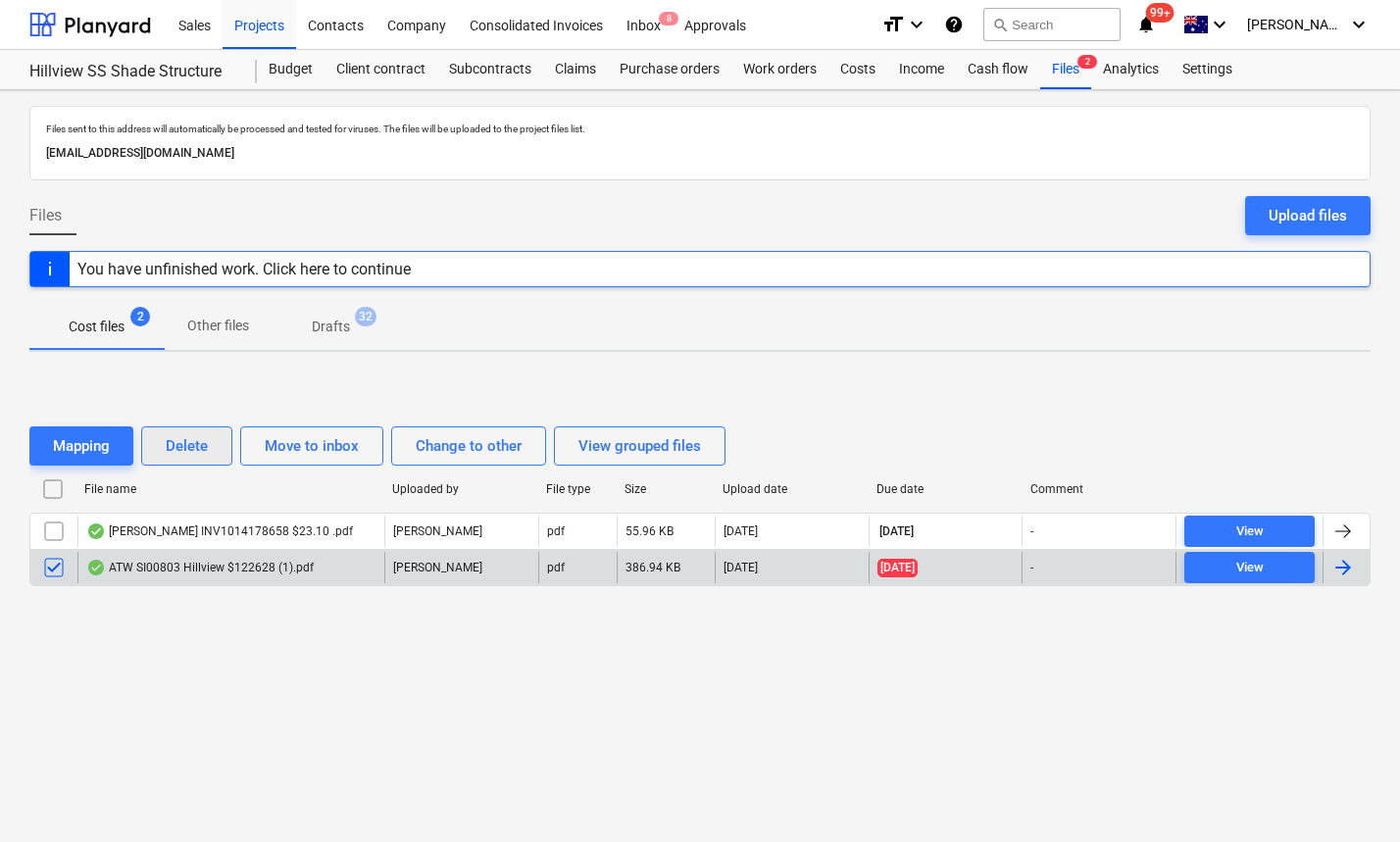 click on "Delete" at bounding box center (186, 446) 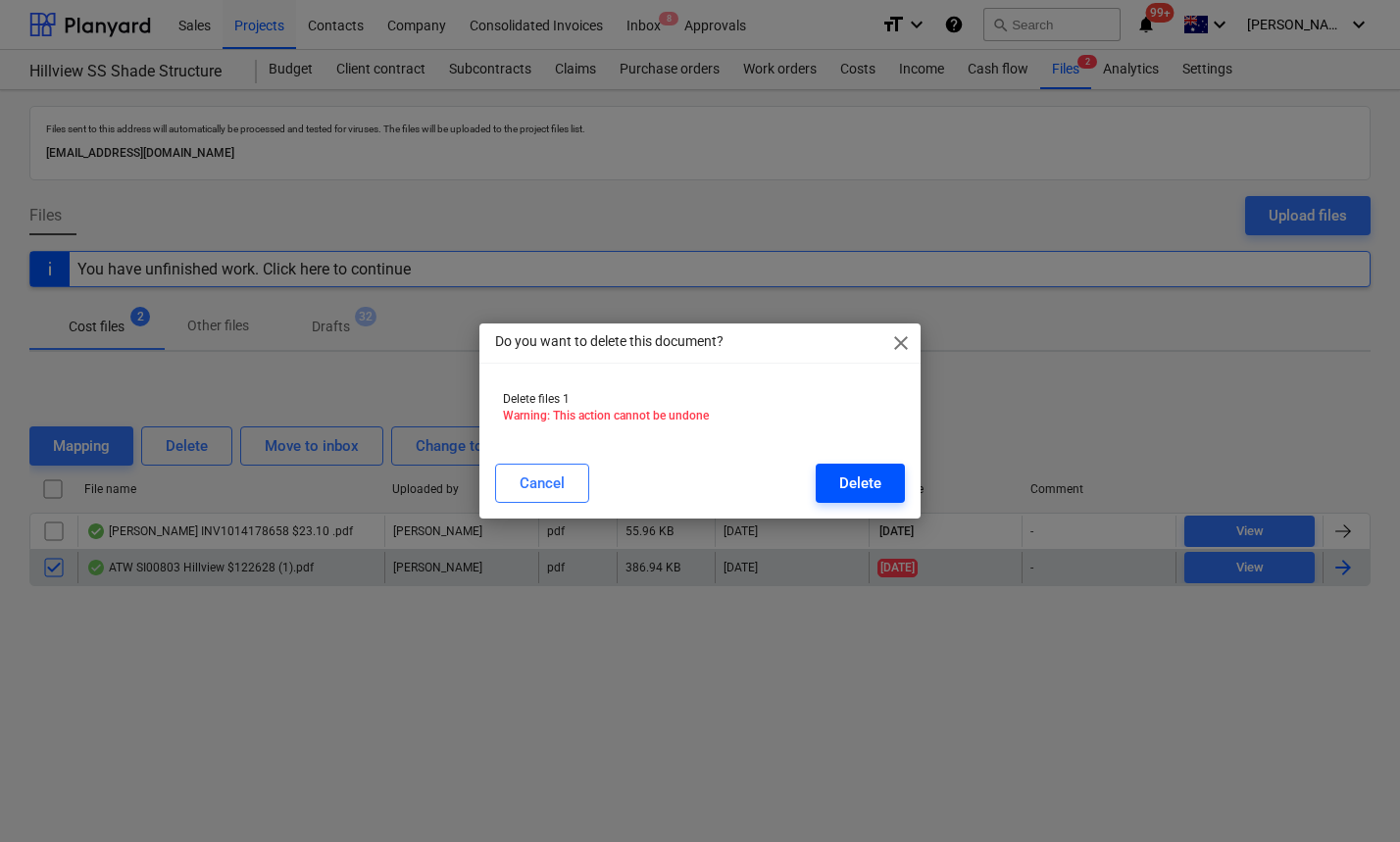 click on "Delete" at bounding box center [860, 483] 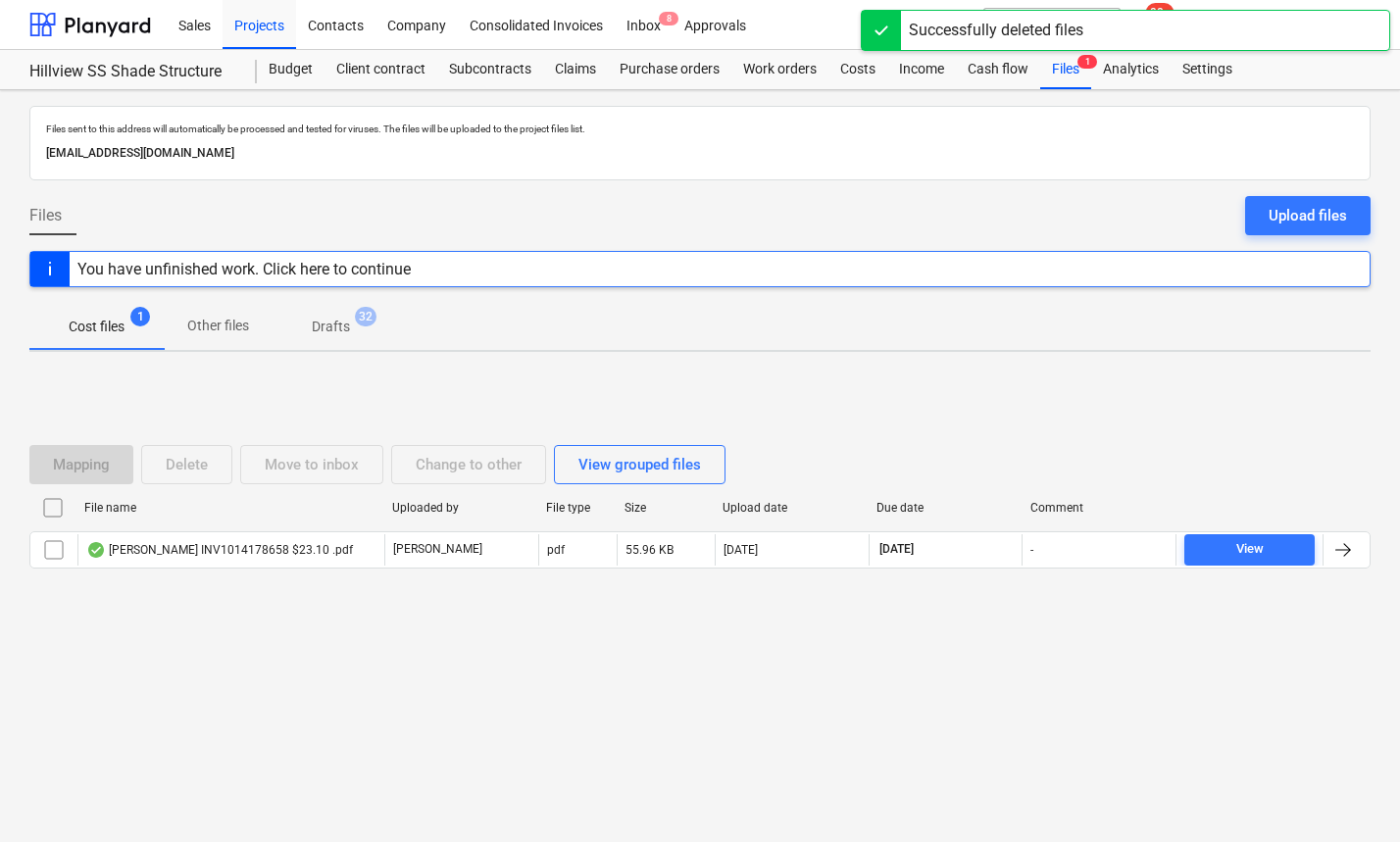 click on "Files sent to this address will automatically be processed and tested for viruses. The files will be uploaded to the project files list. [EMAIL_ADDRESS][DOMAIN_NAME] Files Upload files You have unfinished work. Click here to continue Cost files 1 Other files Drafts 32 Mapping Delete Move to inbox Change to other View grouped files File name Uploaded by File type Size Upload date Due date Comment   [PERSON_NAME] INV1014178658 $23.10 .pdf [PERSON_NAME] pdf 55.96 KB [DATE] [DATE] - View Please wait" at bounding box center [700, 466] 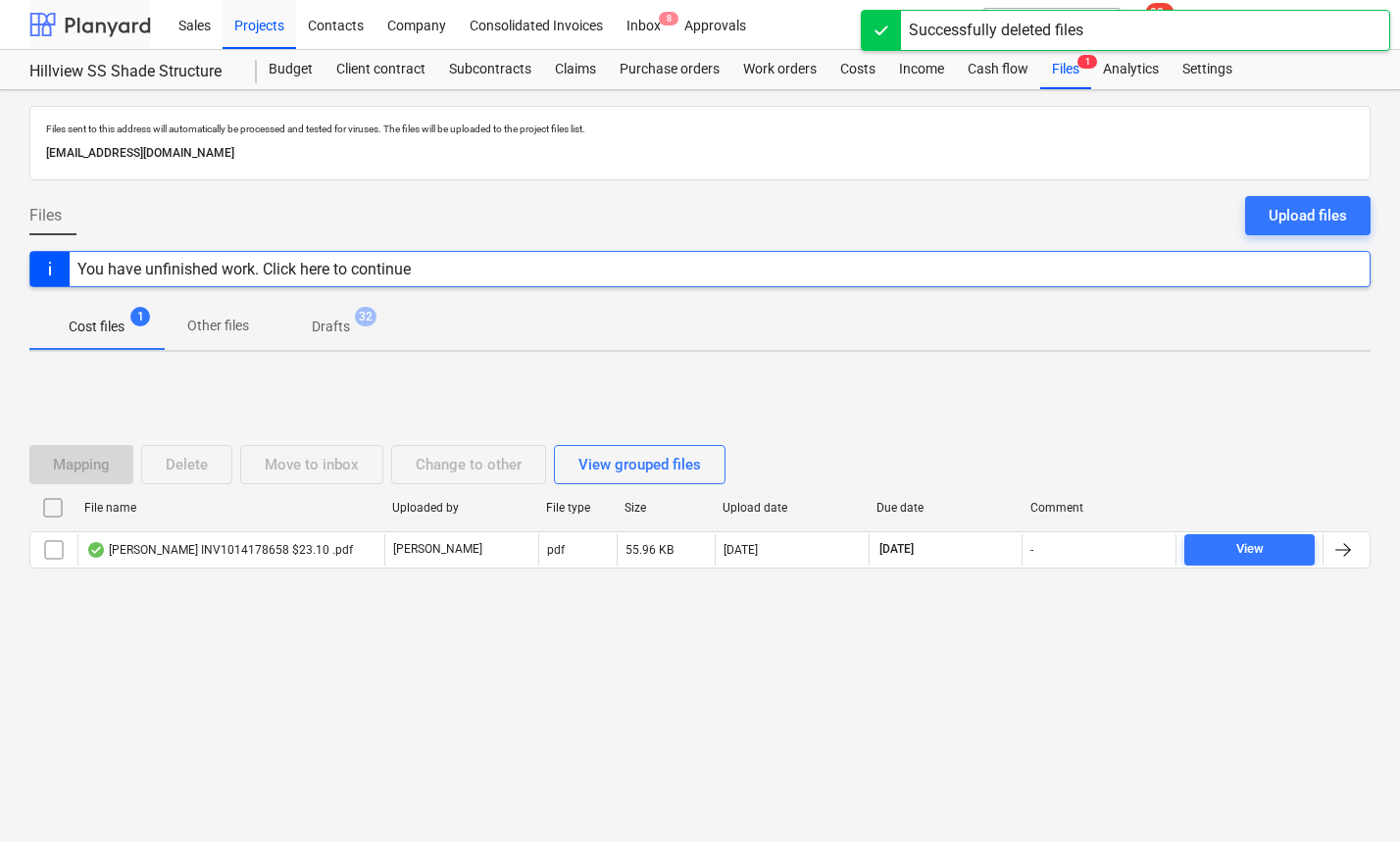 click at bounding box center (90, 25) 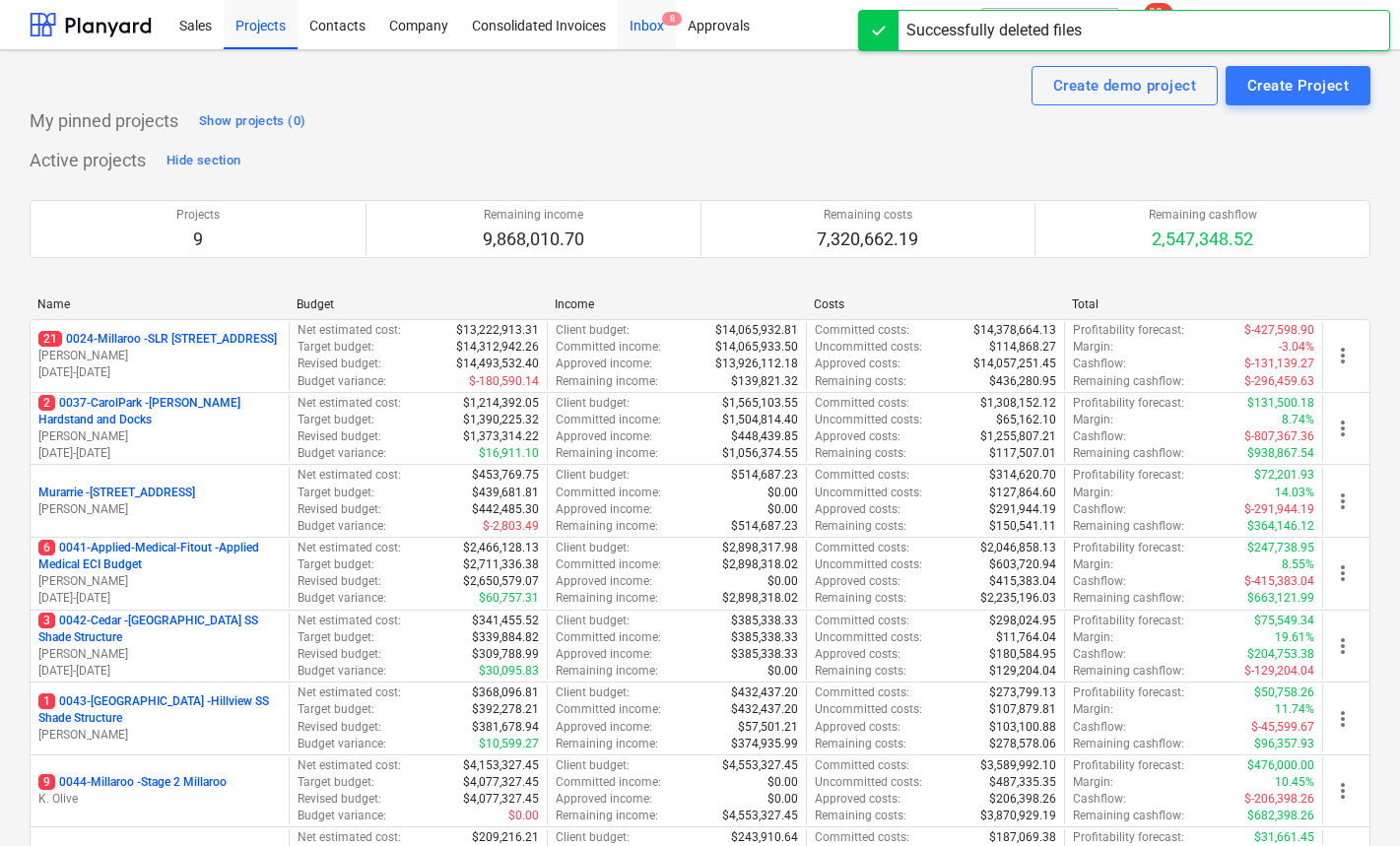 click on "Inbox 8" at bounding box center [646, 24] 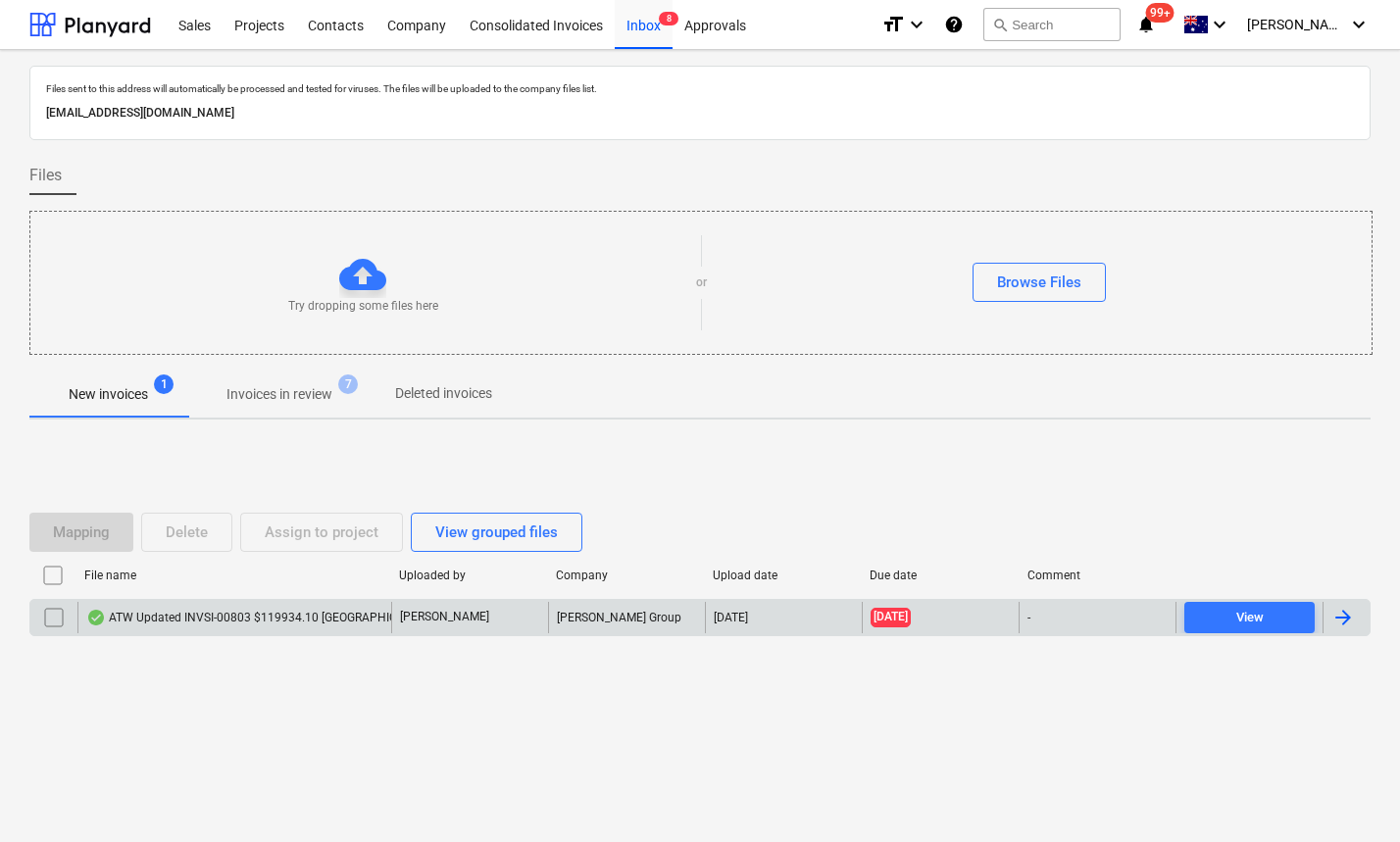 click on "ATW Updated INVSI-00803 $119934.10 [GEOGRAPHIC_DATA]  .pdf" at bounding box center (272, 618) 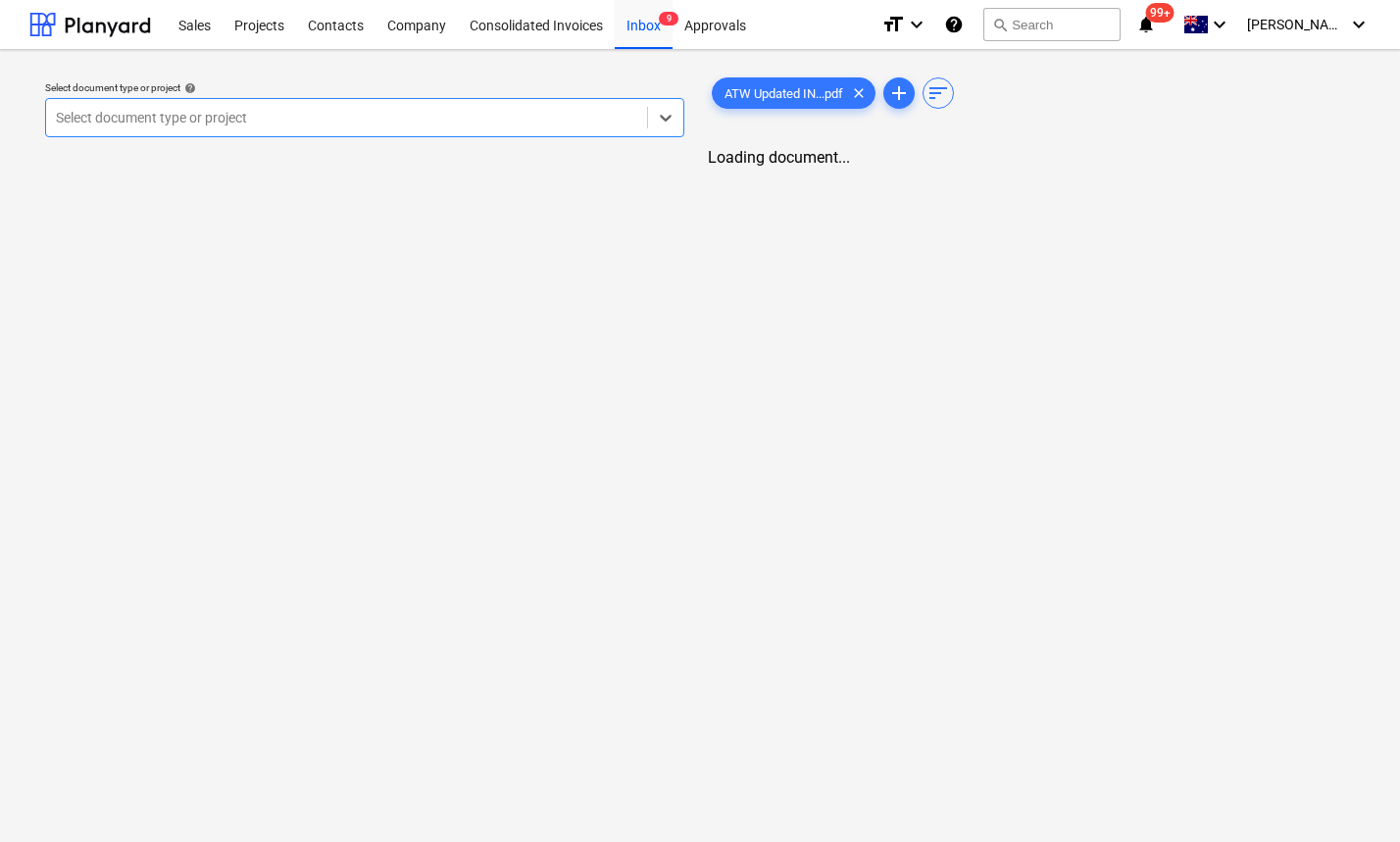 click on "Select document type or project" at bounding box center (365, 118) 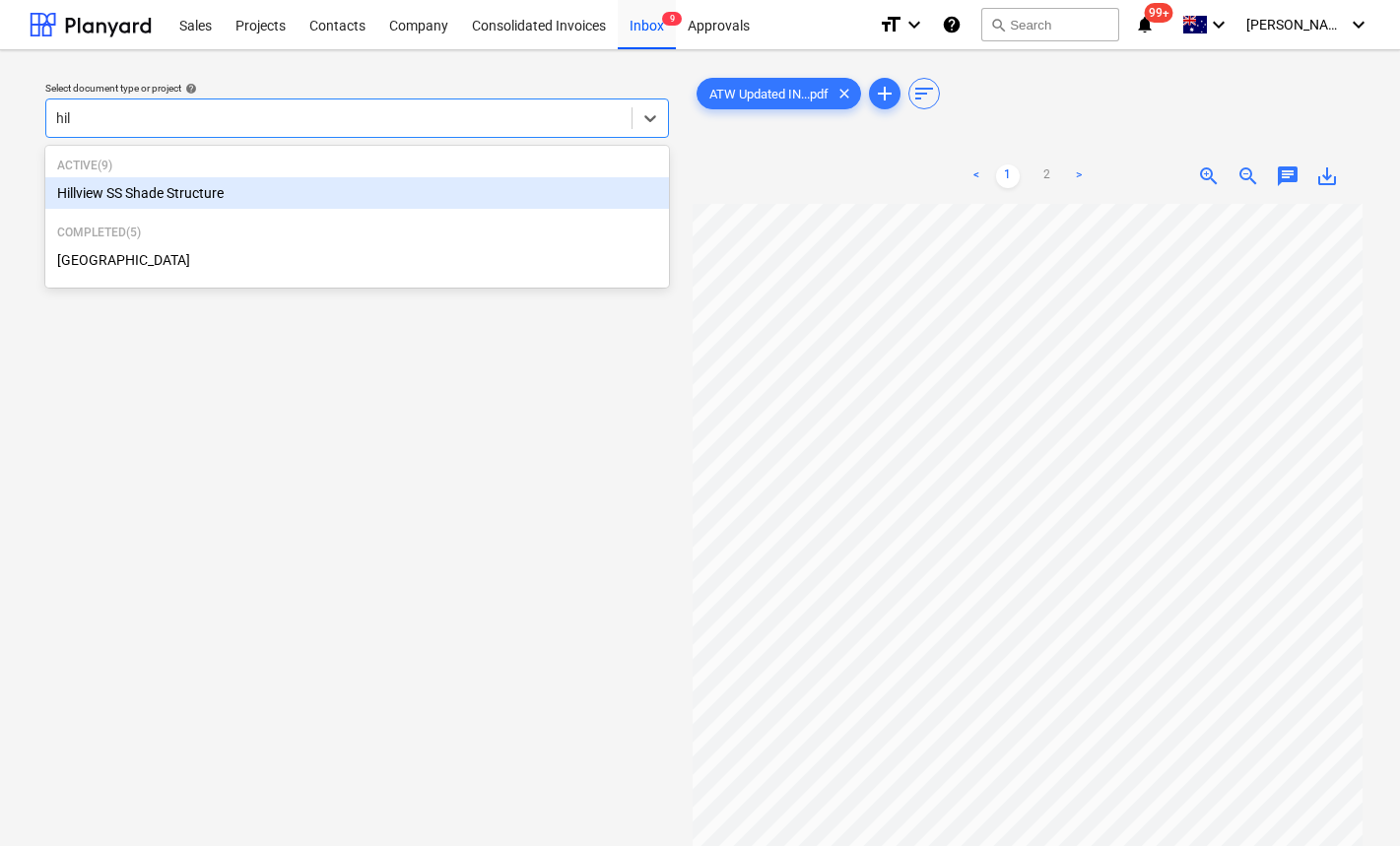 type on "hill" 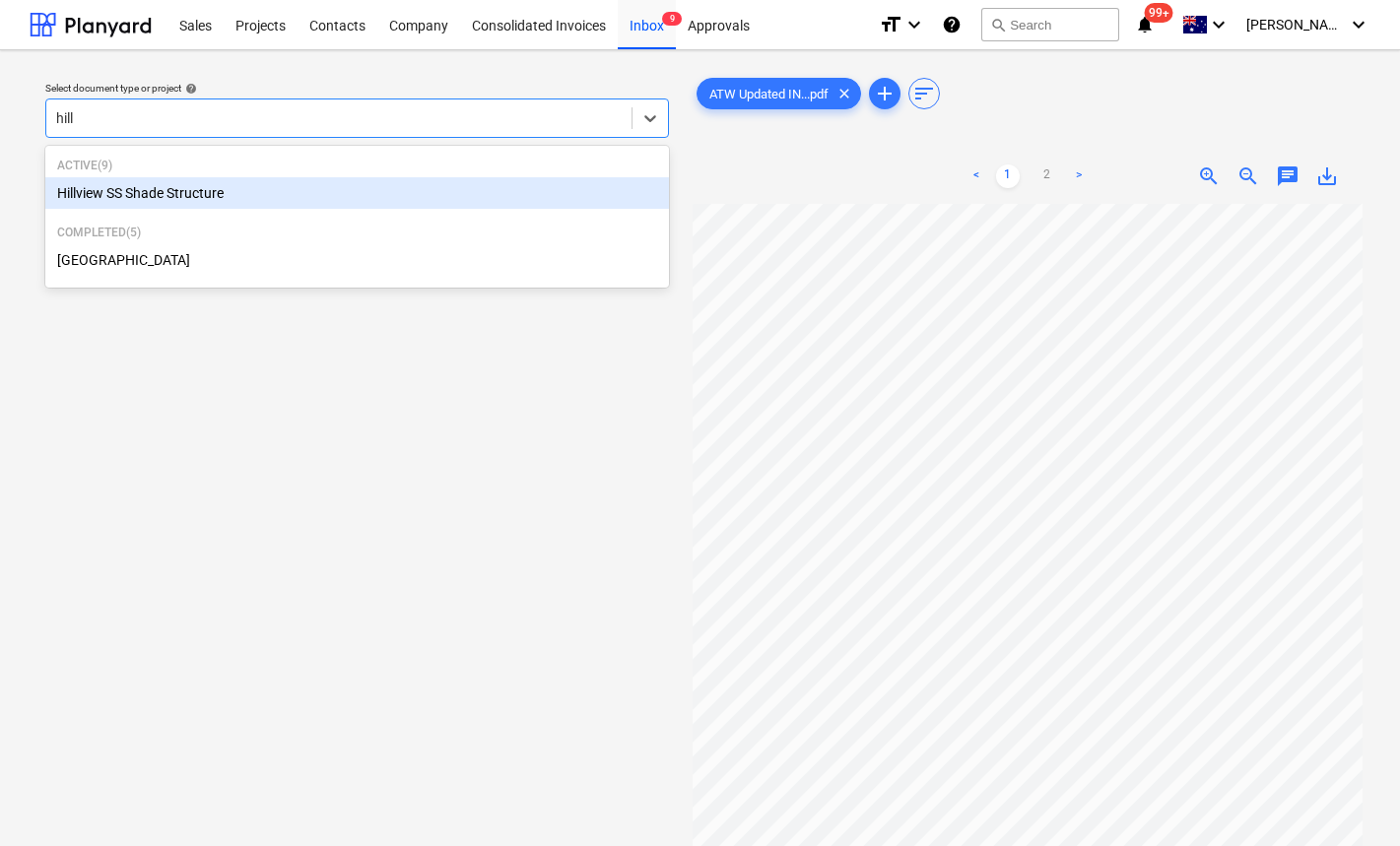 click on "Hillview SS Shade Structure" at bounding box center [357, 193] 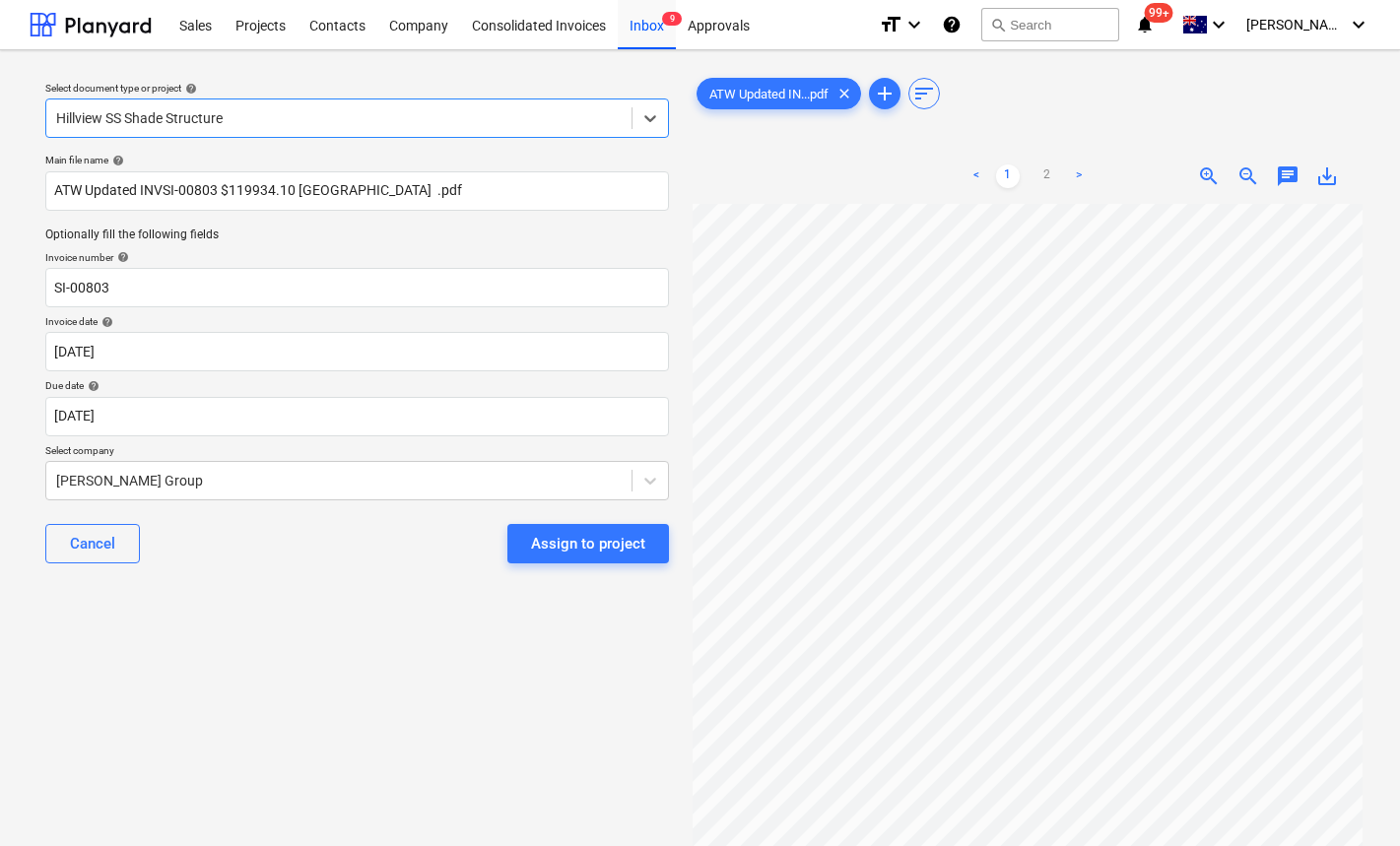 scroll, scrollTop: 199, scrollLeft: 94, axis: both 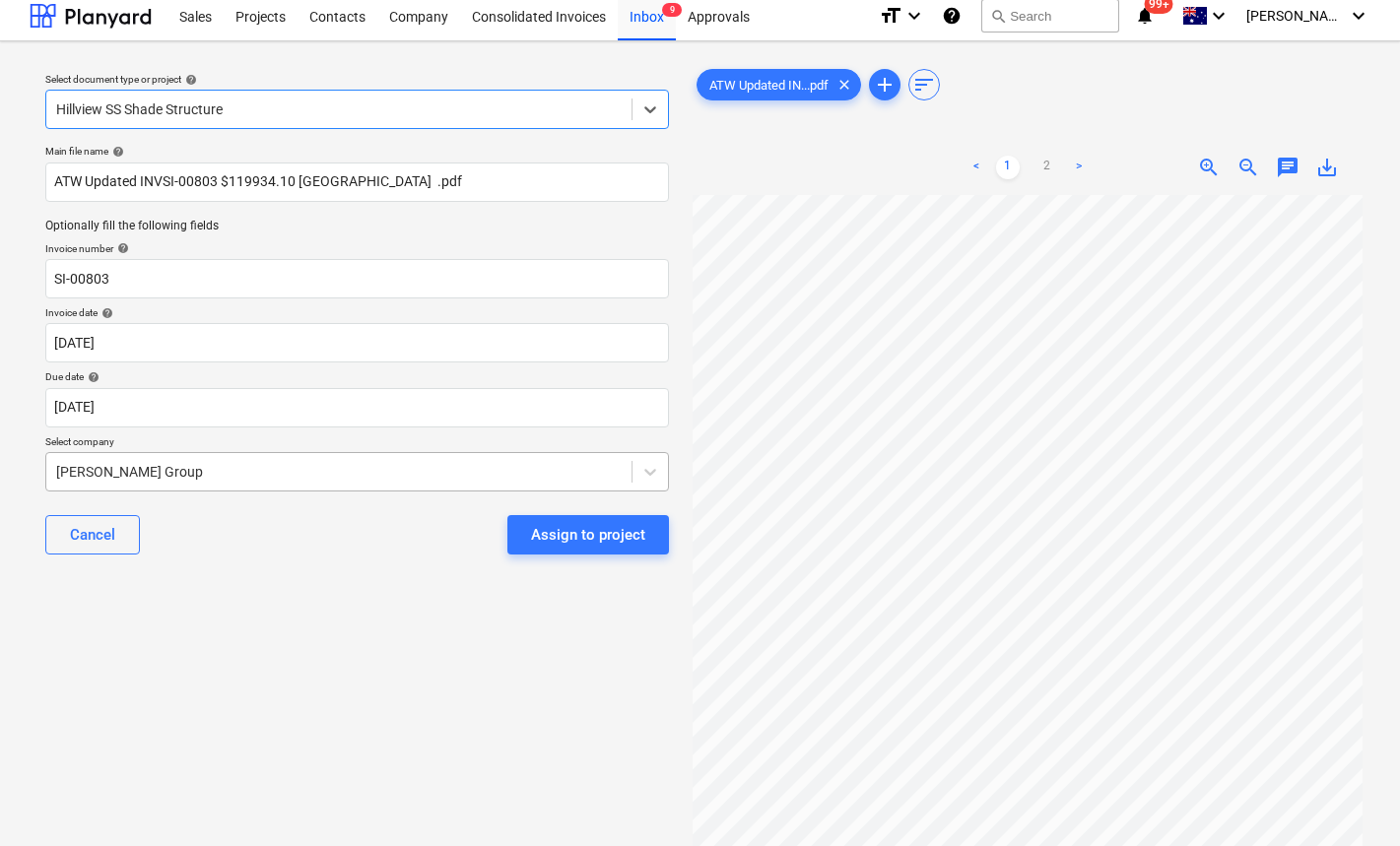 click at bounding box center [339, 472] 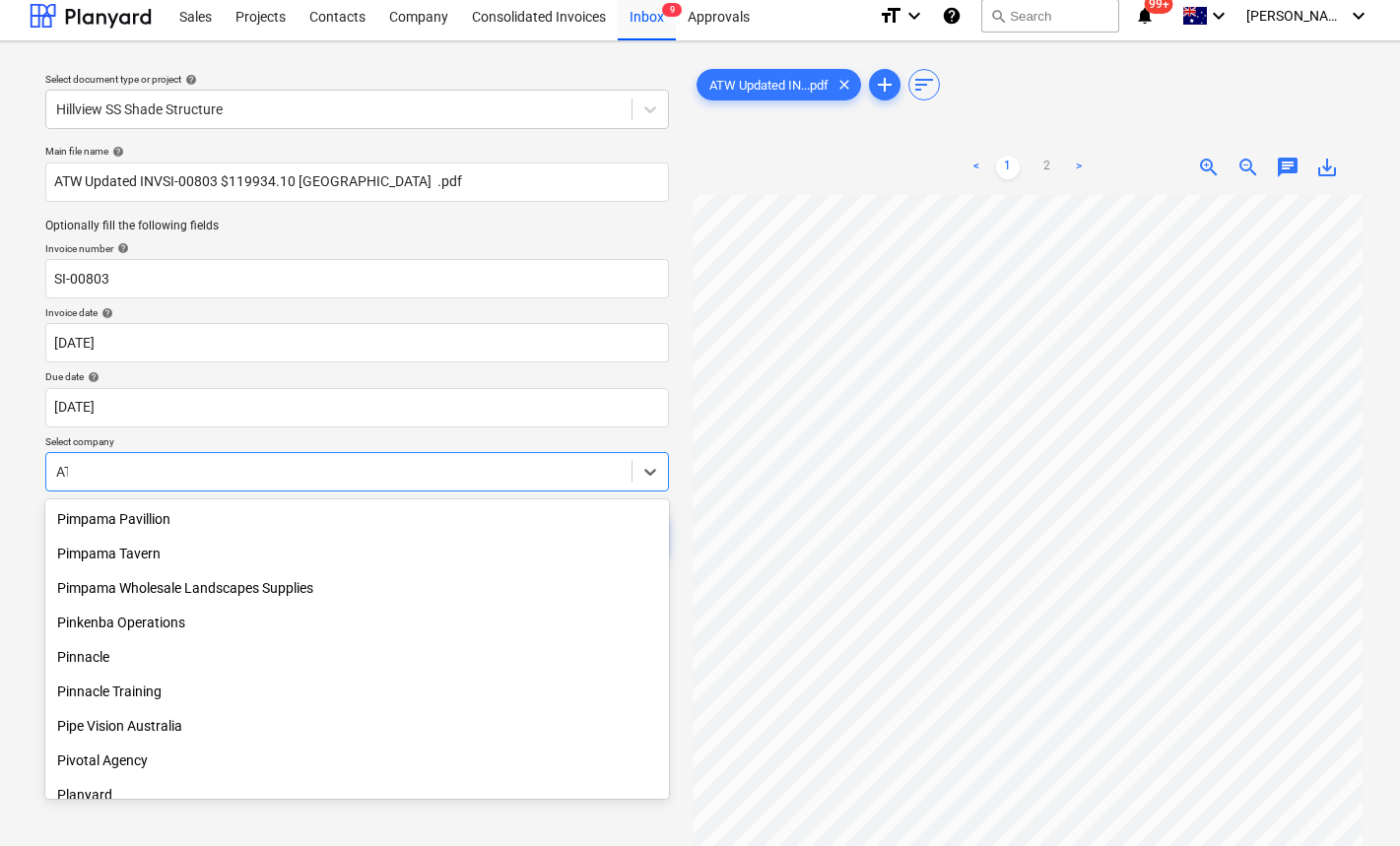 scroll, scrollTop: 2497, scrollLeft: 0, axis: vertical 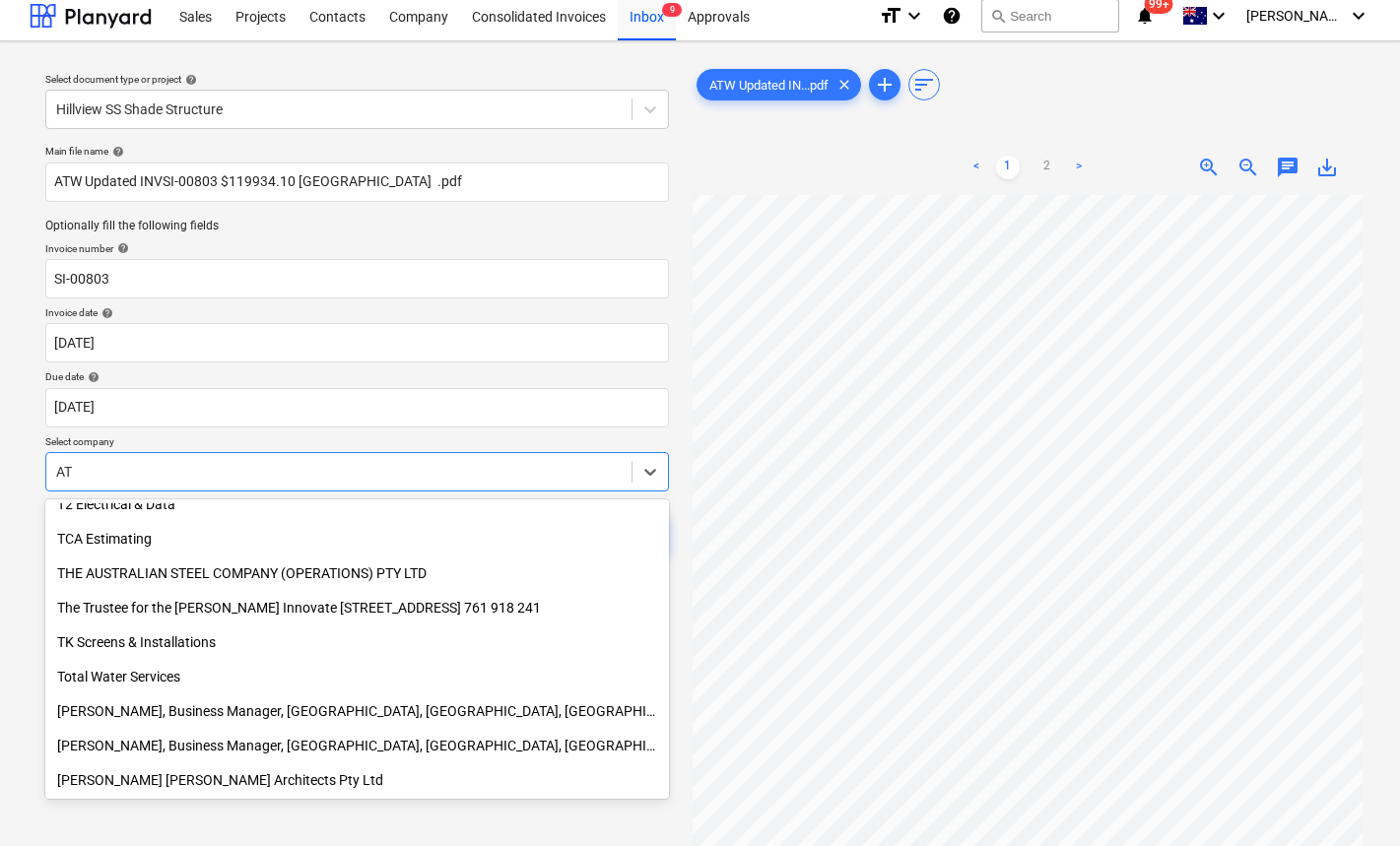 type on "ATW" 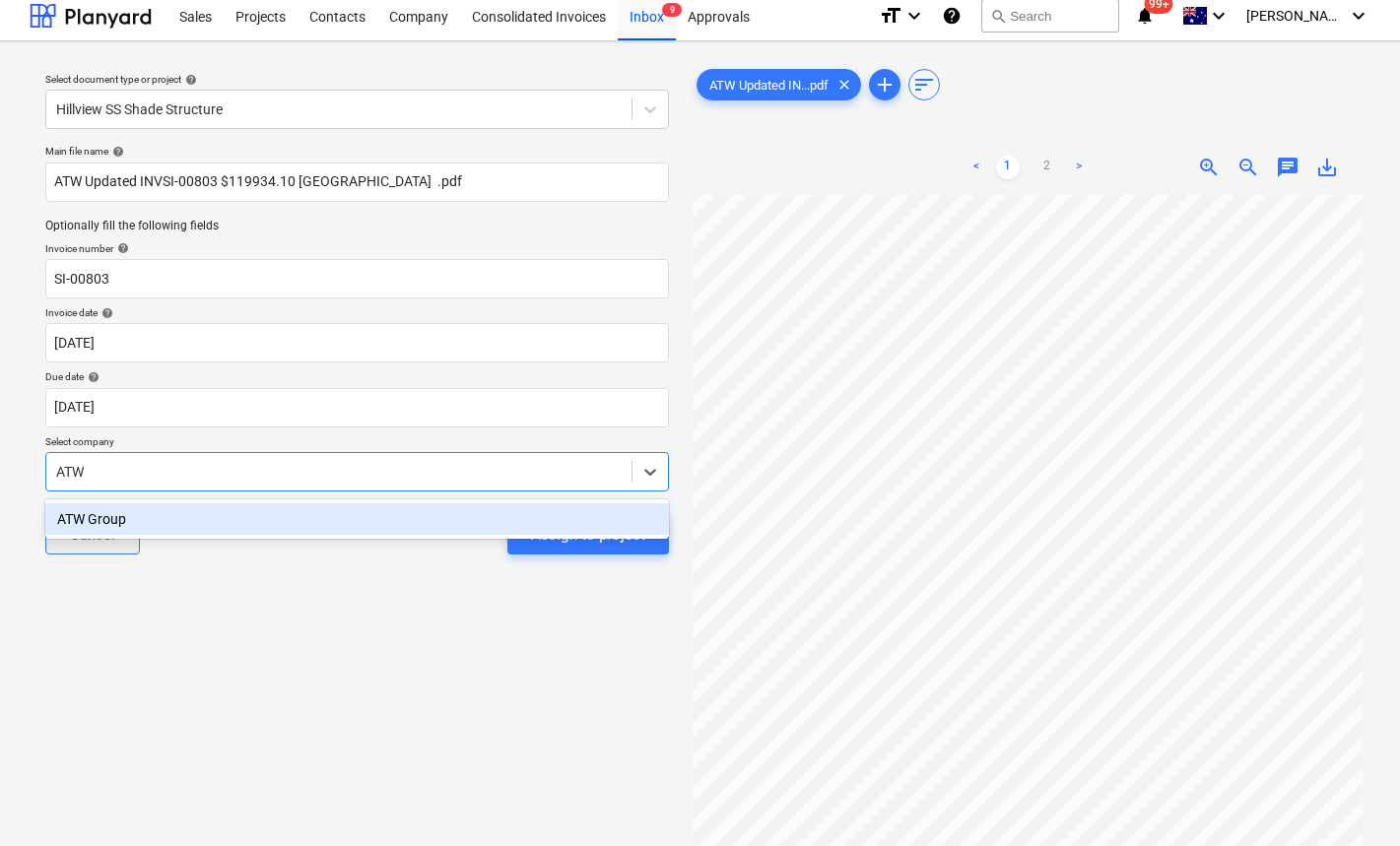 click on "ATW Group" at bounding box center [357, 519] 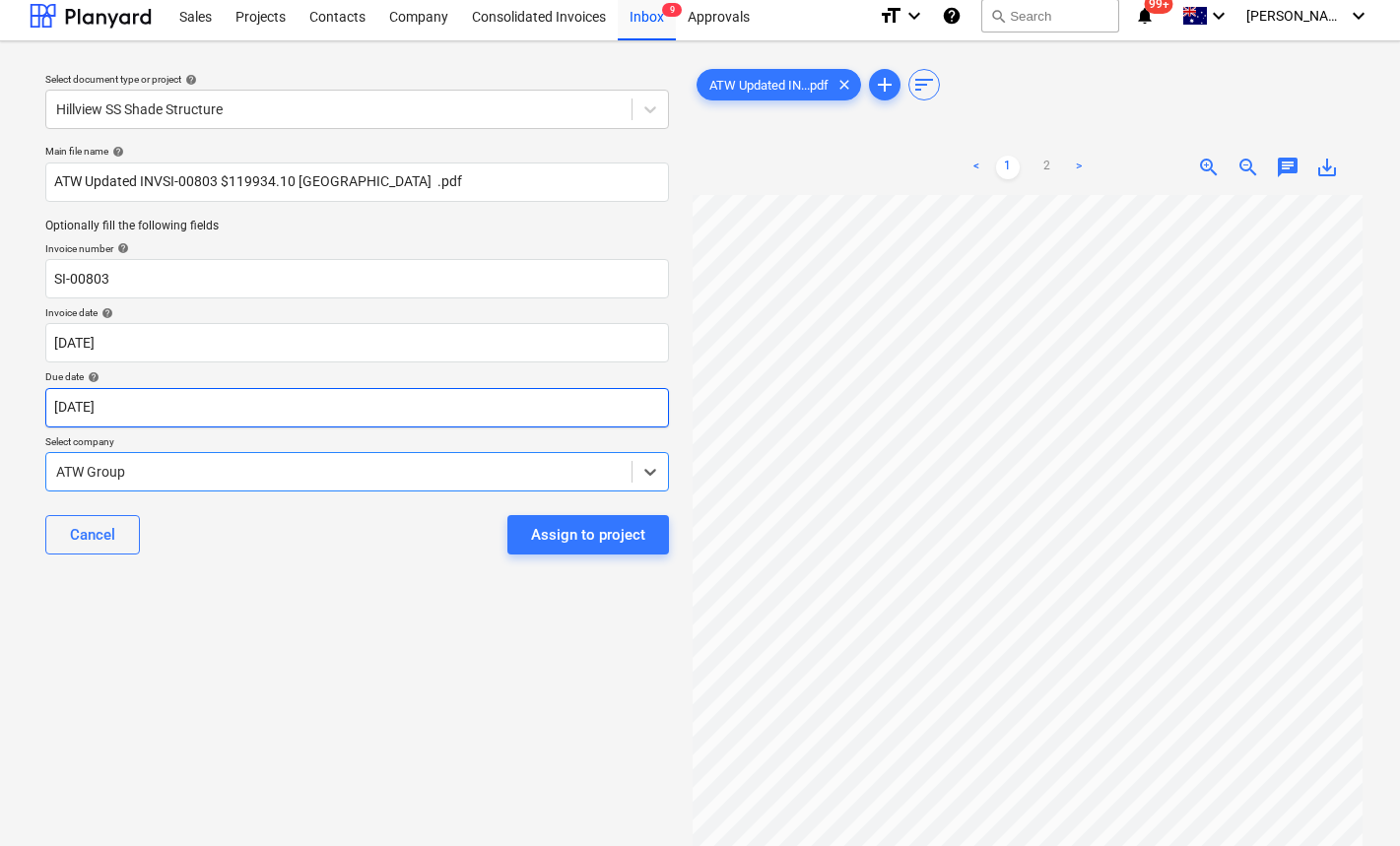 click on "Sales Projects Contacts Company Consolidated Invoices Inbox 9 Approvals format_size keyboard_arrow_down help search Search notifications 99+ keyboard_arrow_down [PERSON_NAME] keyboard_arrow_down Select document type or project help Hillview SS Shade Structure Main file name help ATW Updated INVSI-00803 $119934.10 Hillview  .pdf Optionally fill the following fields Invoice number help SI-00803 Invoice date help [DATE] [DATE] Press the down arrow key to interact with the calendar and
select a date. Press the question mark key to get the keyboard shortcuts for changing dates. Due date help [DATE] [DATE] Press the down arrow key to interact with the calendar and
select a date. Press the question mark key to get the keyboard shortcuts for changing dates. Select company option ATW Group  , selected.   Select is focused ,type to refine list, press Down to open the menu,  ATW Group   Cancel Assign to project ATW Updated IN...pdf clear add sort < 1 2 > zoom_in zoom_out chat 0 save_alt" at bounding box center [700, 414] 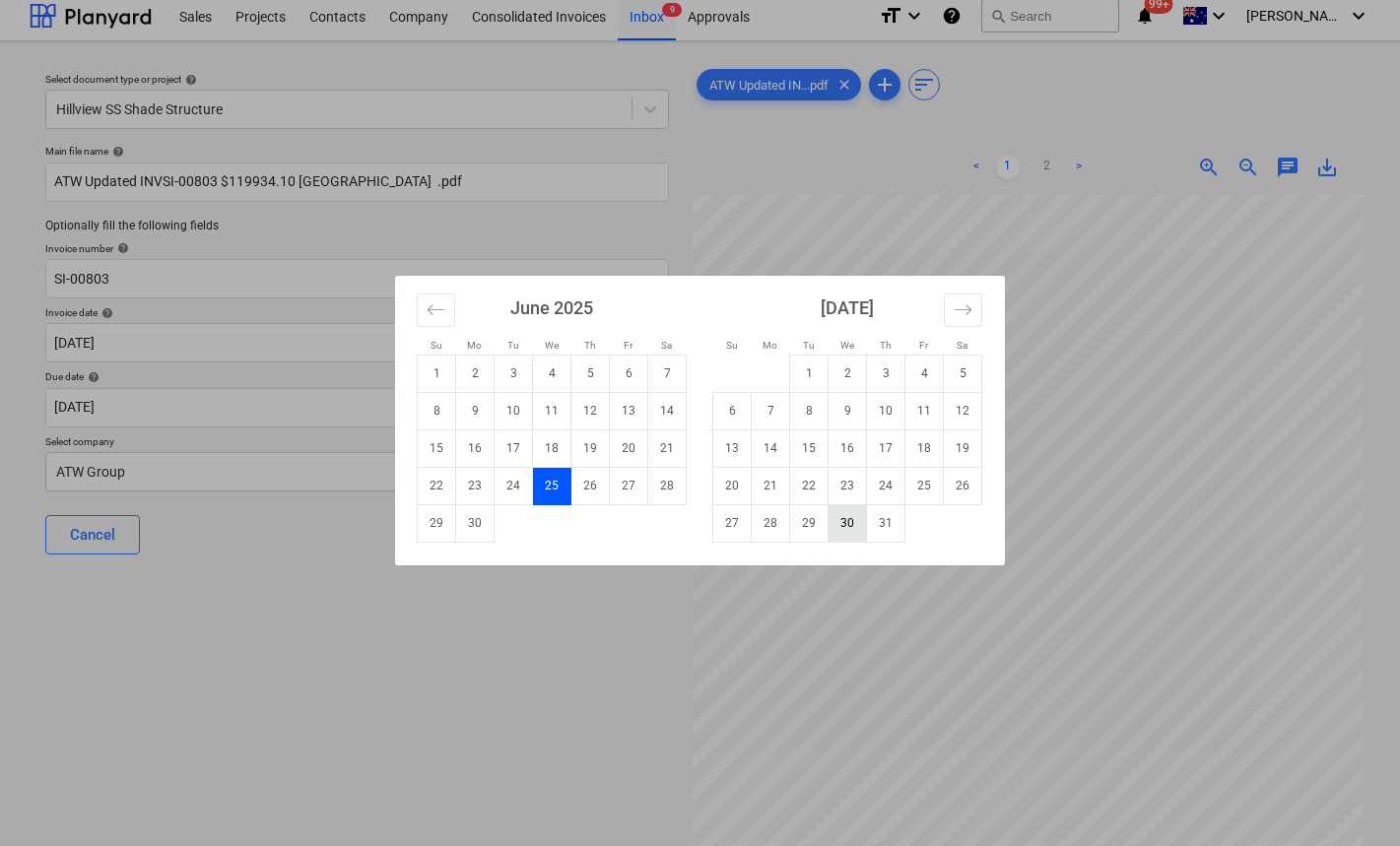 click on "30" at bounding box center (847, 523) 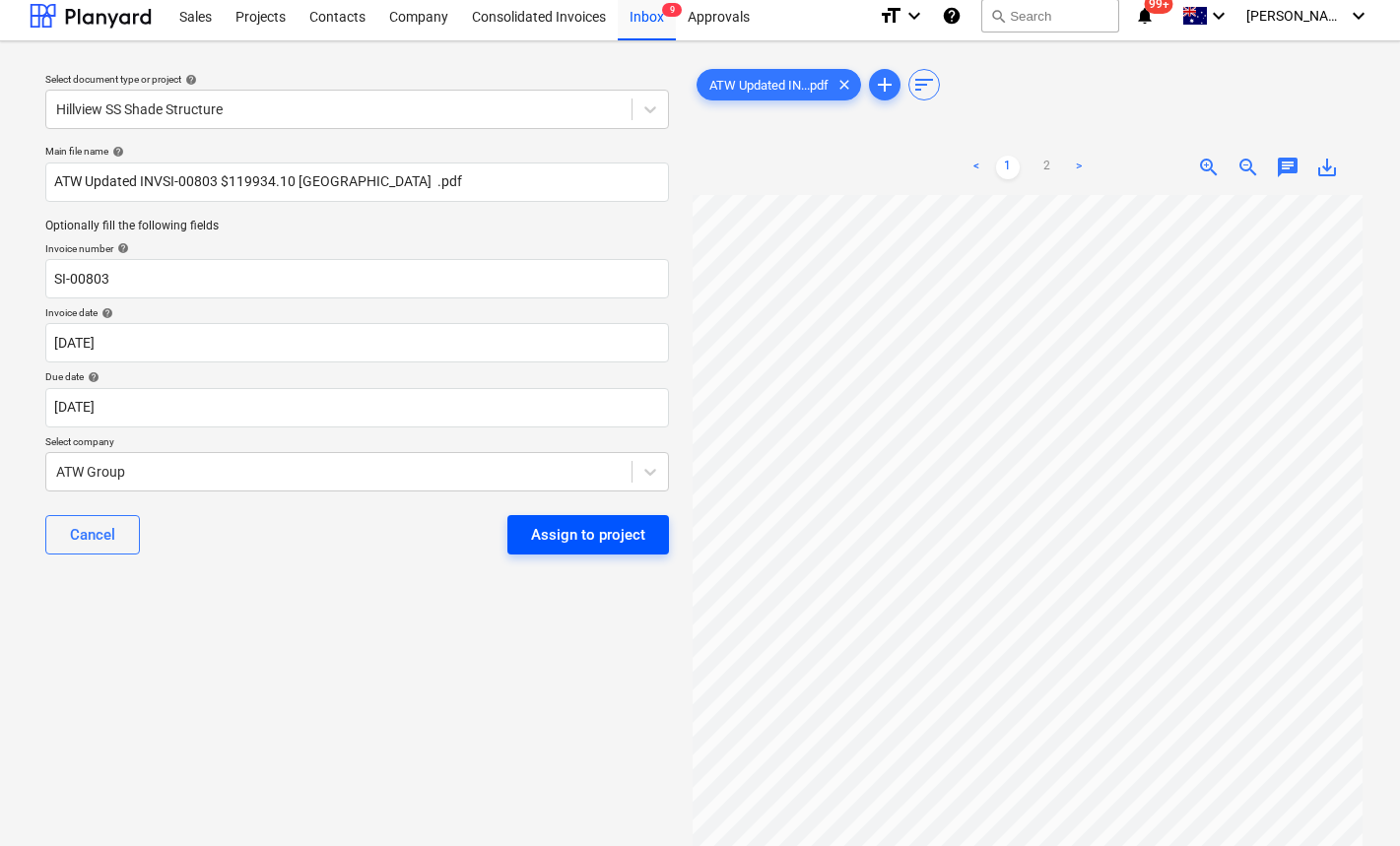 click on "Assign to project" at bounding box center (588, 535) 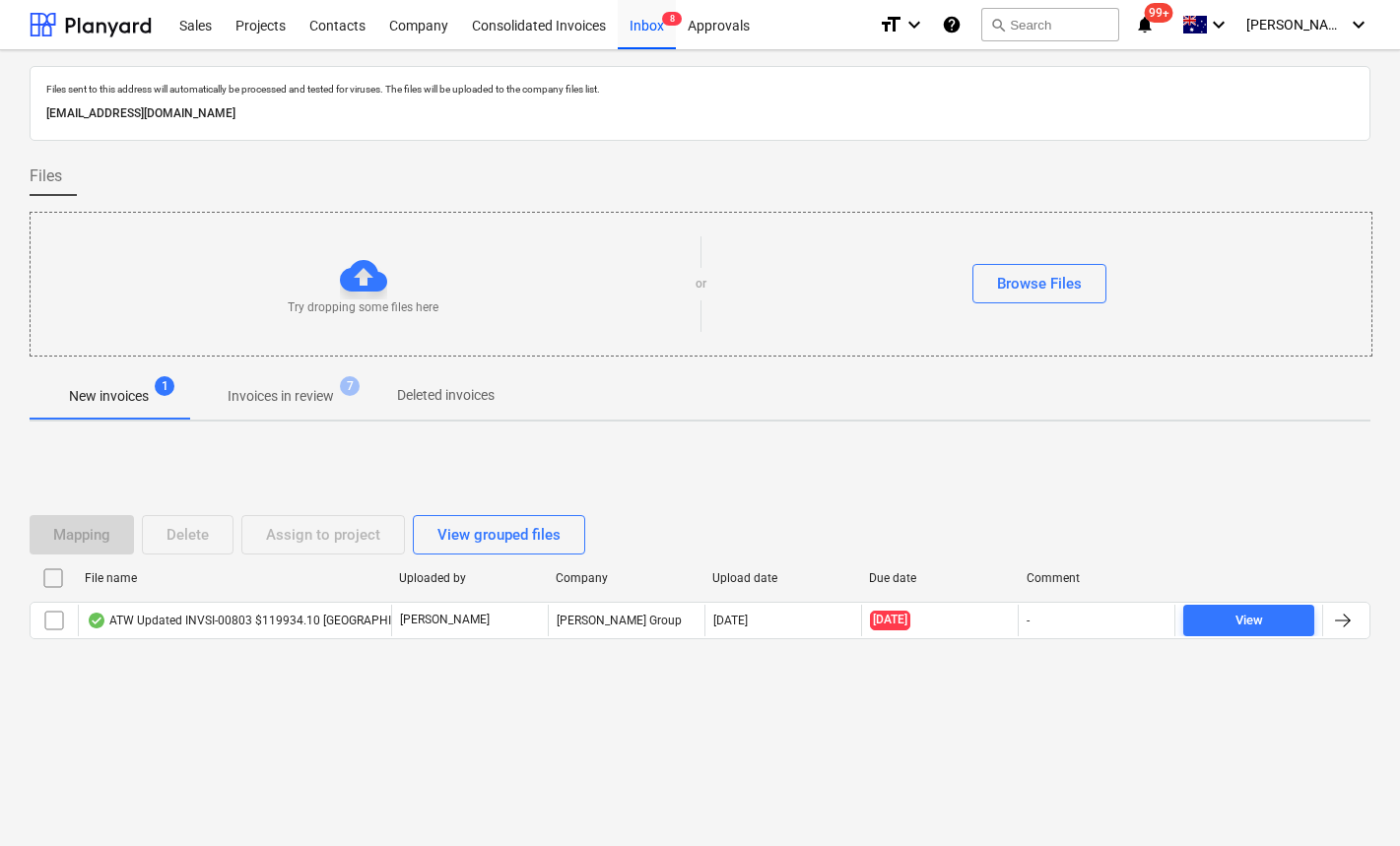 scroll, scrollTop: 0, scrollLeft: 0, axis: both 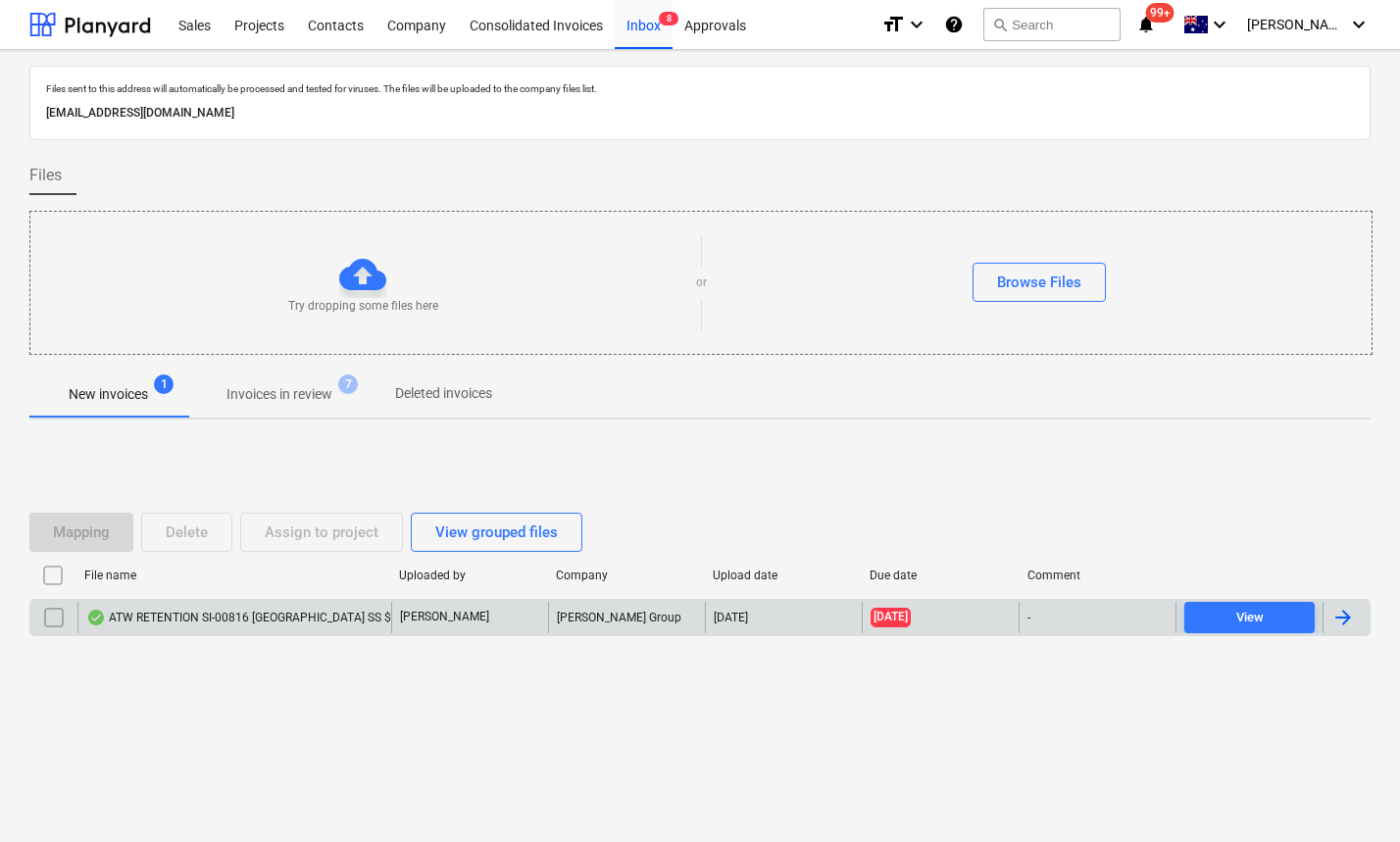 click on "ATW RETENTION SI-00816 [GEOGRAPHIC_DATA] SS $3,252.15.pdf" at bounding box center [272, 618] 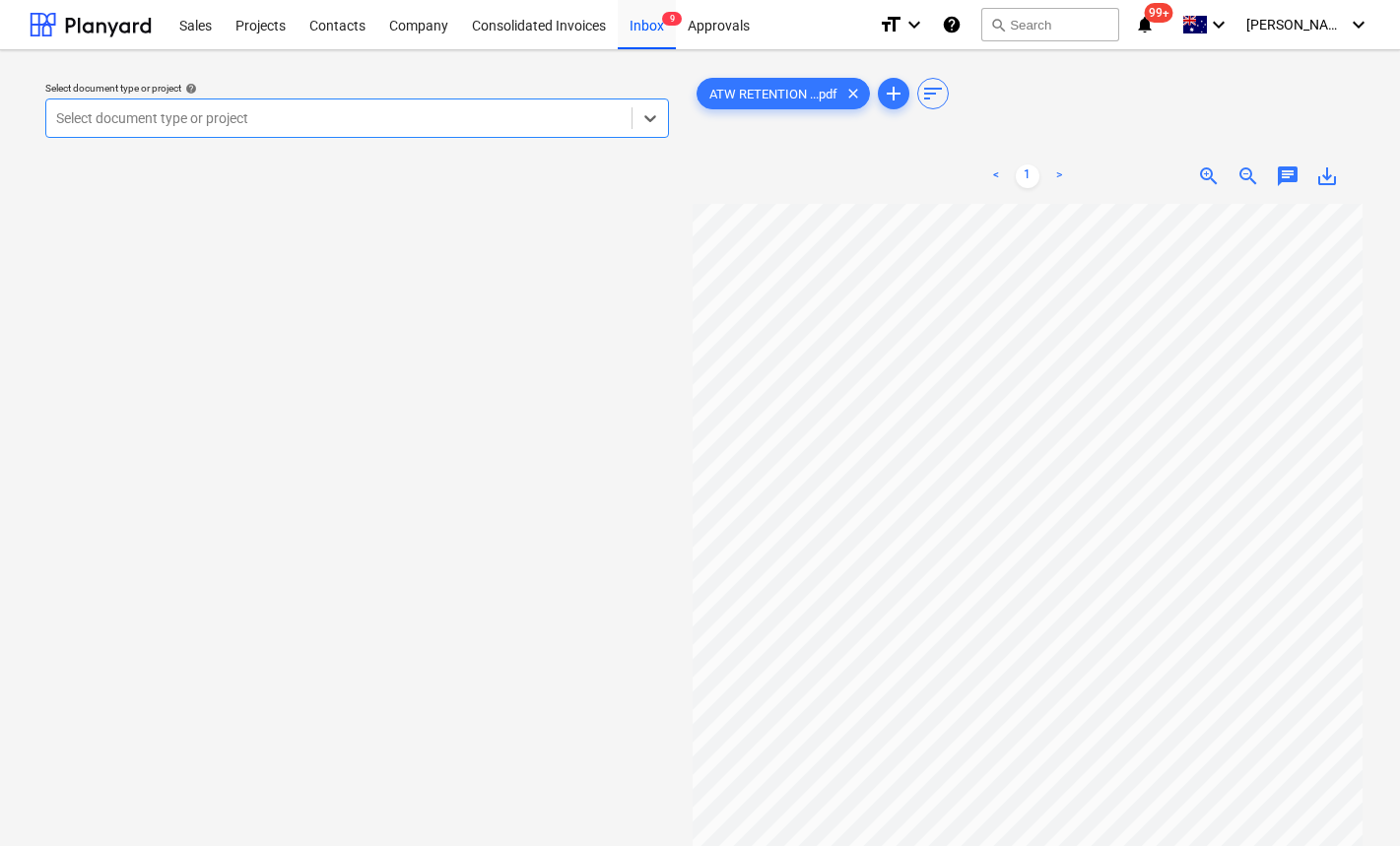 click at bounding box center [339, 118] 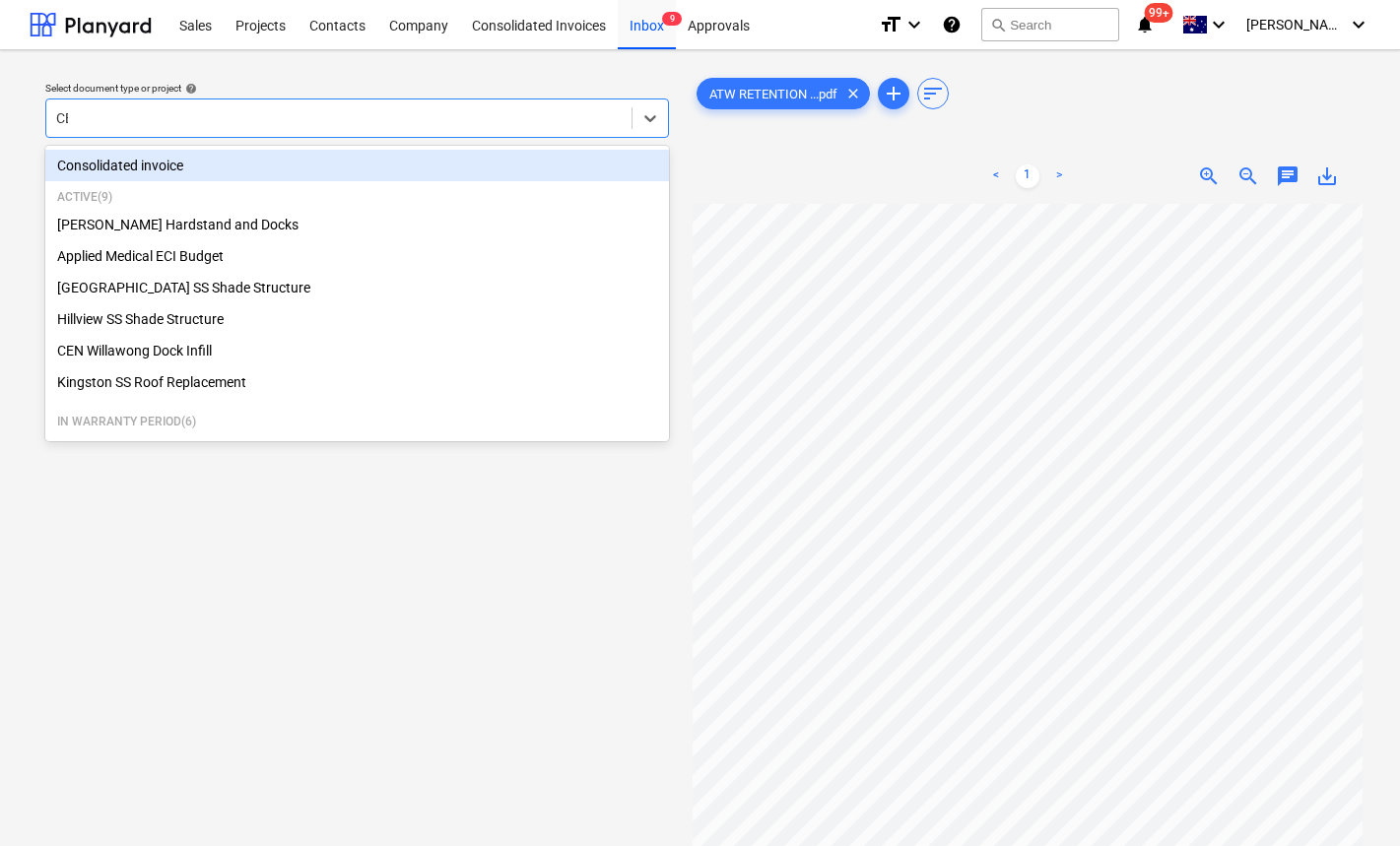 type on "CED" 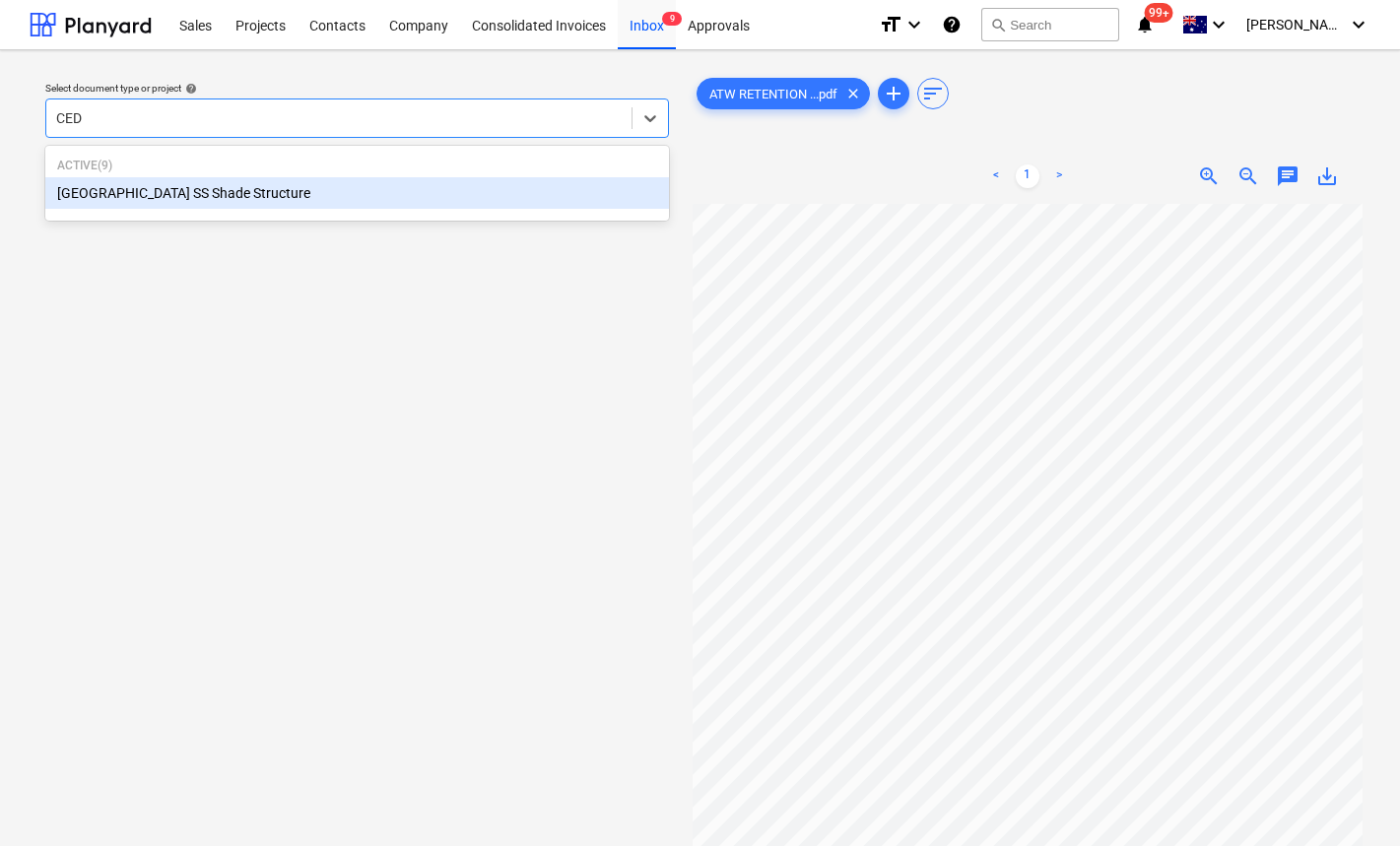 click on "[GEOGRAPHIC_DATA] SS Shade Structure" at bounding box center (357, 193) 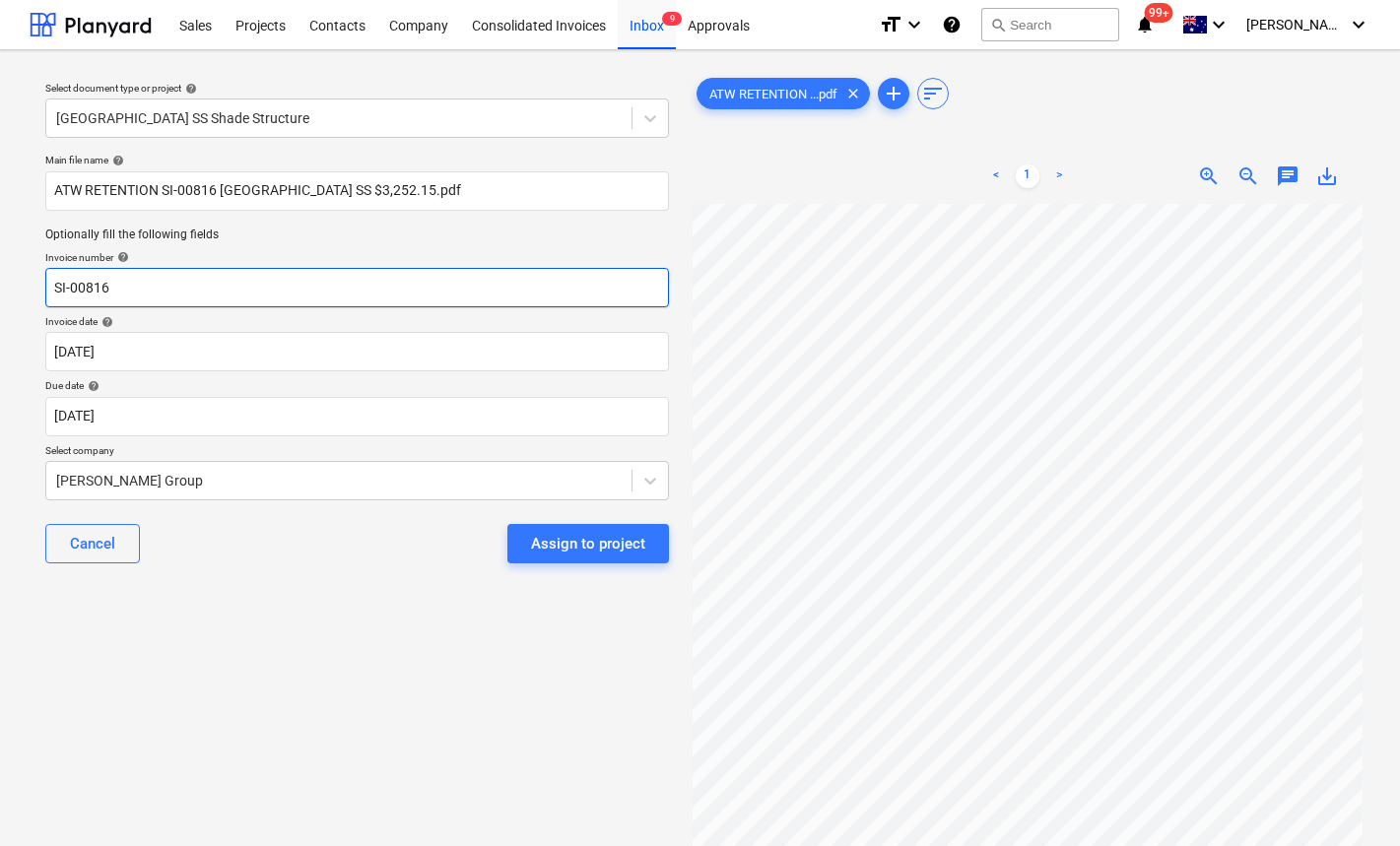 click on "SI-00816" at bounding box center [357, 288] 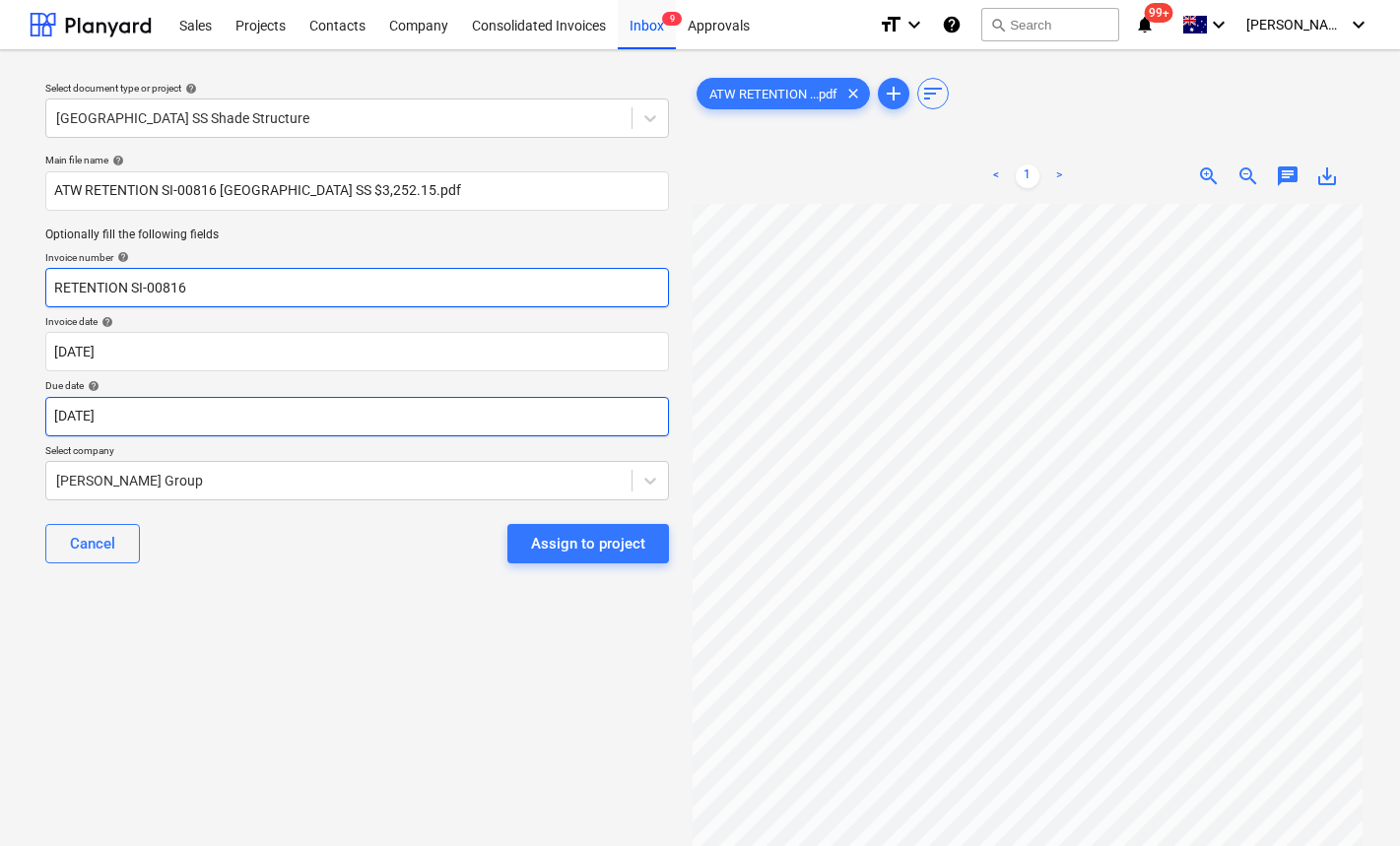 type on "RETENTION SI-00816" 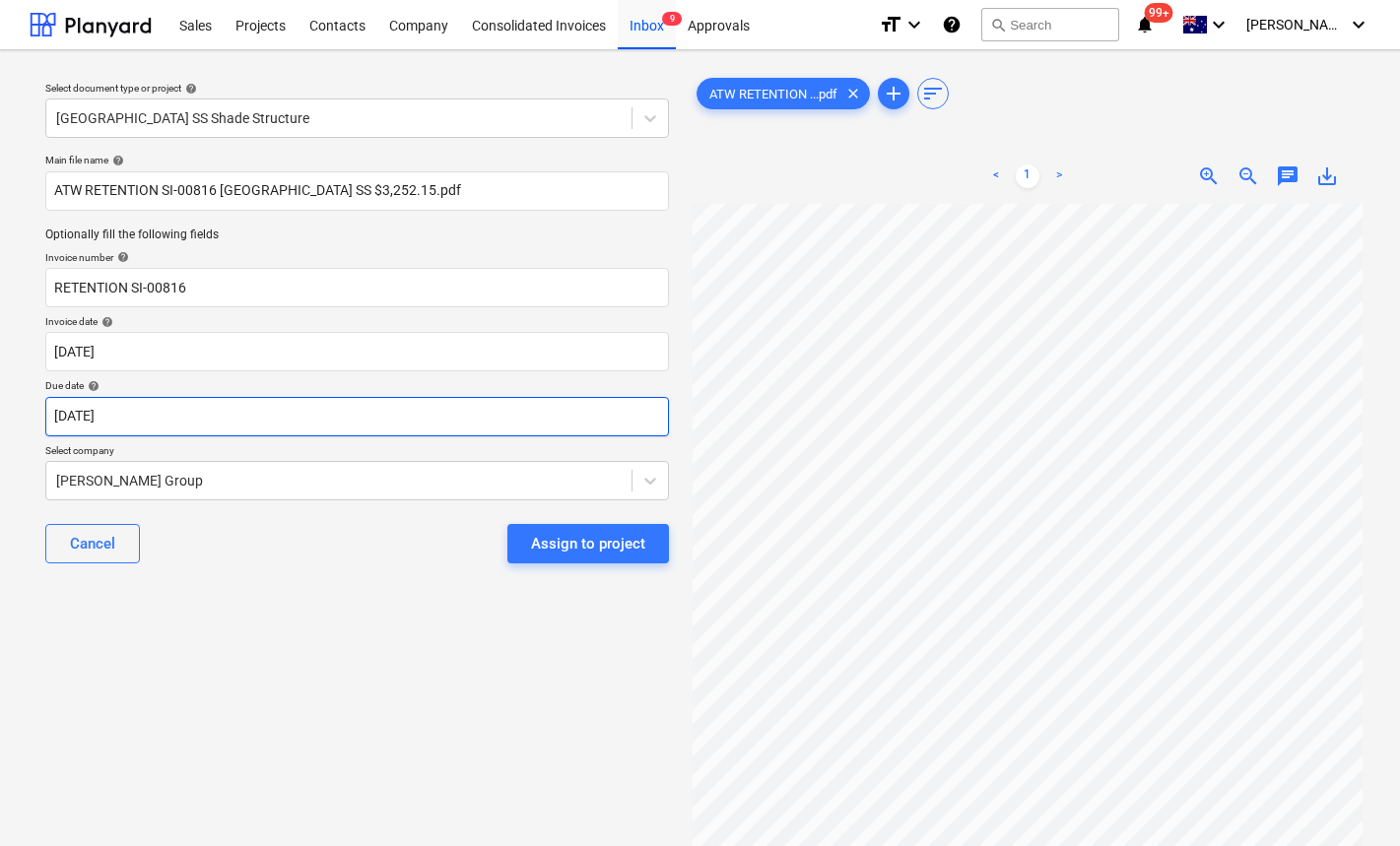 click on "Sales Projects Contacts Company Consolidated Invoices Inbox 9 Approvals format_size keyboard_arrow_down help search Search notifications 99+ keyboard_arrow_down [PERSON_NAME] keyboard_arrow_down Select document type or project help [GEOGRAPHIC_DATA] SS Shade Structure Main file name help ATW RETENTION SI-00816 [GEOGRAPHIC_DATA] SS $3,252.15.pdf Optionally fill the following fields Invoice number help RETENTION SI-00816 Invoice date help [DATE] [DATE] Press the down arrow key to interact with the calendar and
select a date. Press the question mark key to get the keyboard shortcuts for changing dates. Due date help [DATE] [DATE] Press the down arrow key to interact with the calendar and
select a date. Press the question mark key to get the keyboard shortcuts for changing dates. Select company [PERSON_NAME] Group   Cancel Assign to project ATW RETENTION ...pdf clear add sort < 1 > zoom_in zoom_out chat 0 save_alt" at bounding box center [700, 423] 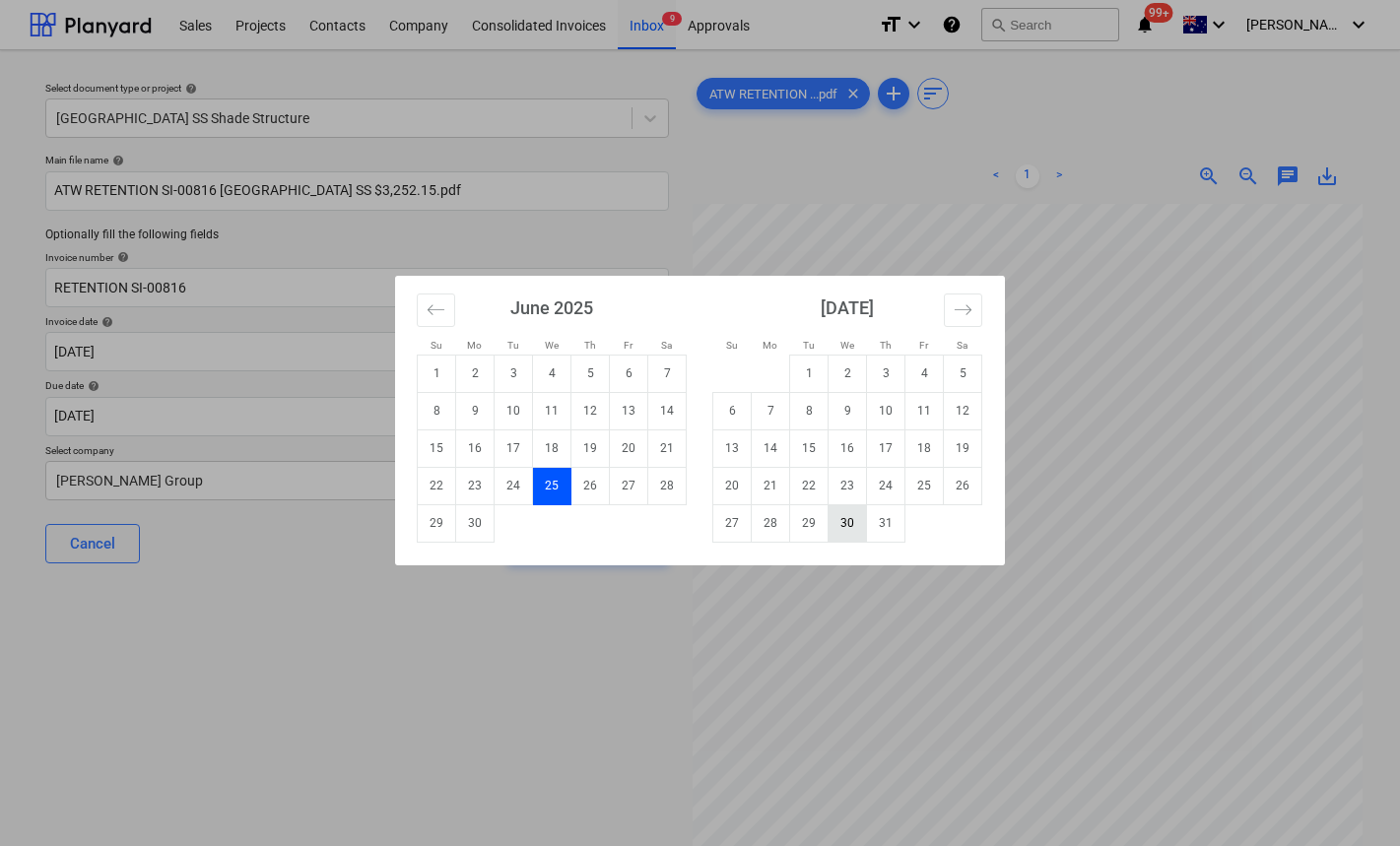 click on "30" at bounding box center (847, 523) 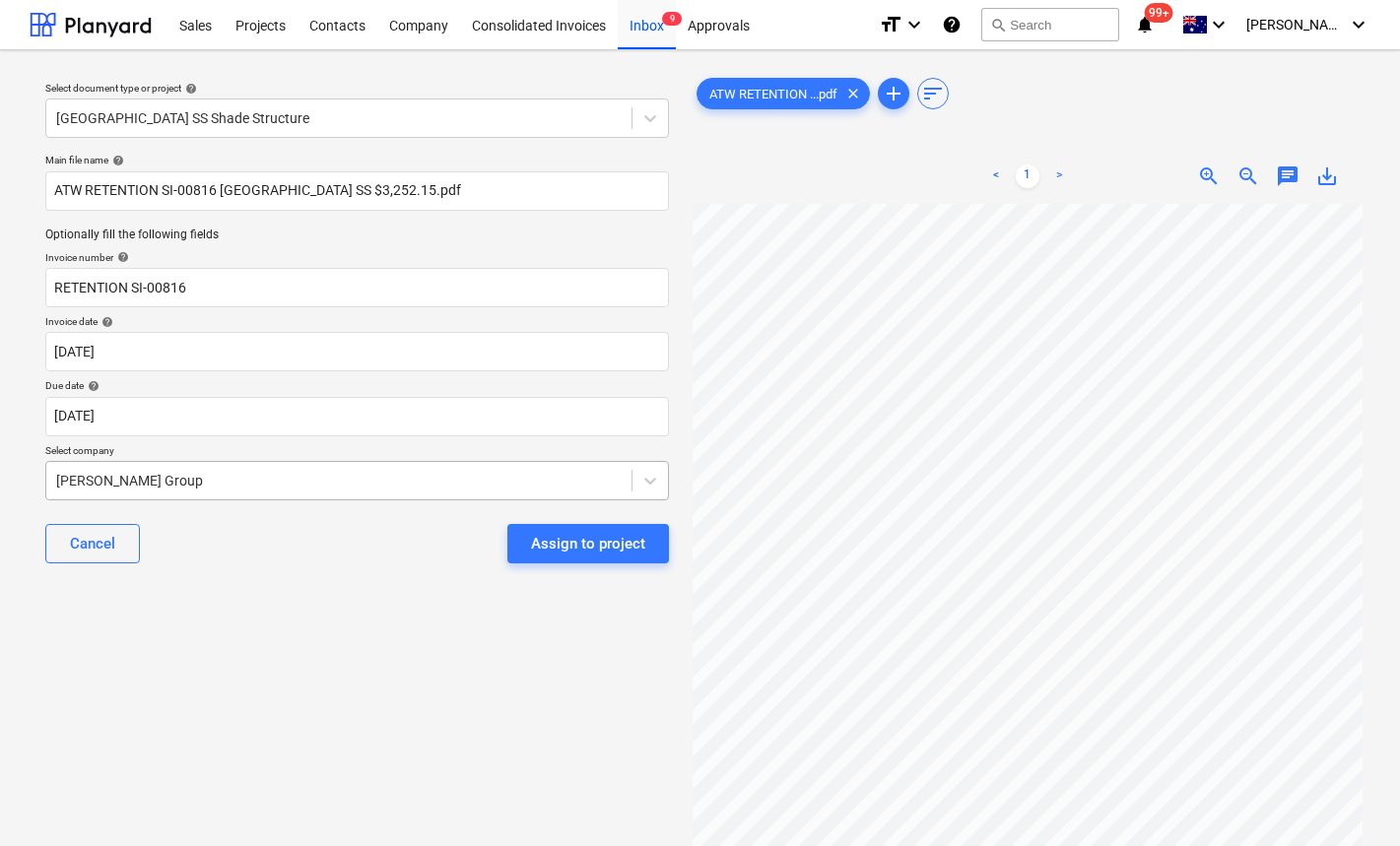 click at bounding box center [339, 481] 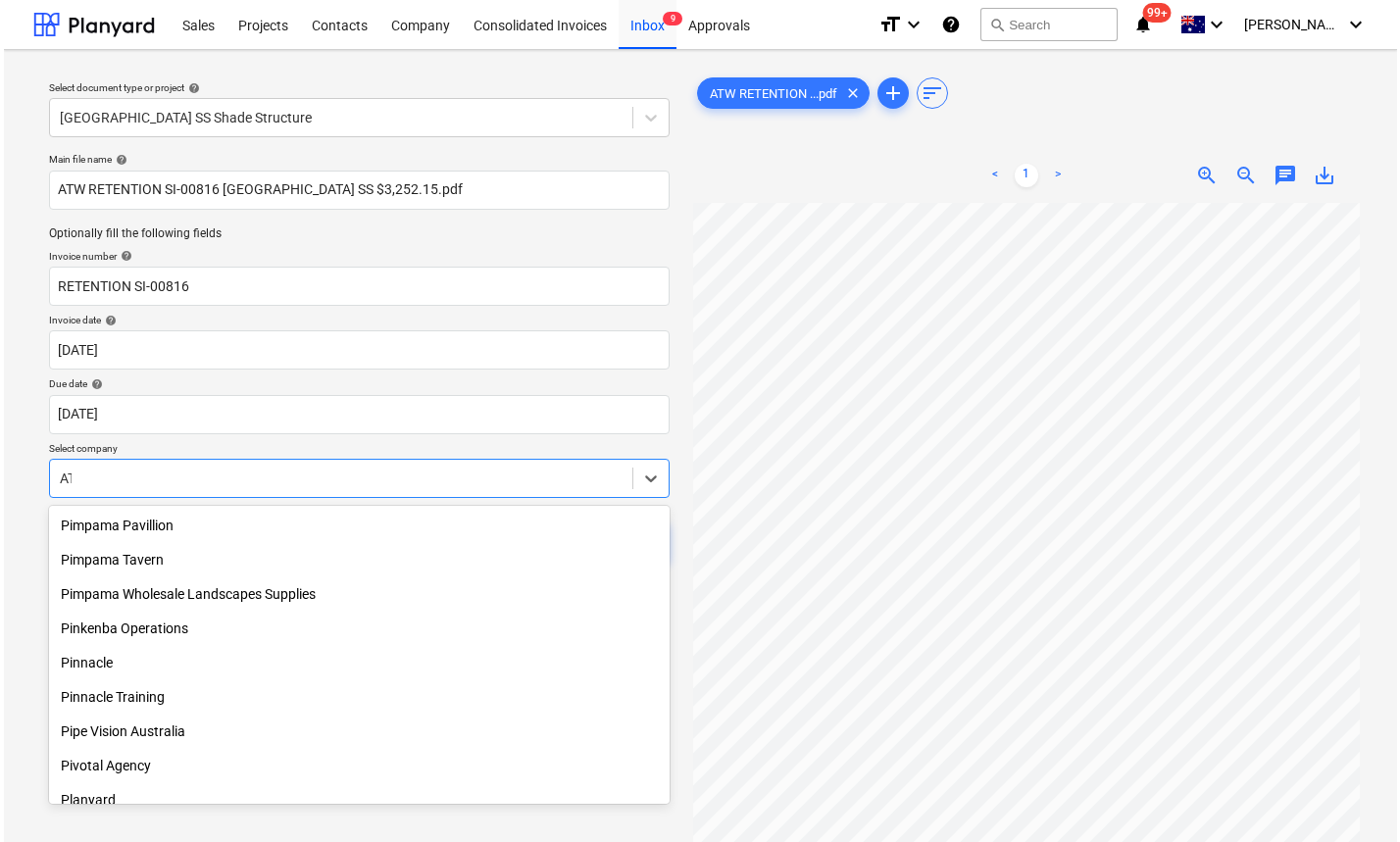 scroll, scrollTop: 2485, scrollLeft: 0, axis: vertical 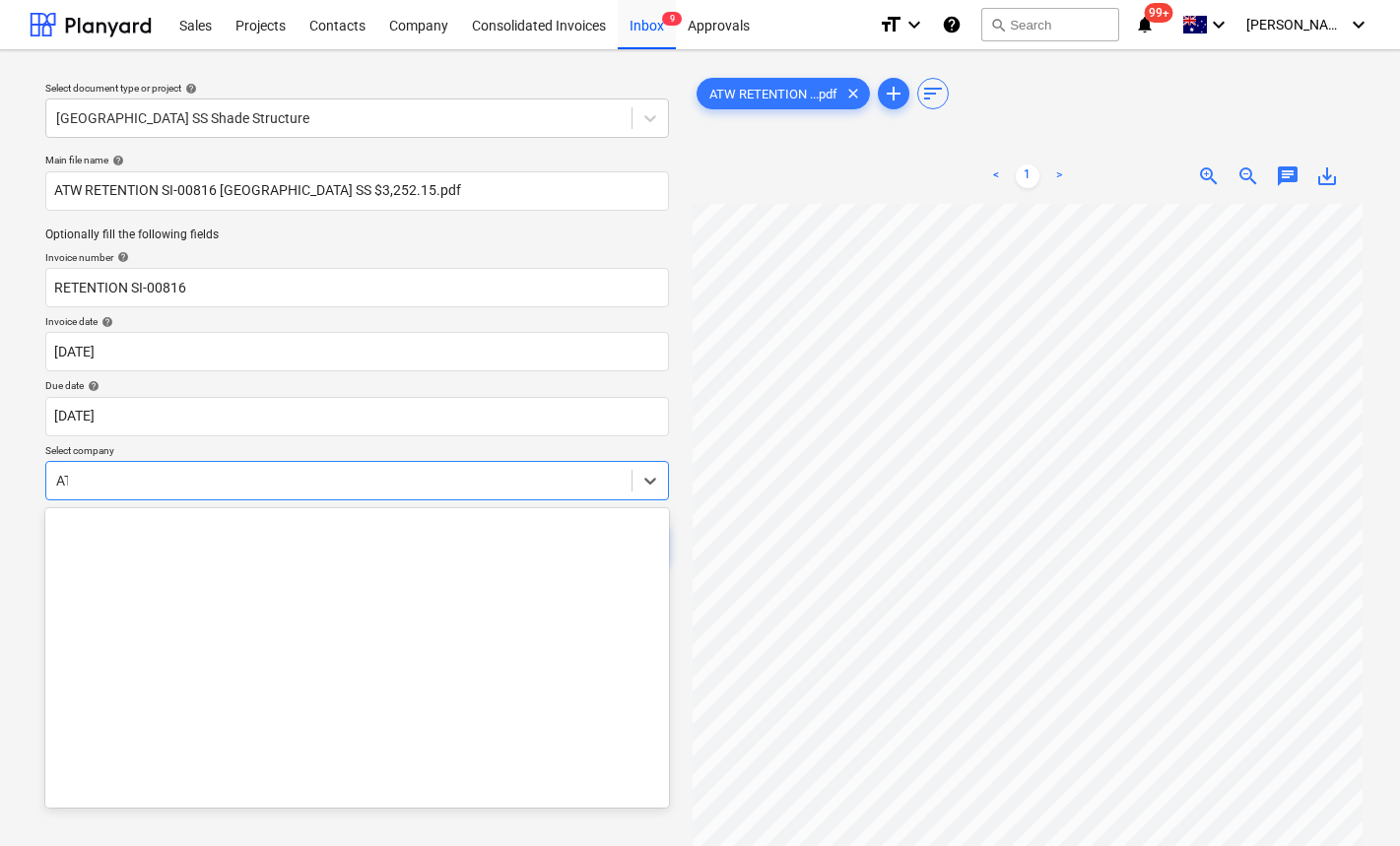 type on "ATW" 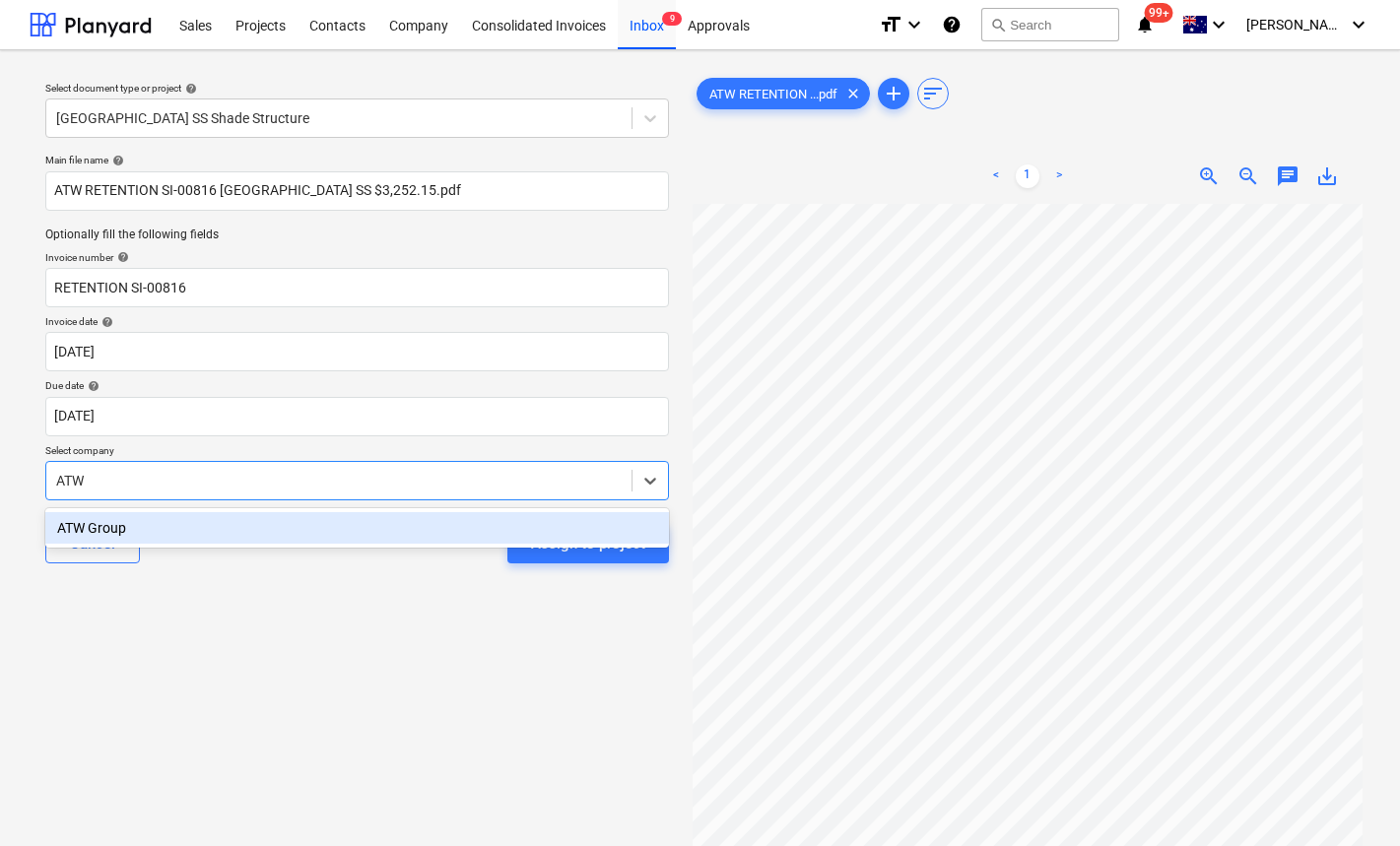 click on "ATW Group" at bounding box center [357, 528] 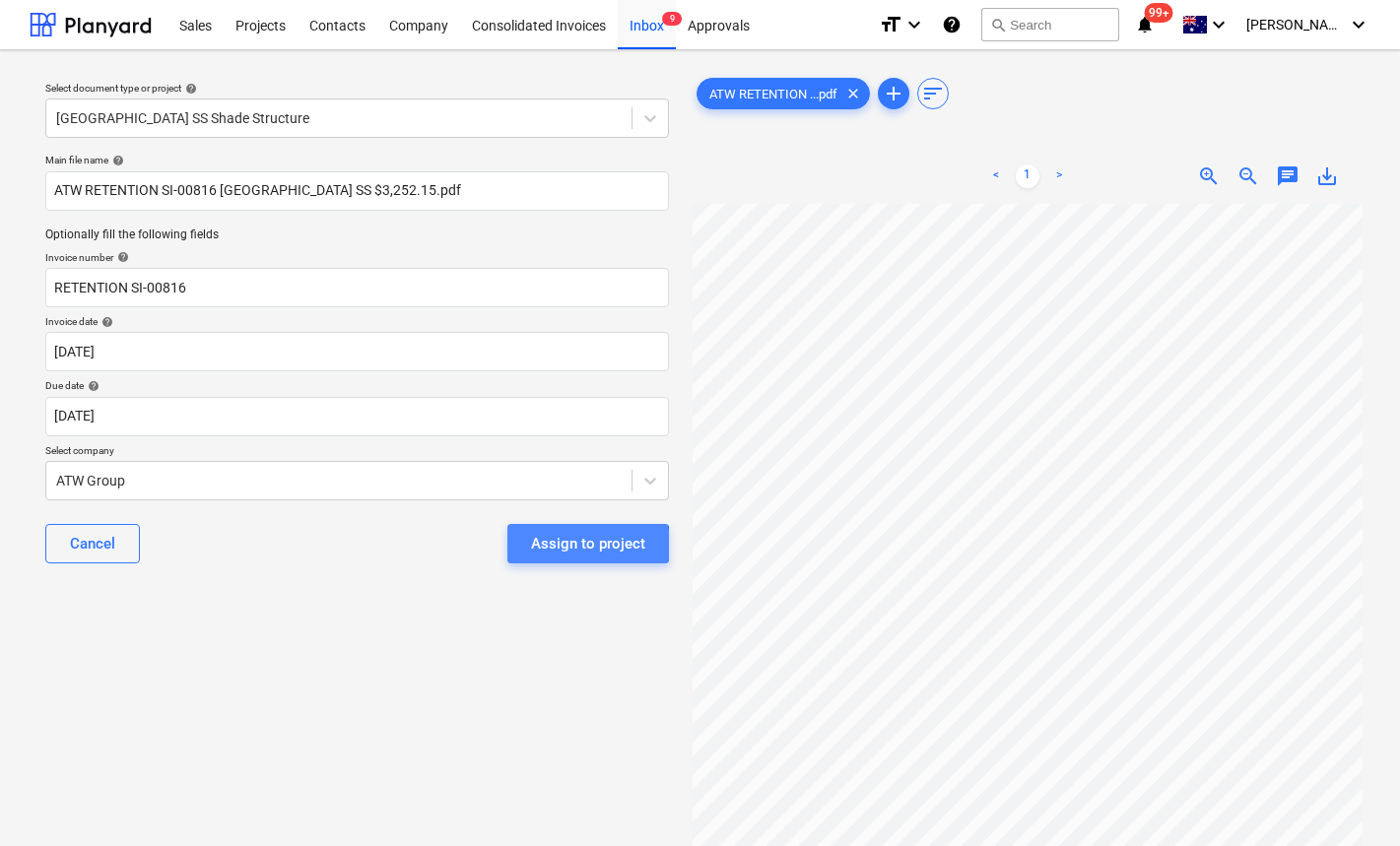 click on "Assign to project" at bounding box center (588, 544) 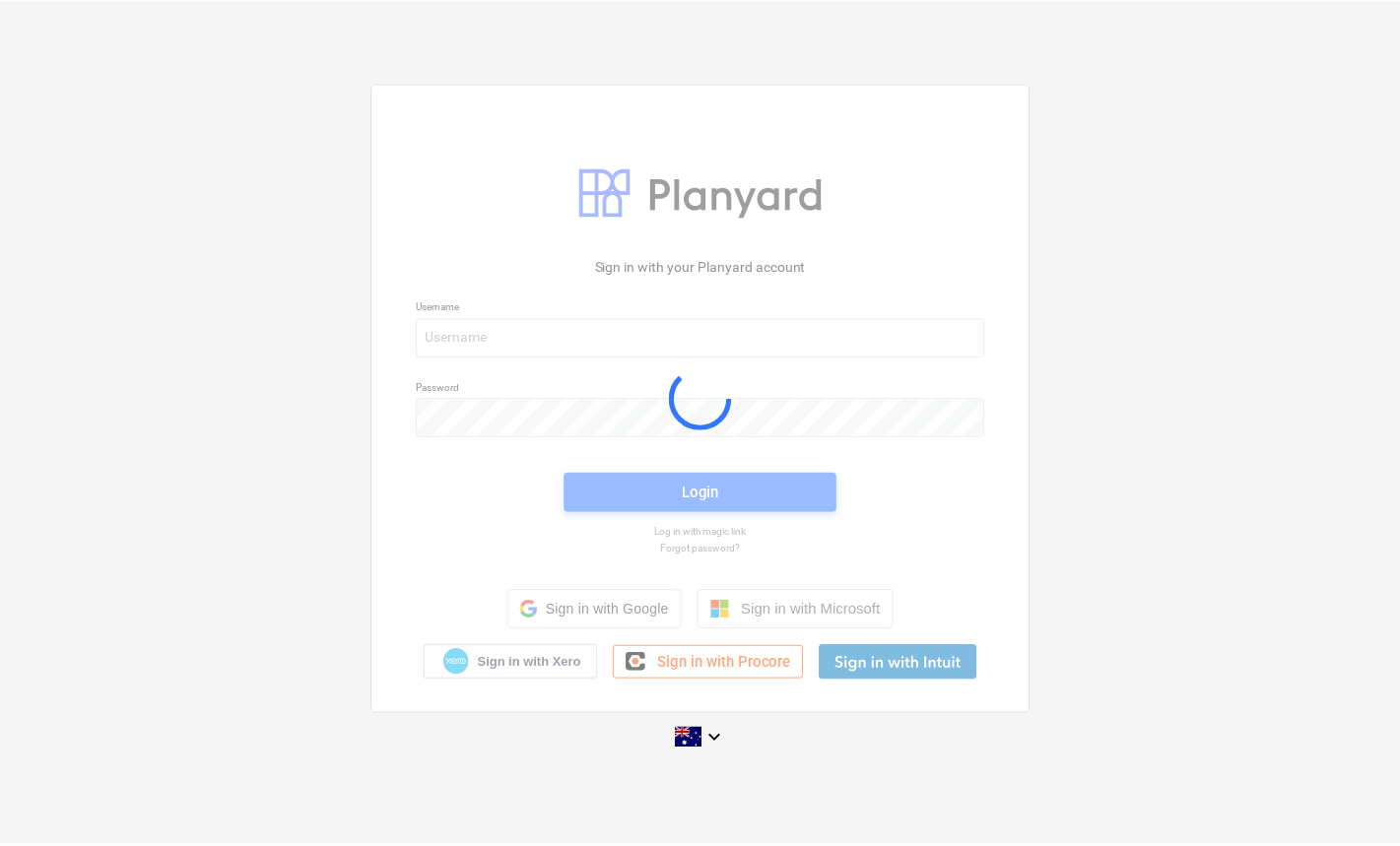 scroll, scrollTop: 0, scrollLeft: 0, axis: both 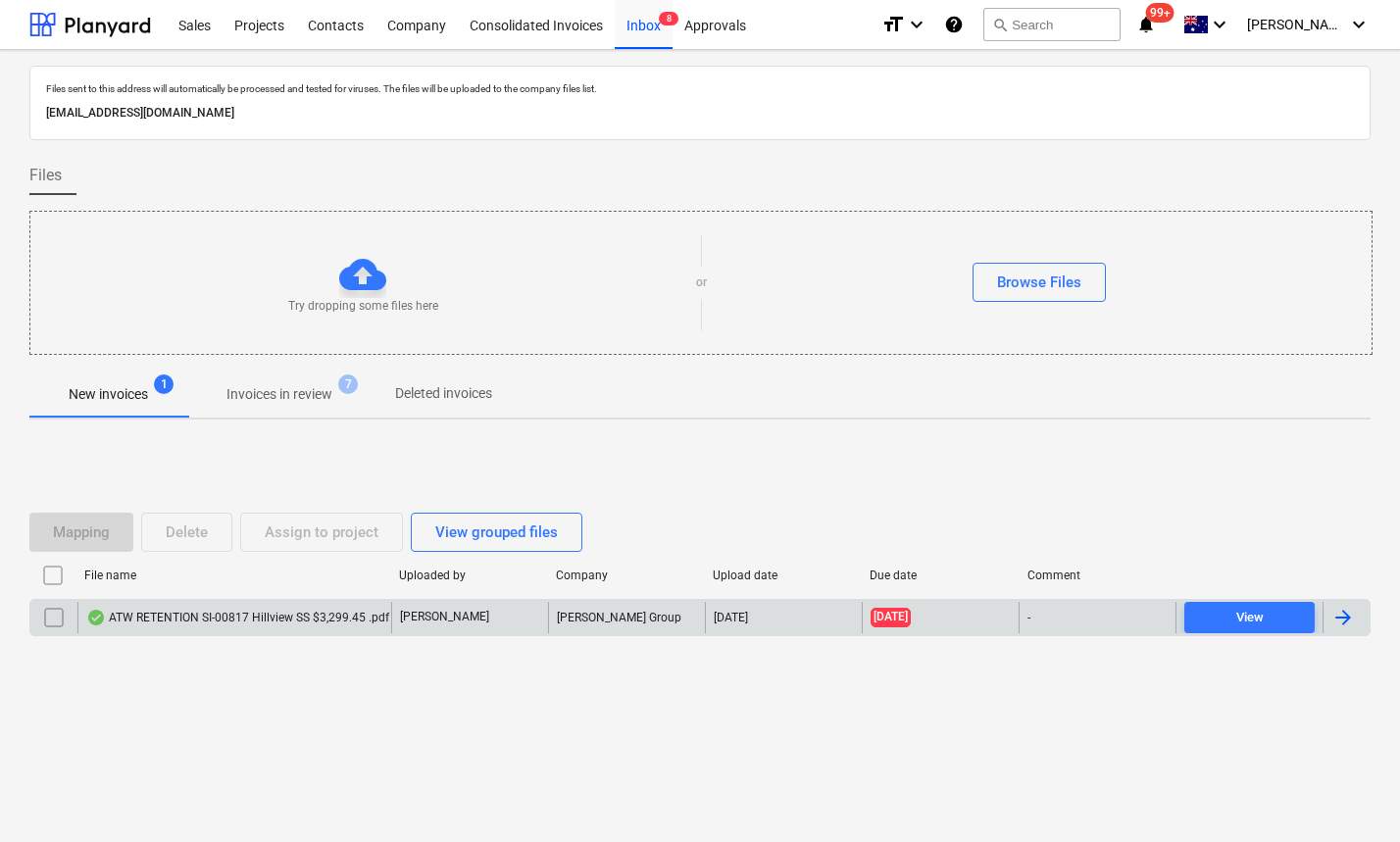 click on "ATW RETENTION SI-00817 Hillview SS $3,299.45 .pdf" at bounding box center (237, 618) 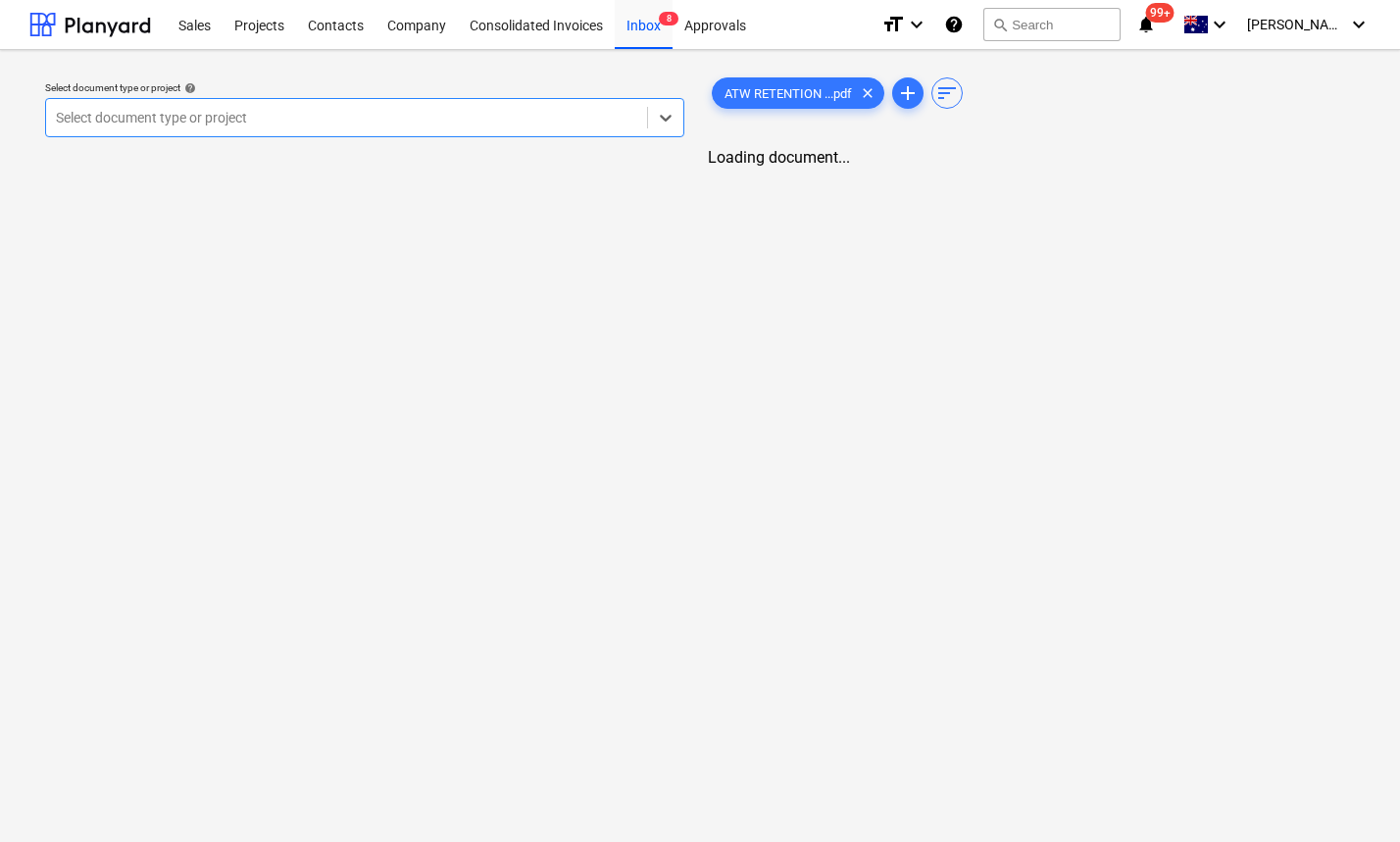 click at bounding box center [346, 118] 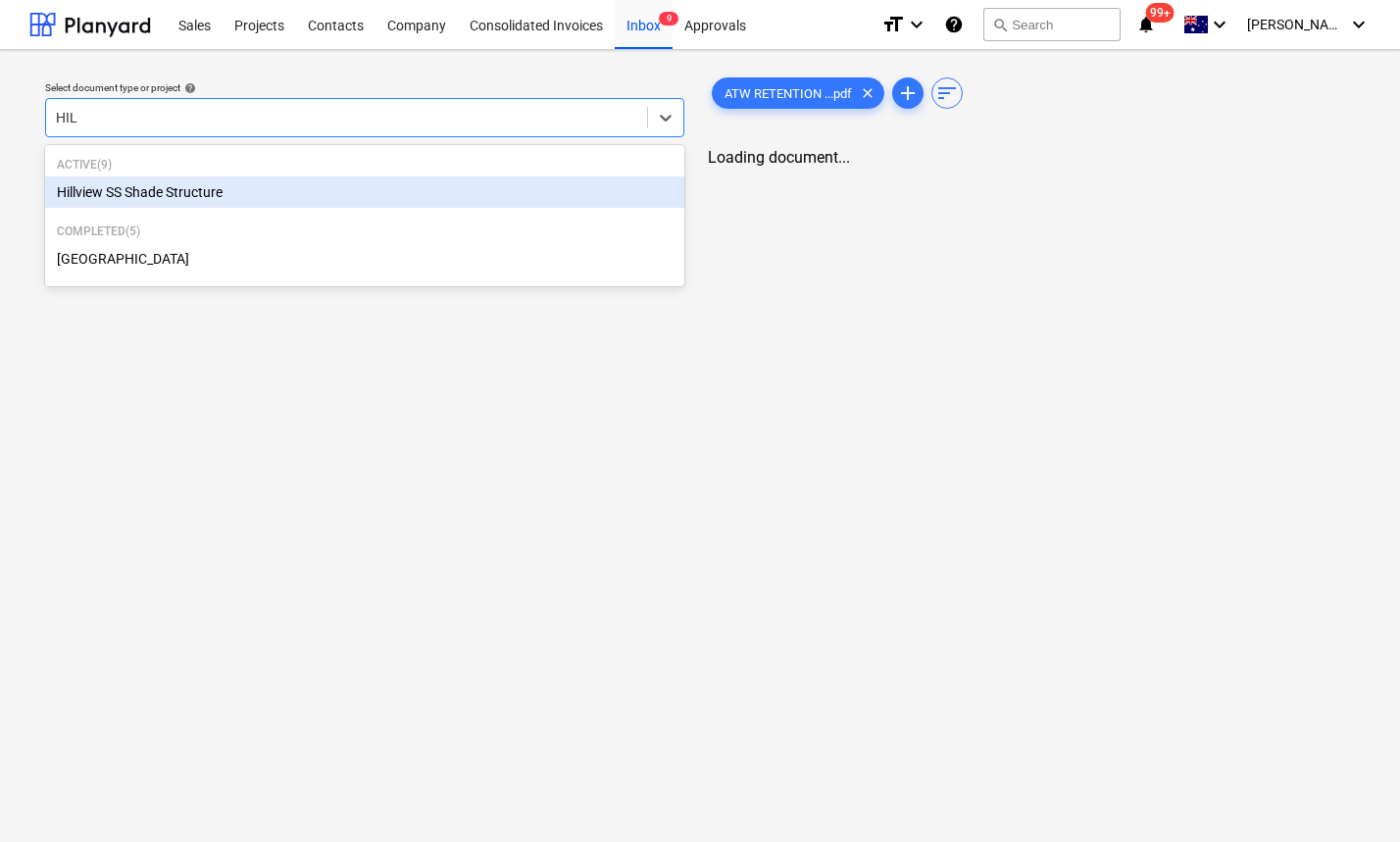 type on "HILL" 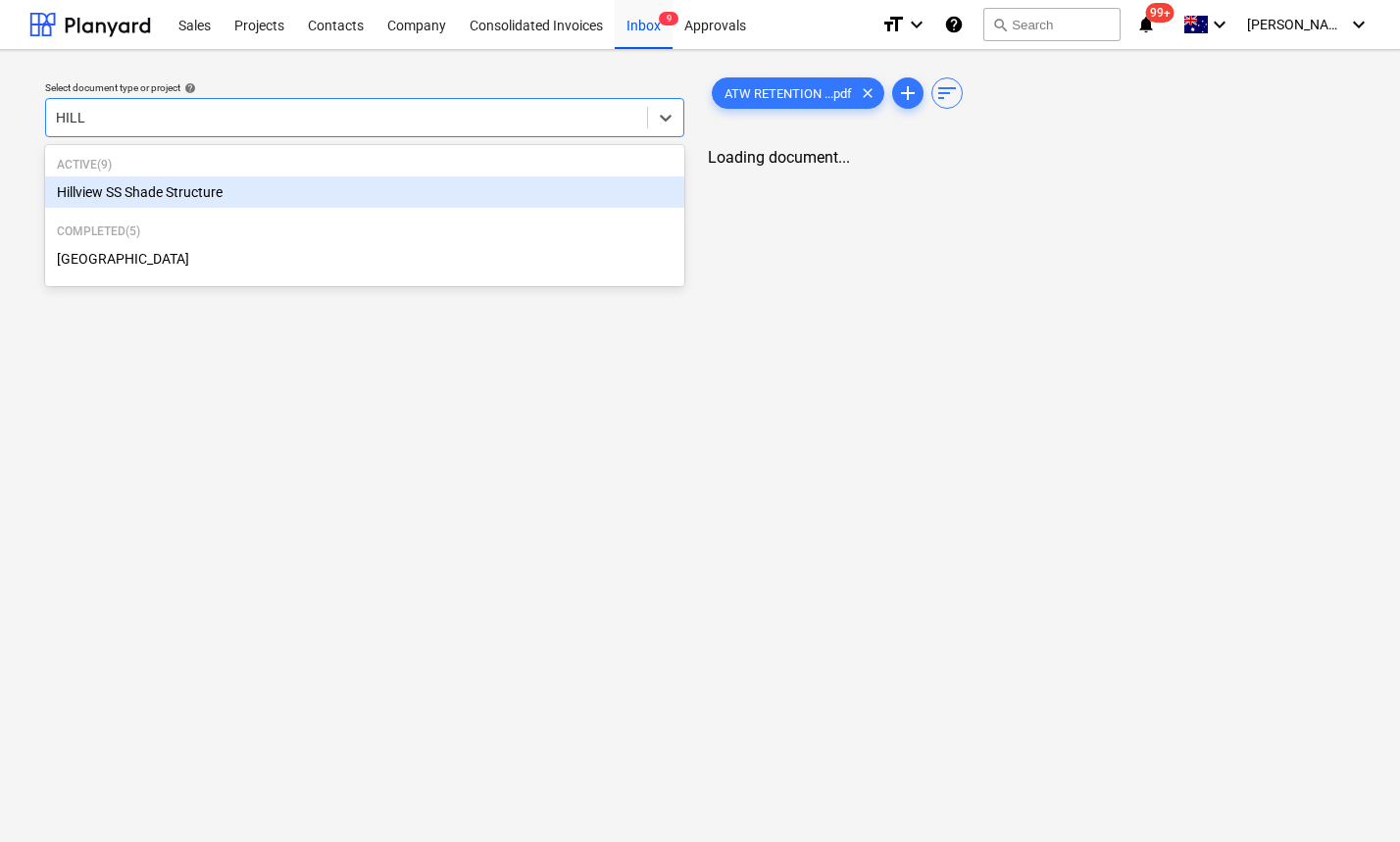 click on "Hillview SS Shade Structure" at bounding box center (365, 192) 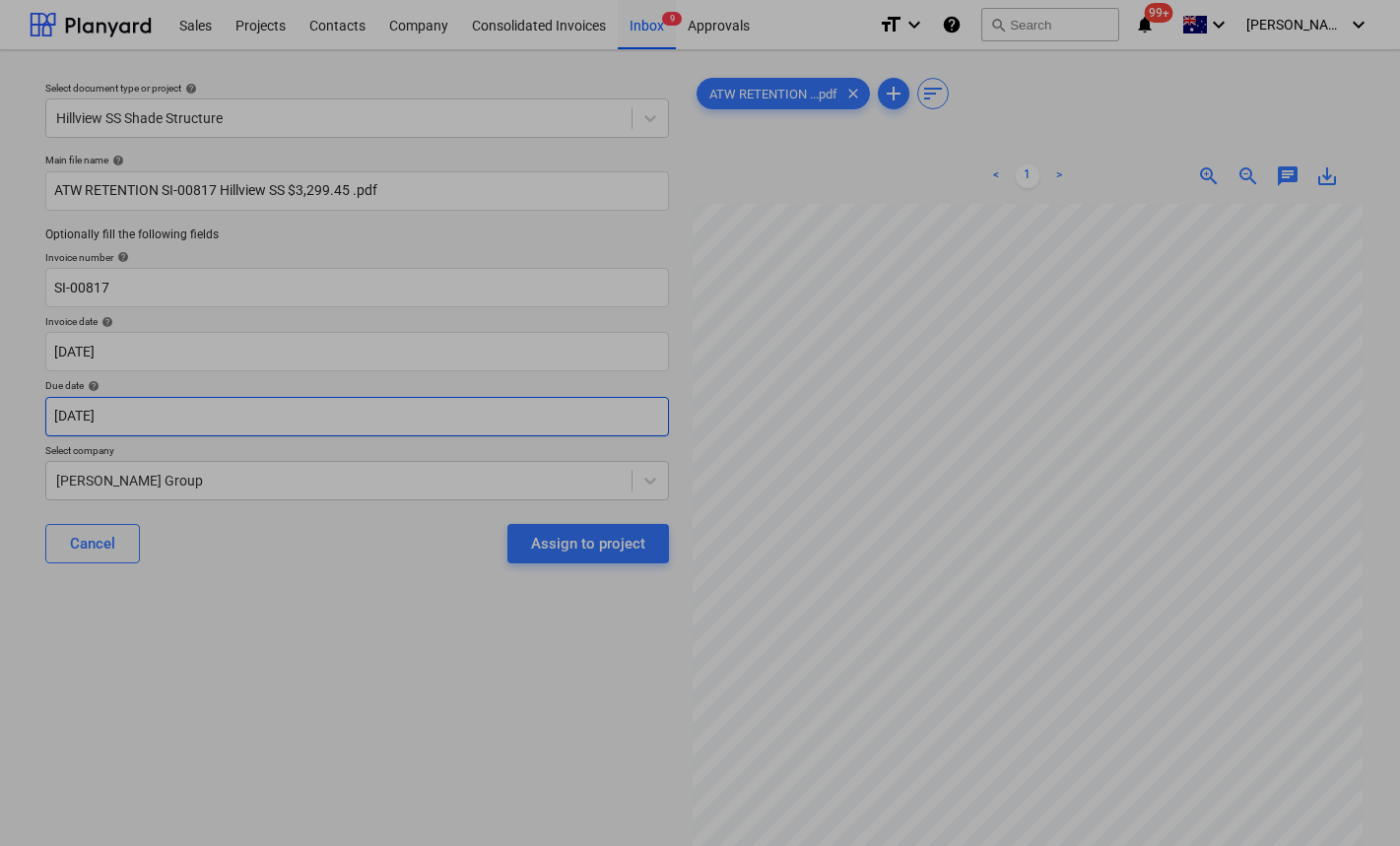 click on "Sales Projects Contacts Company Consolidated Invoices Inbox 9 Approvals format_size keyboard_arrow_down help search Search notifications 99+ keyboard_arrow_down J. Keane keyboard_arrow_down Select document type or project help Hillview SS Shade Structure Main file name help ATW RETENTION SI-00817 Hillview SS $3,299.45 .pdf Optionally fill the following fields Invoice number help SI-00817 Invoice date help 25 Jun 2025 25.06.2025 Press the down arrow key to interact with the calendar and
select a date. Press the question mark key to get the keyboard shortcuts for changing dates. Due date help 25 Jun 2025 25.06.2025 Press the down arrow key to interact with the calendar and
select a date. Press the question mark key to get the keyboard shortcuts for changing dates. Select company Keane Group   Cancel Assign to project ATW RETENTION ...pdf clear add sort < 1 > zoom_in zoom_out chat 0 save_alt
Su Mo Tu We Th Fr Sa Su Mo Tu We Th Fr Sa May 2025 1 2 3 4 5 6 7 8 9 10 11 12 13 14 15 16 17 18 19 1" at bounding box center [700, 423] 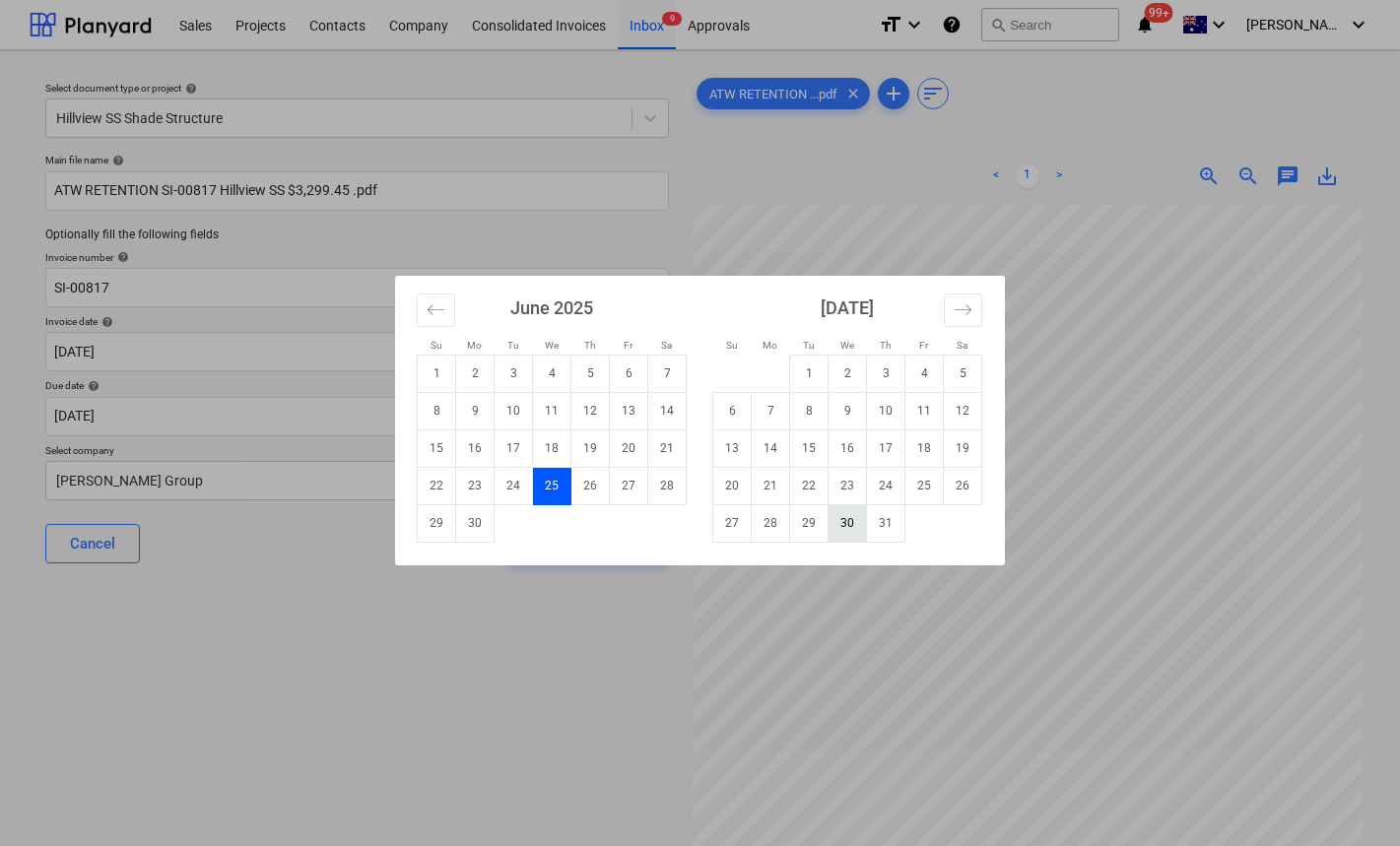 click on "30" at bounding box center [847, 523] 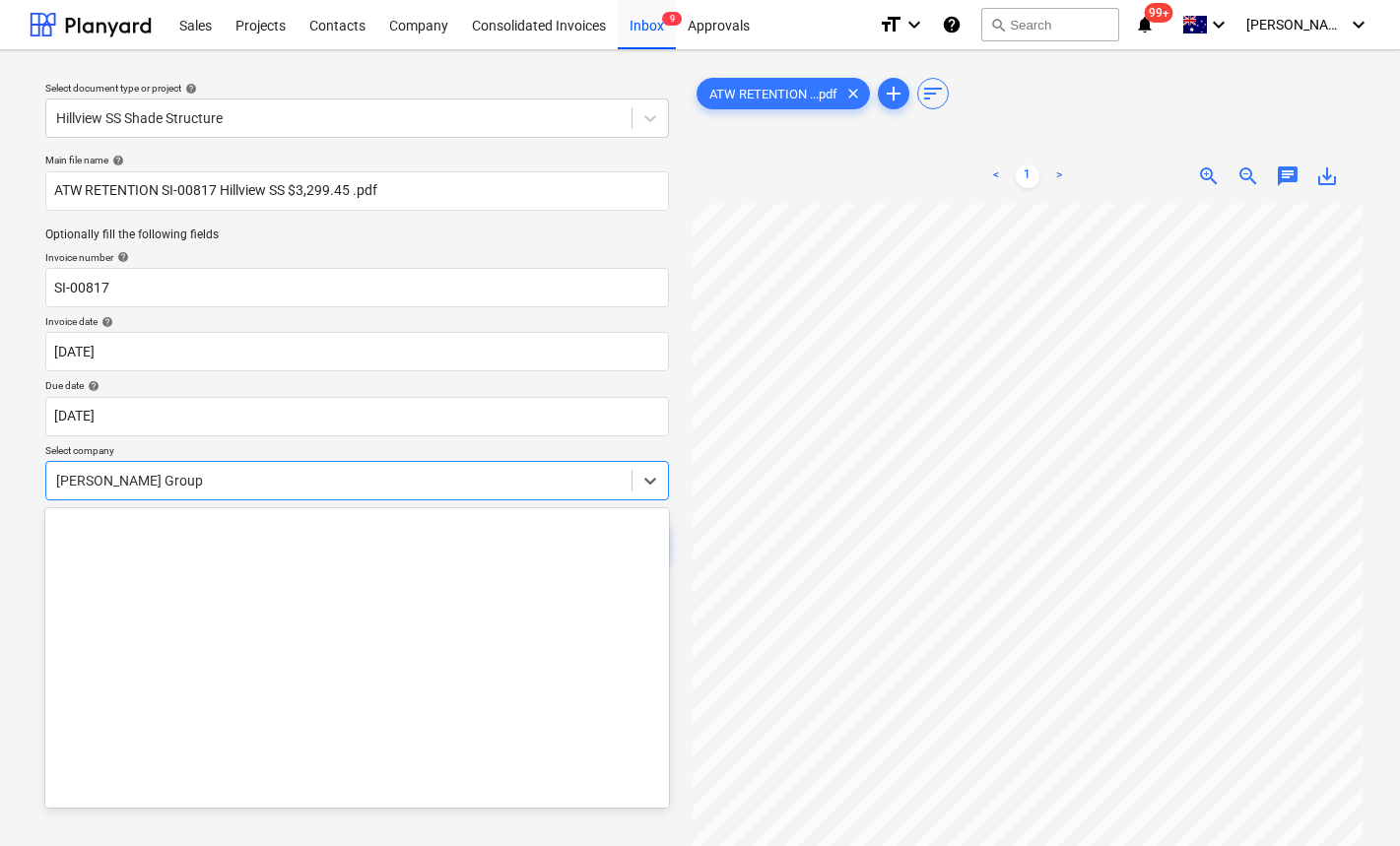 click at bounding box center [339, 481] 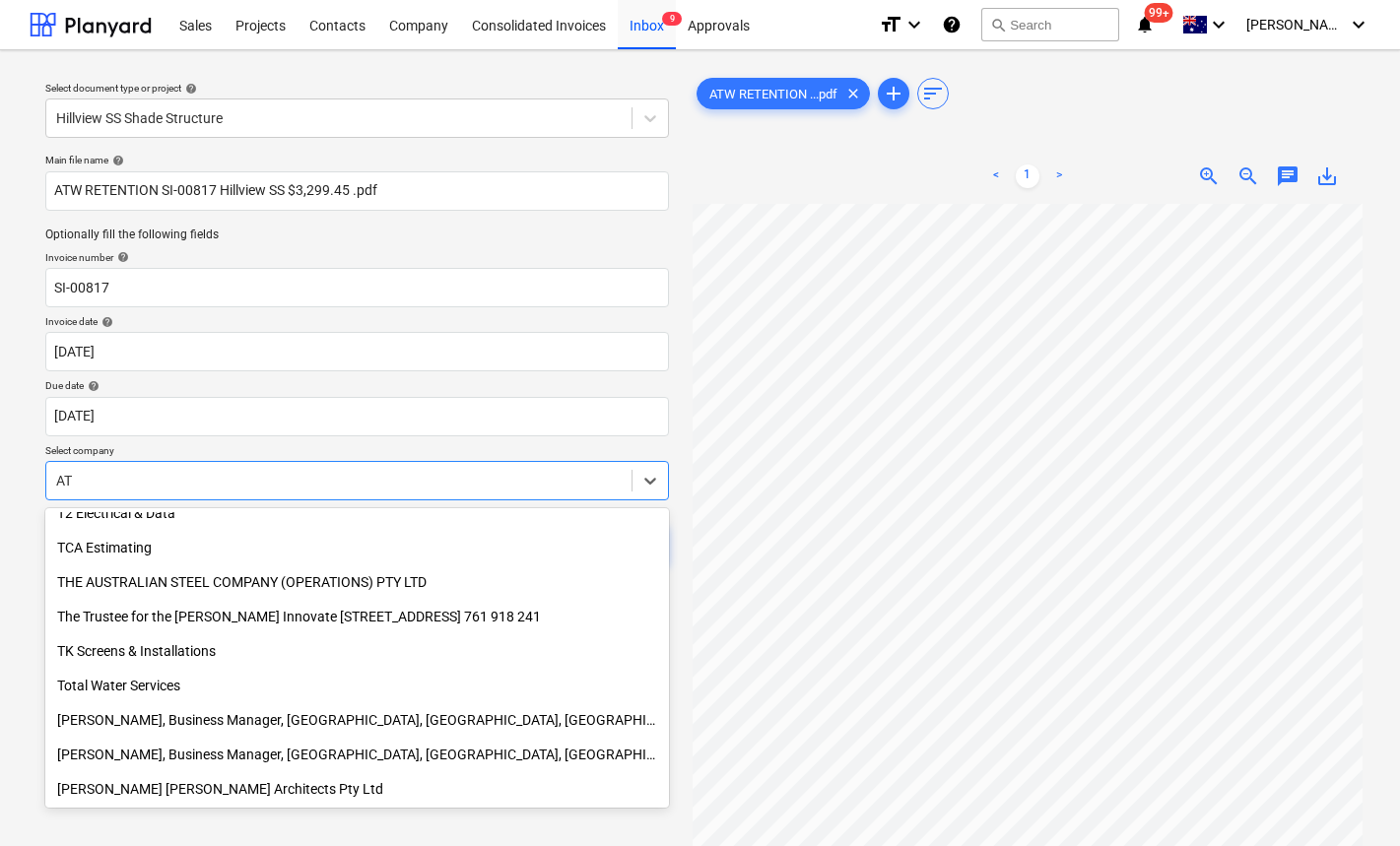 scroll, scrollTop: 2497, scrollLeft: 0, axis: vertical 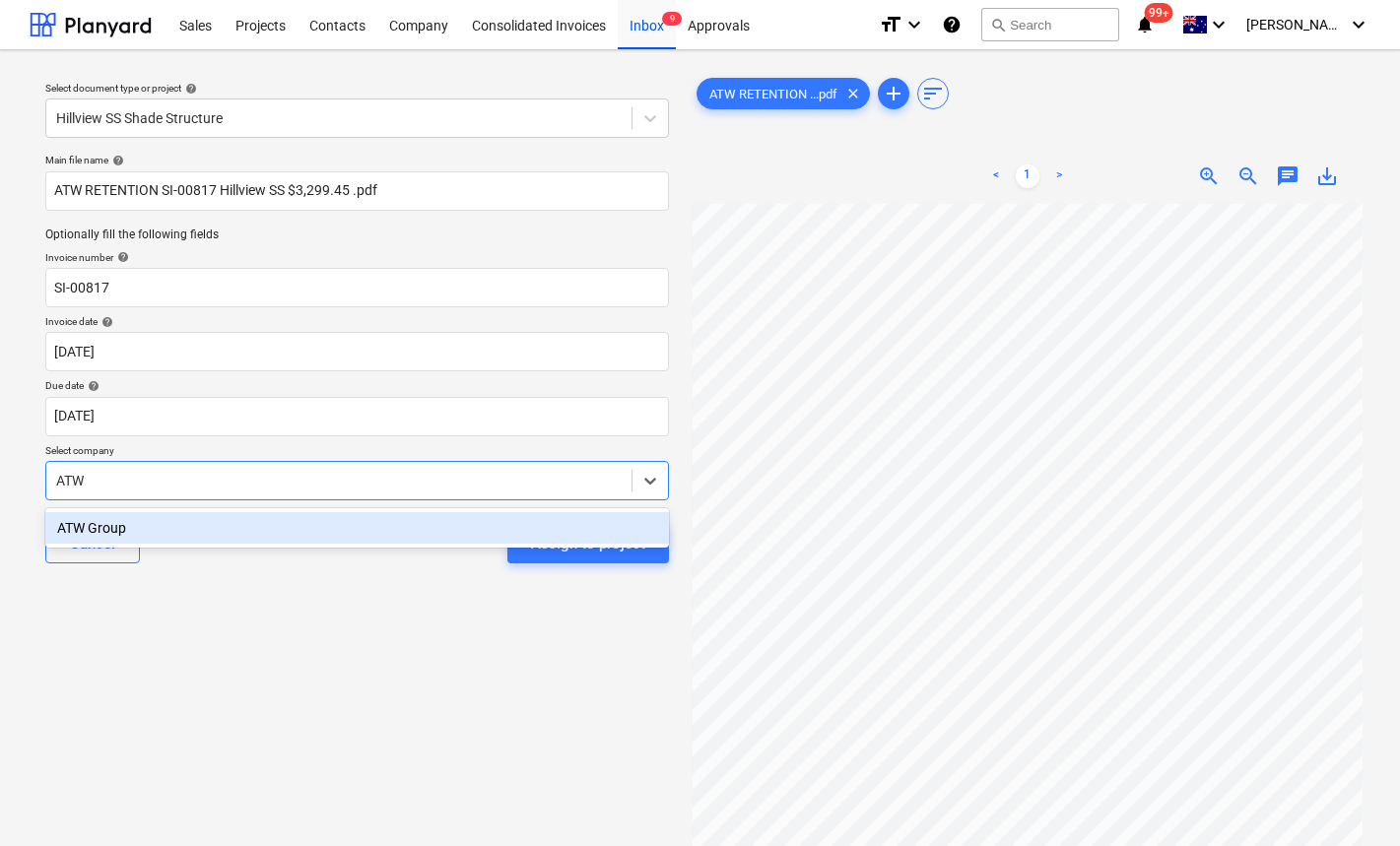 click on "ATW Group" at bounding box center (357, 528) 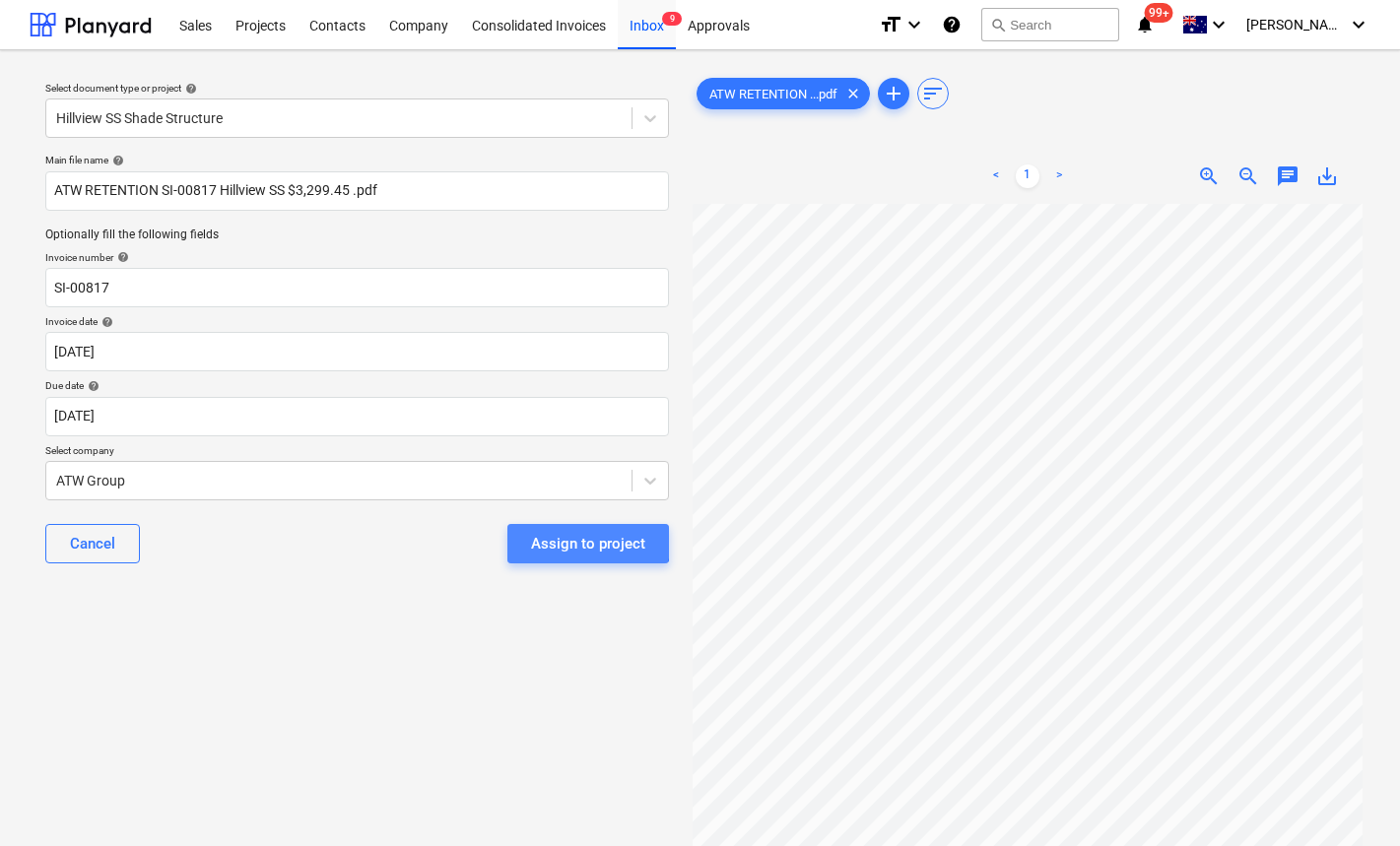 click on "Assign to project" at bounding box center (588, 544) 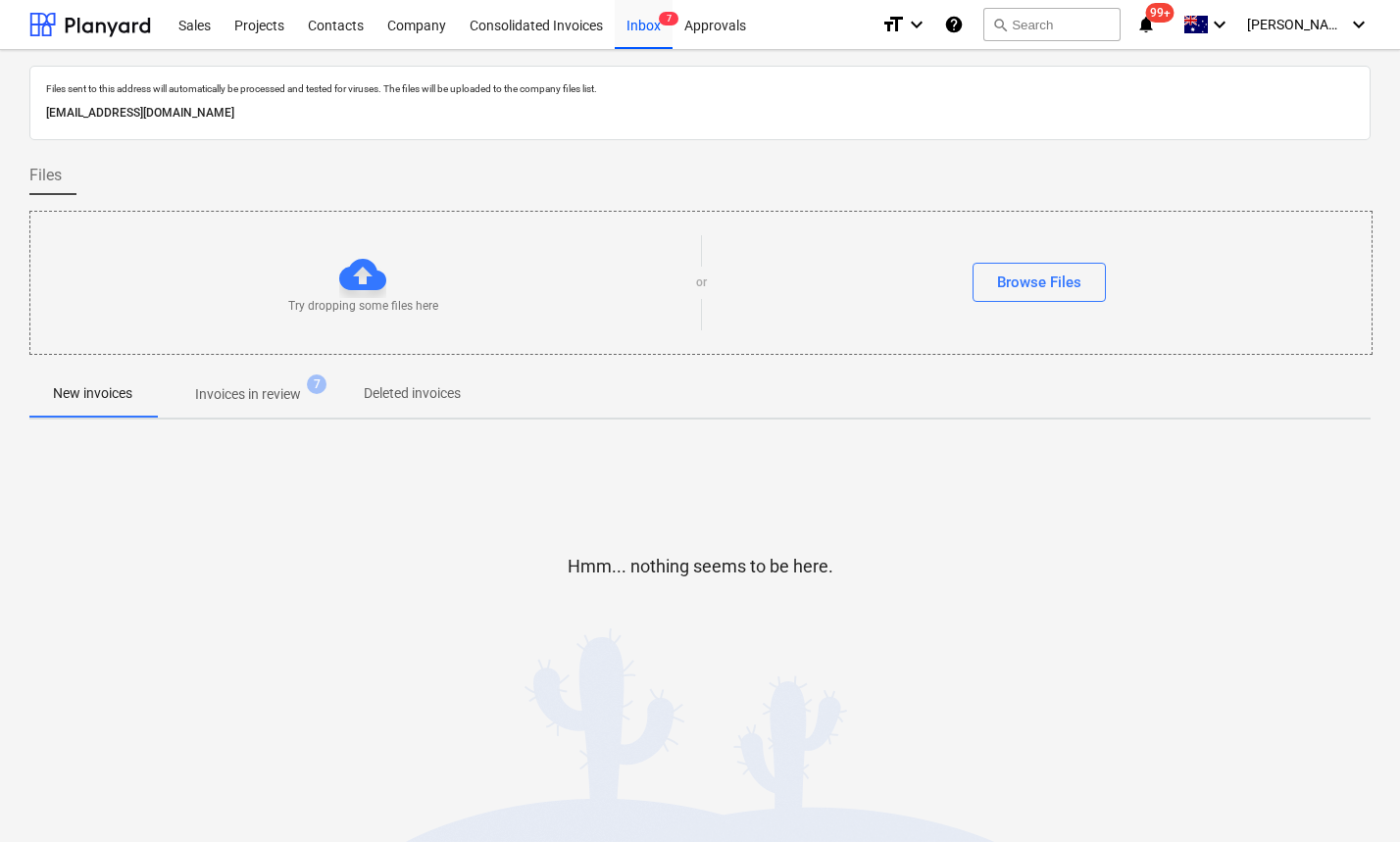 drag, startPoint x: 125, startPoint y: 34, endPoint x: 161, endPoint y: 42, distance: 36.87818 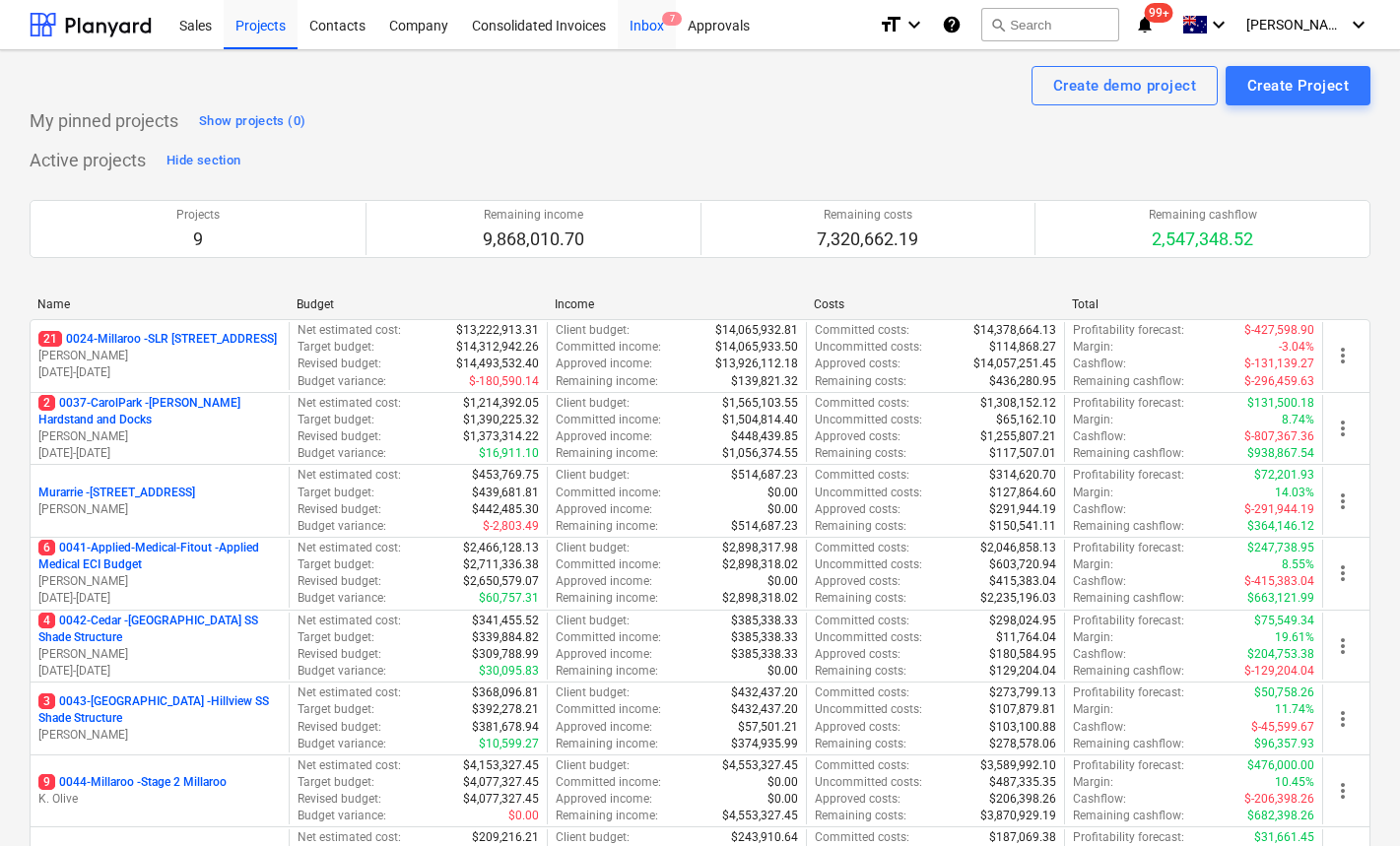 click on "Inbox 7" at bounding box center [646, 24] 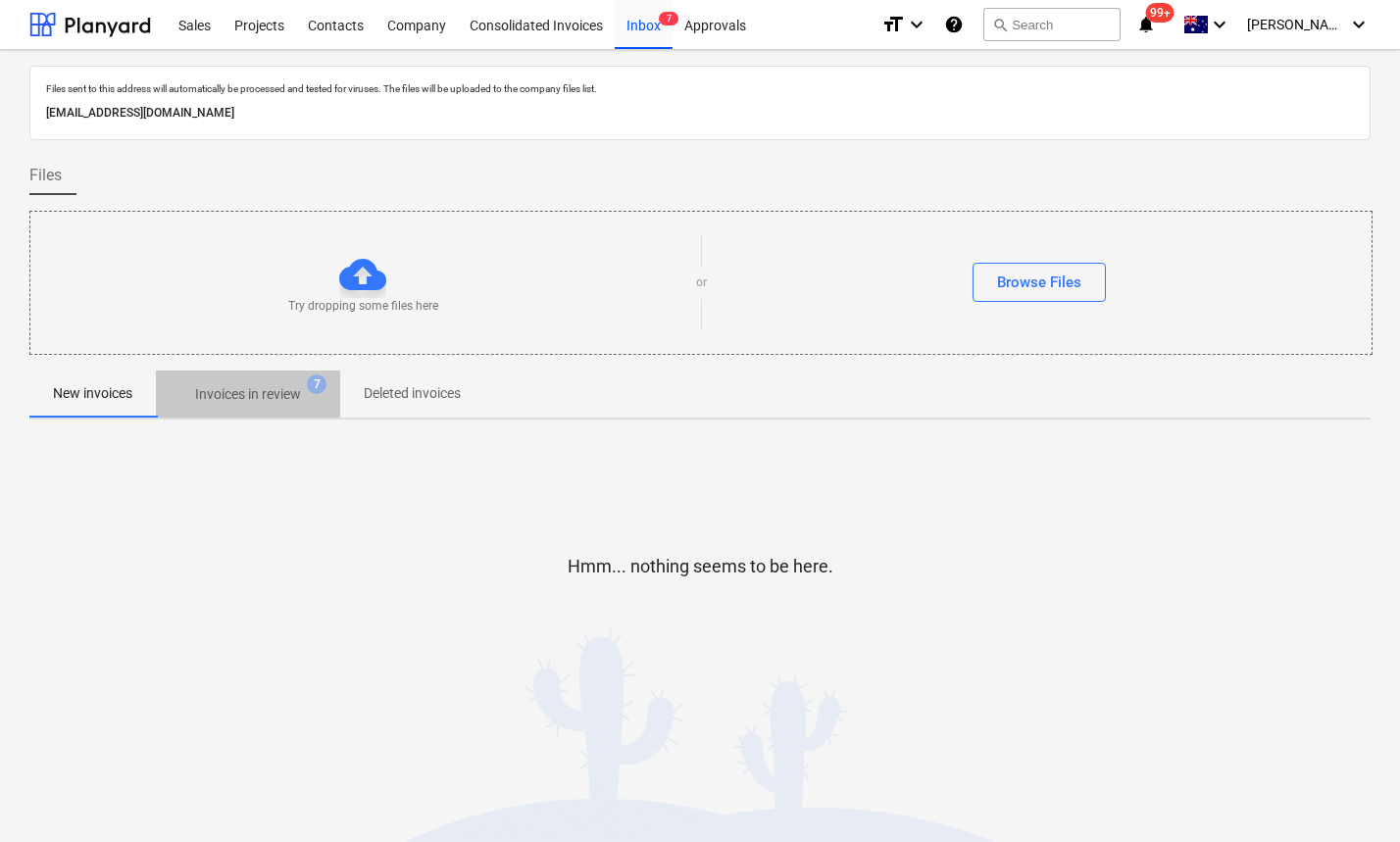 click on "Invoices in review" at bounding box center (248, 394) 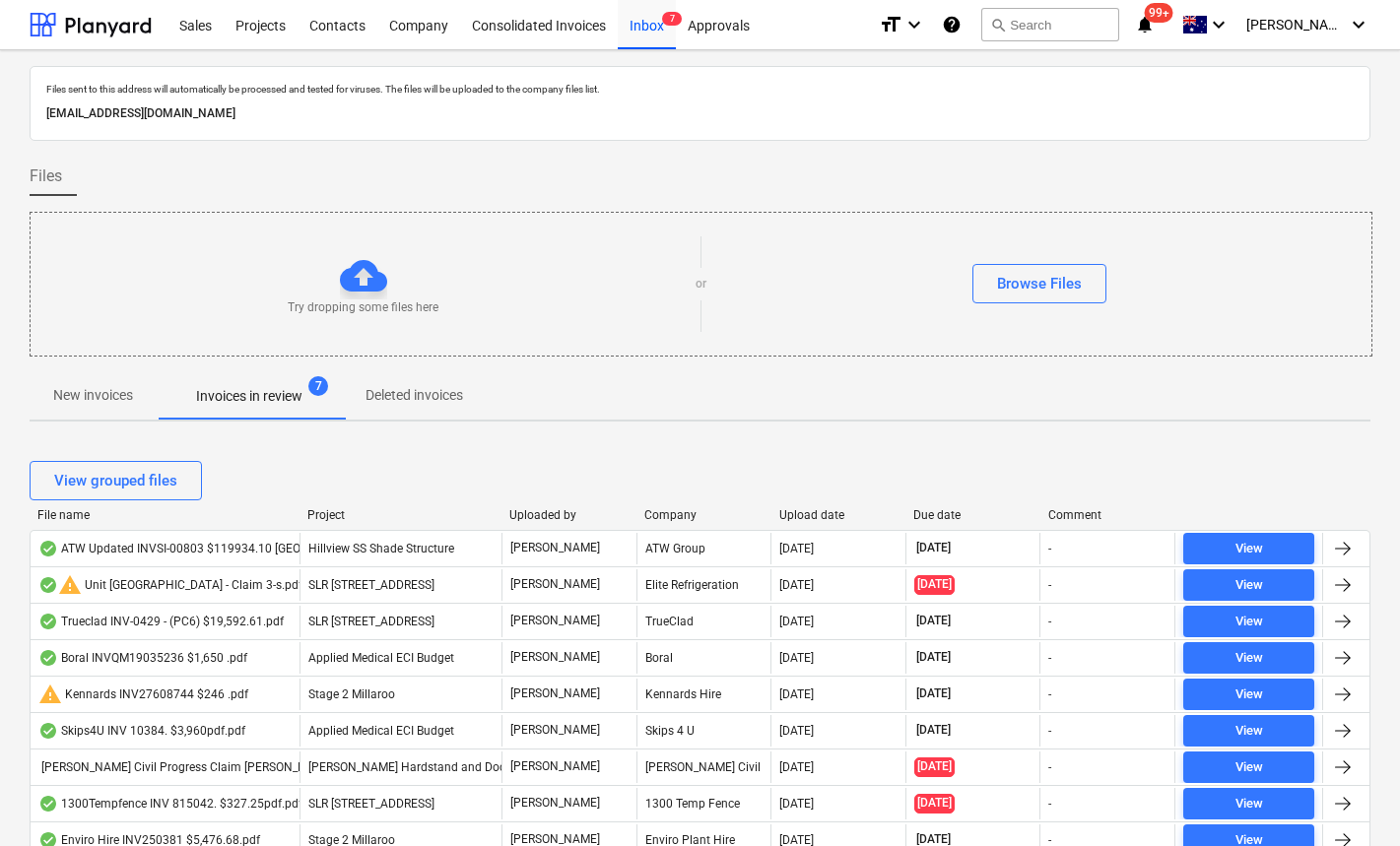 click on "Due date" at bounding box center [972, 515] 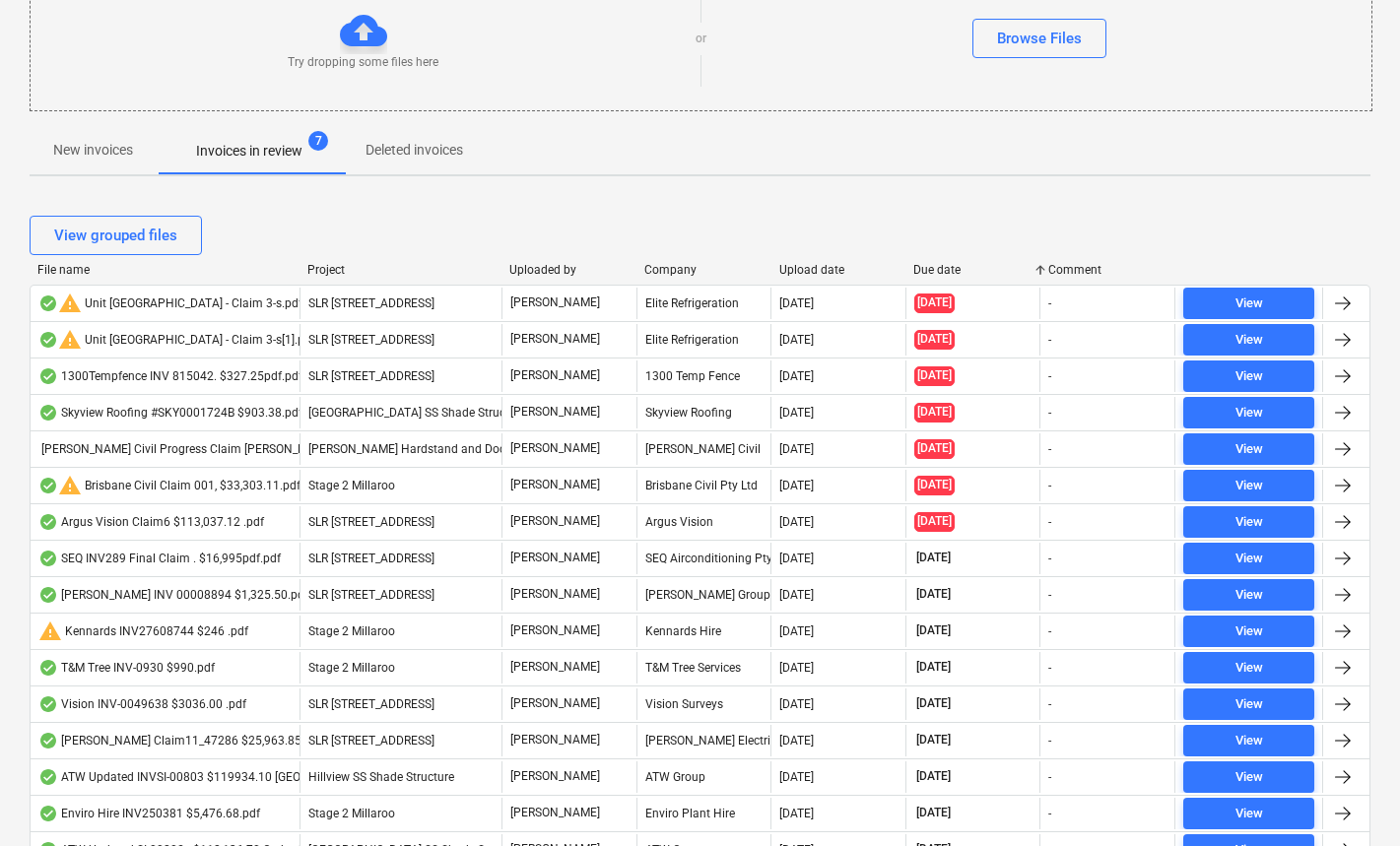 scroll, scrollTop: 0, scrollLeft: 0, axis: both 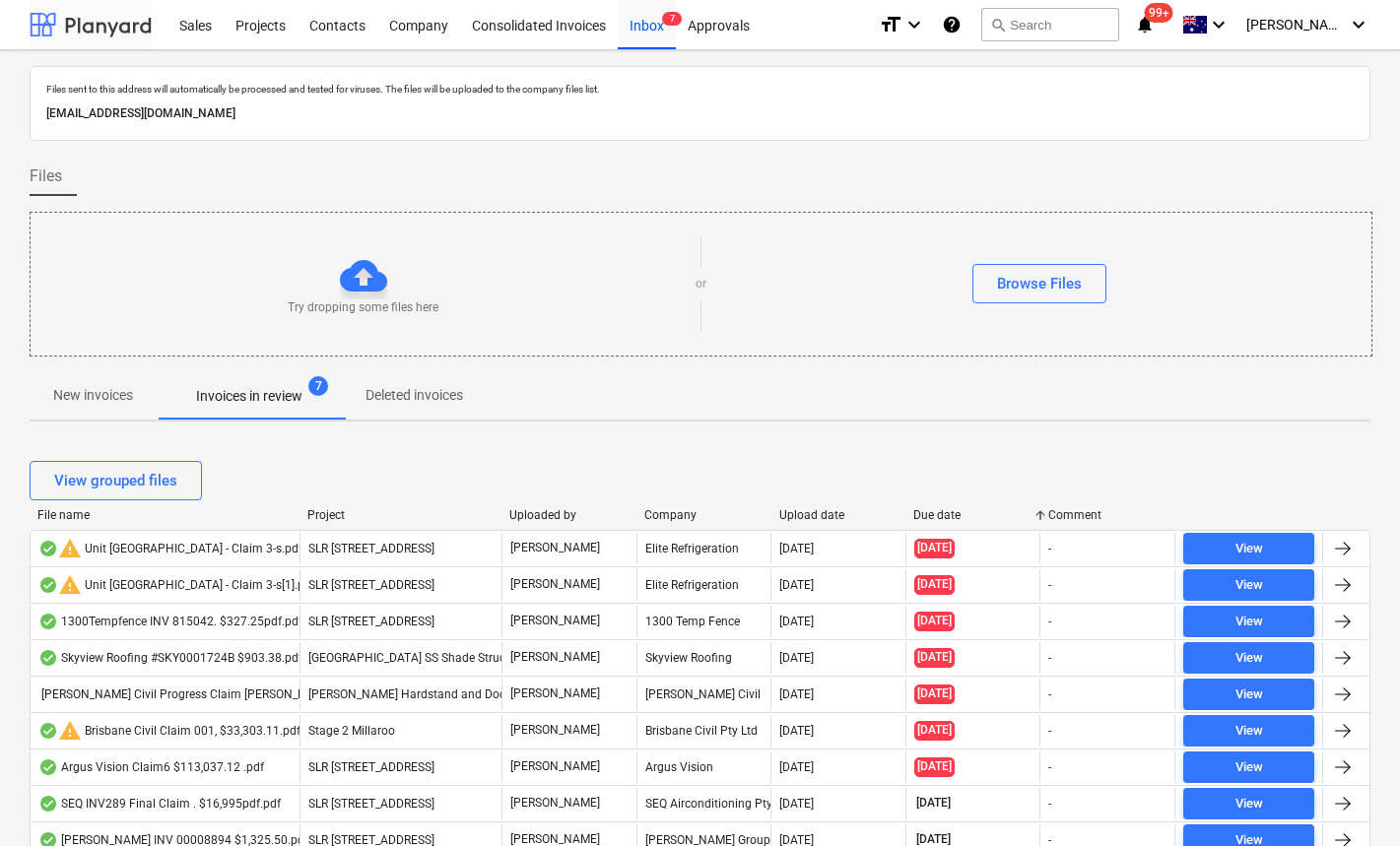 click at bounding box center [91, 25] 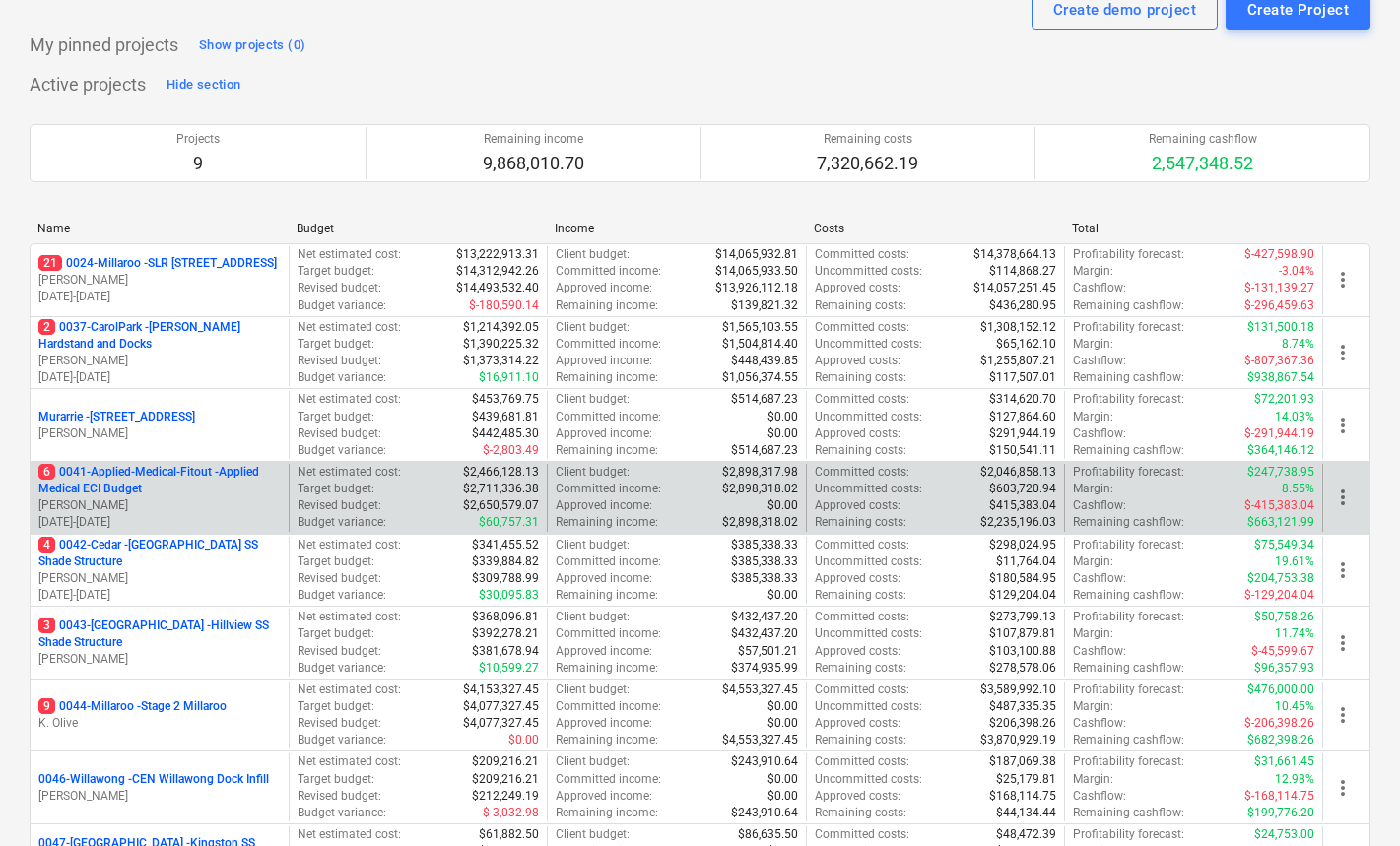 scroll, scrollTop: 78, scrollLeft: 0, axis: vertical 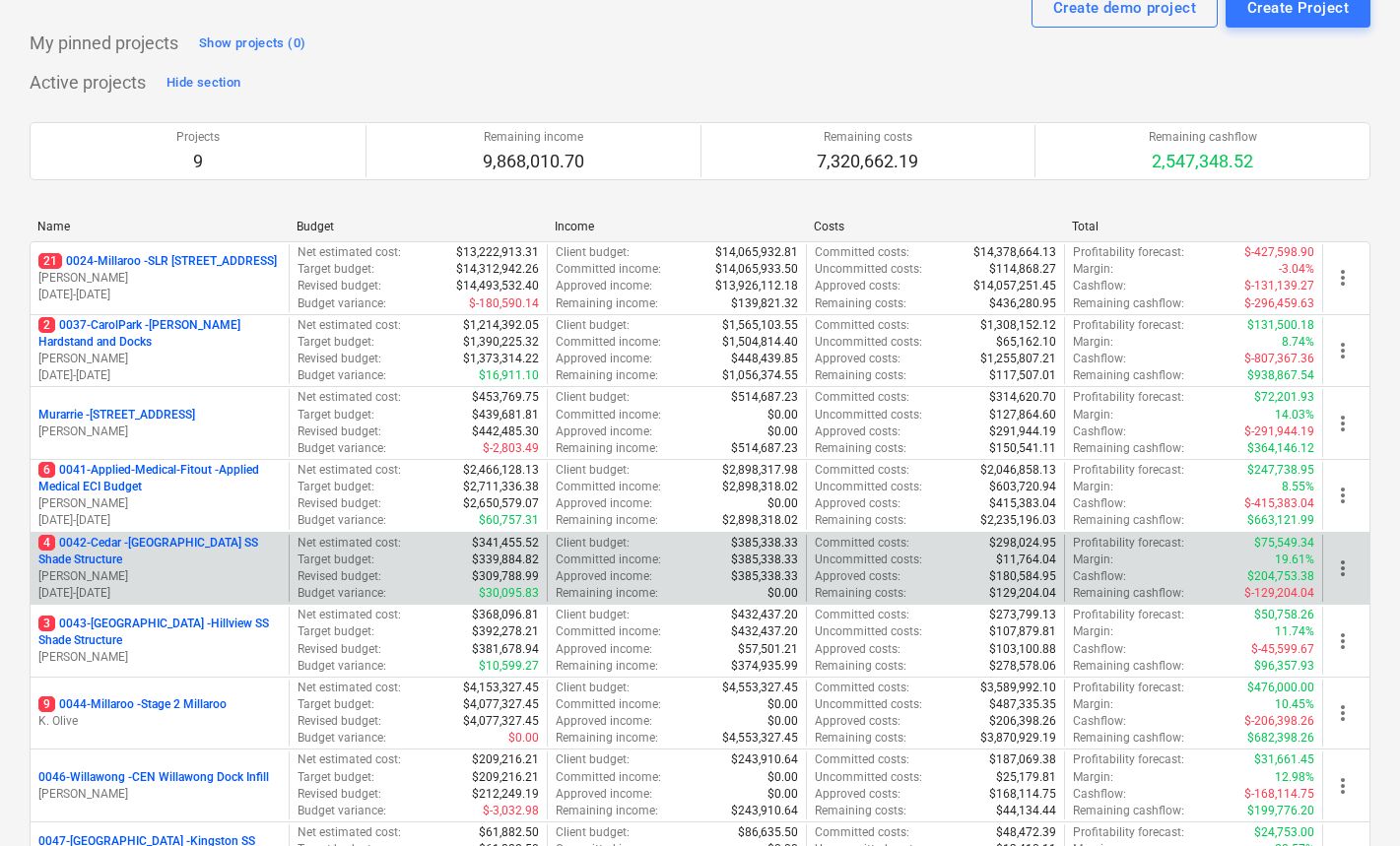 click on "4  0042-Cedar -  Cedar Creek SS Shade Structure" at bounding box center [160, 552] 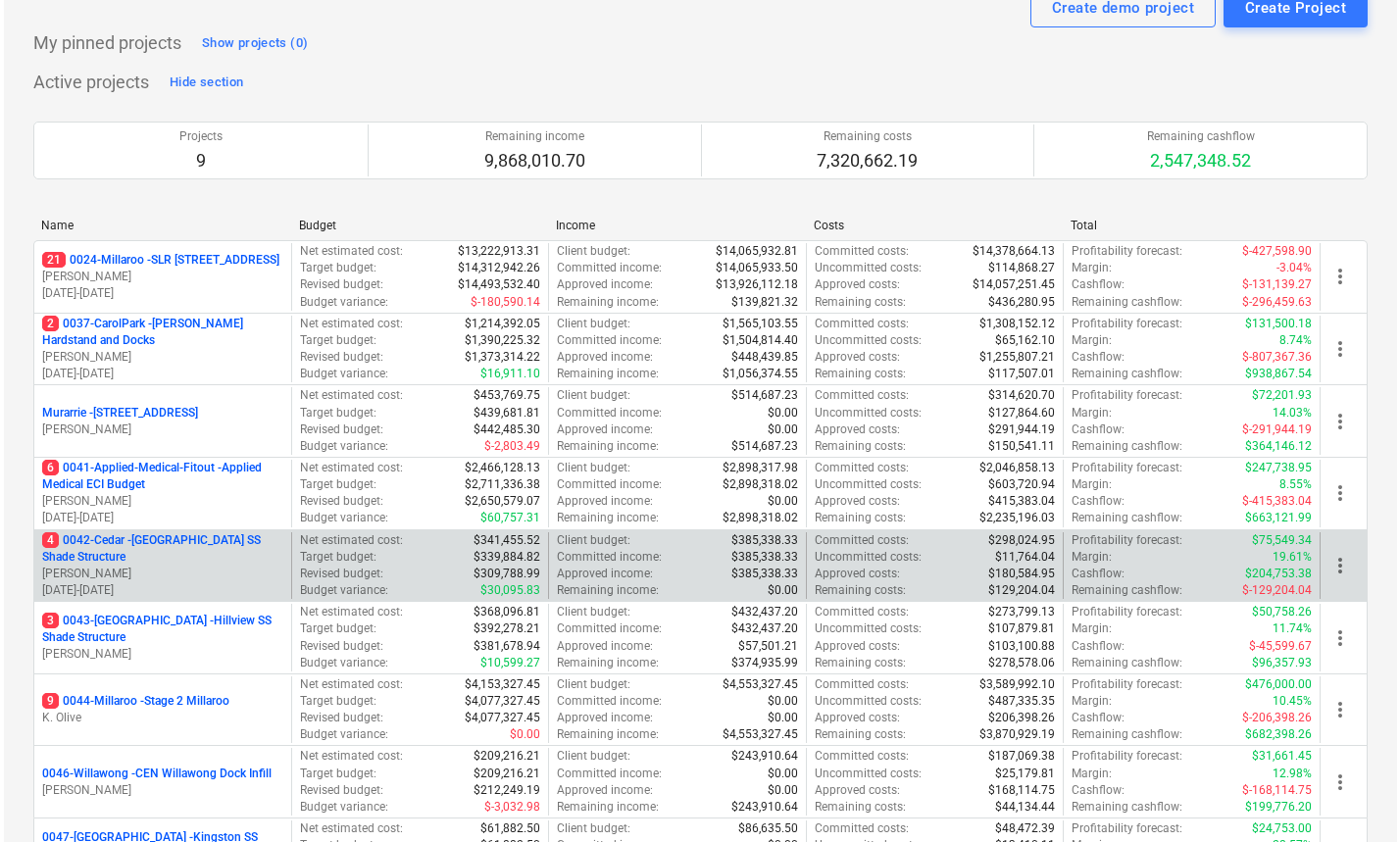 scroll, scrollTop: 0, scrollLeft: 0, axis: both 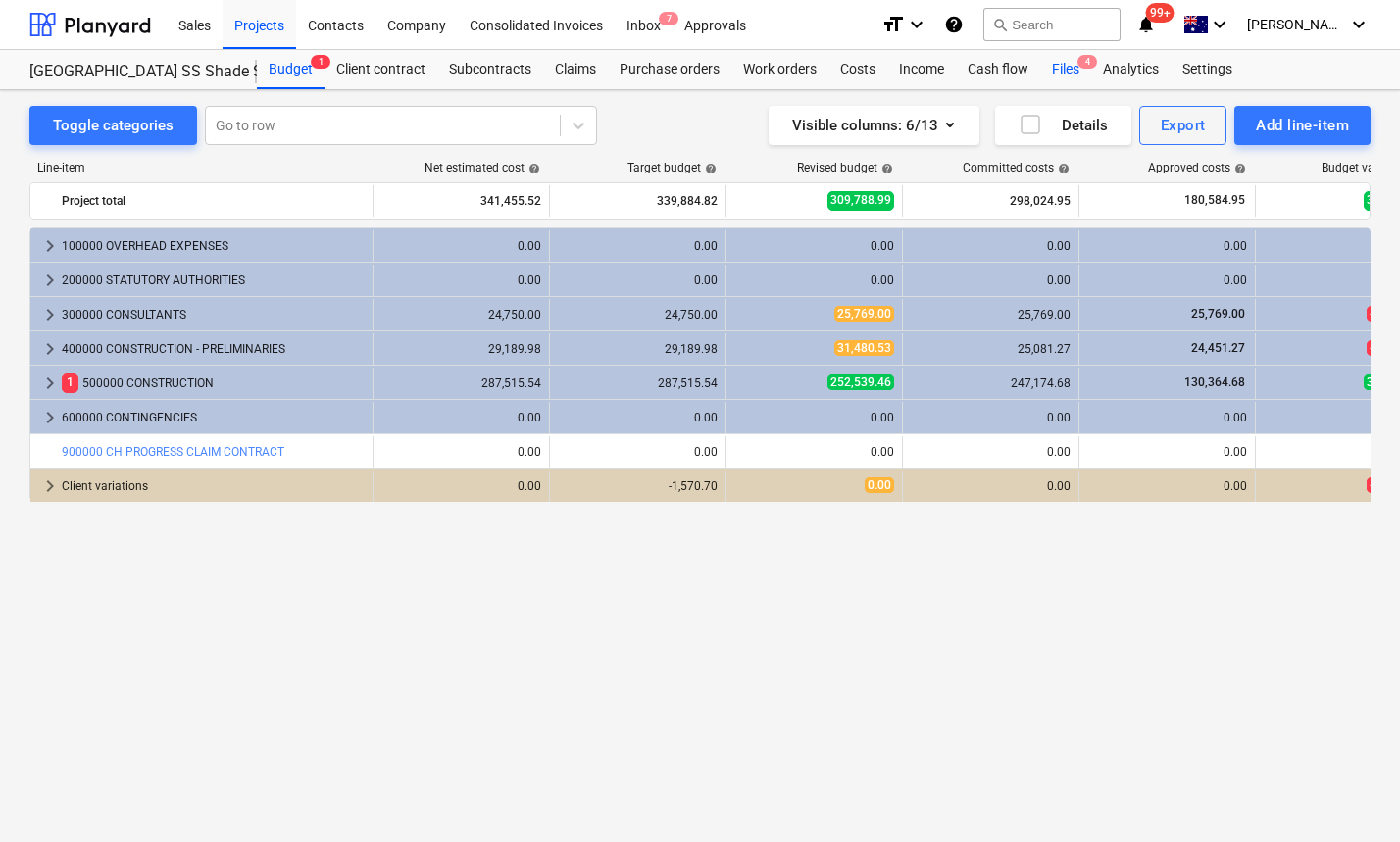 click on "Files 4" at bounding box center (1066, 70) 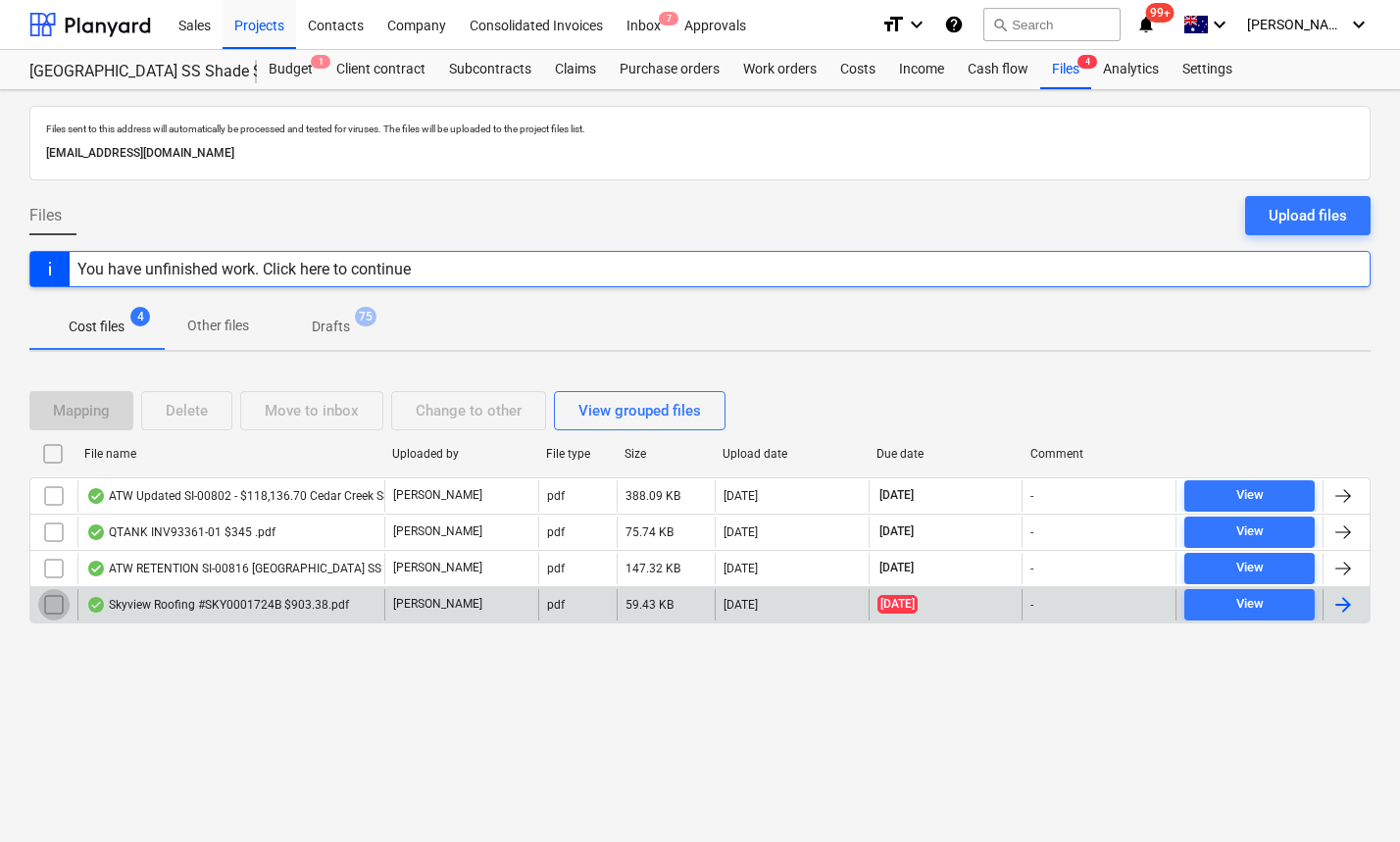 click at bounding box center [54, 605] 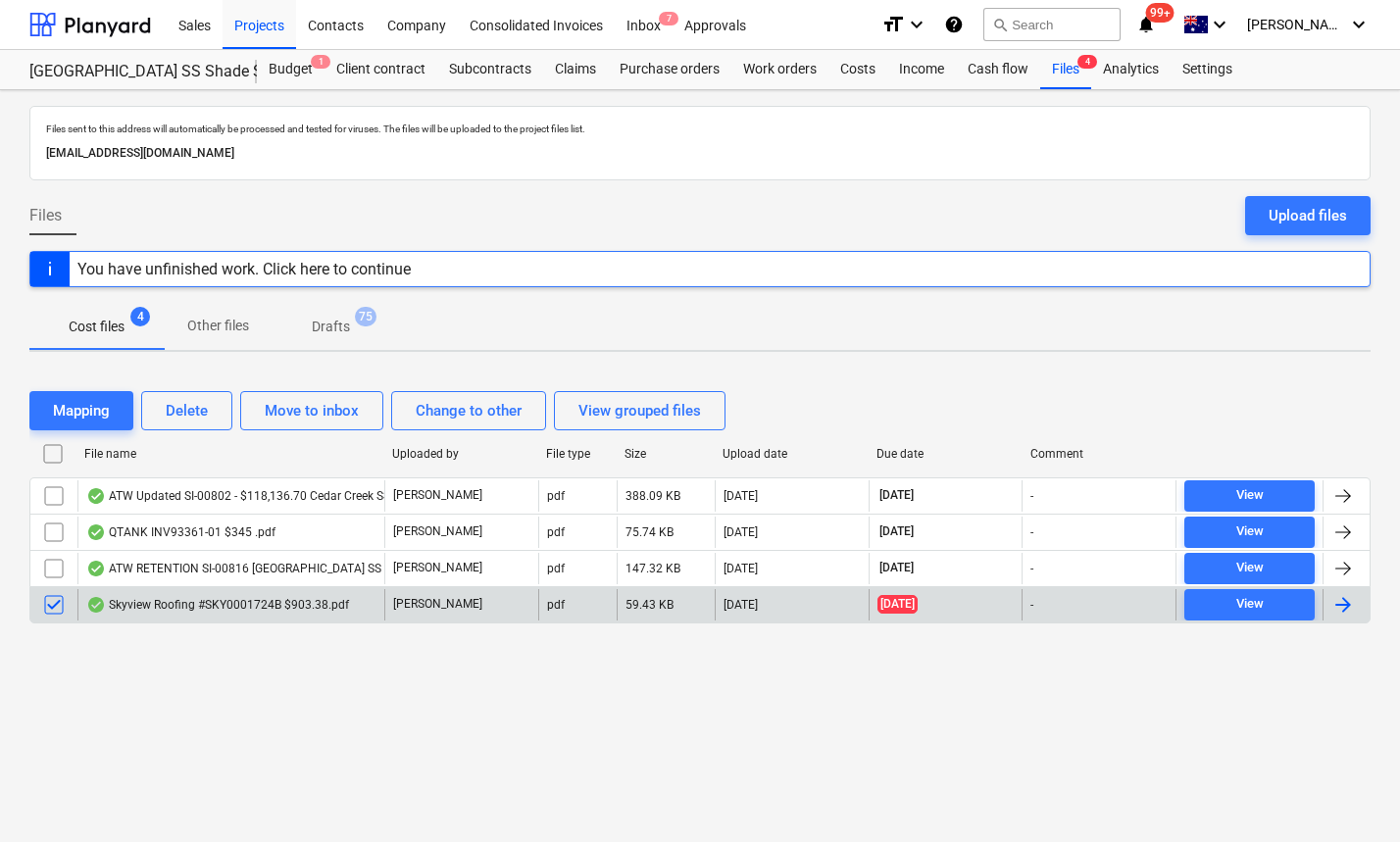click on "Skyview Roofing #SKY0001724B $903.38.pdf" at bounding box center (218, 605) 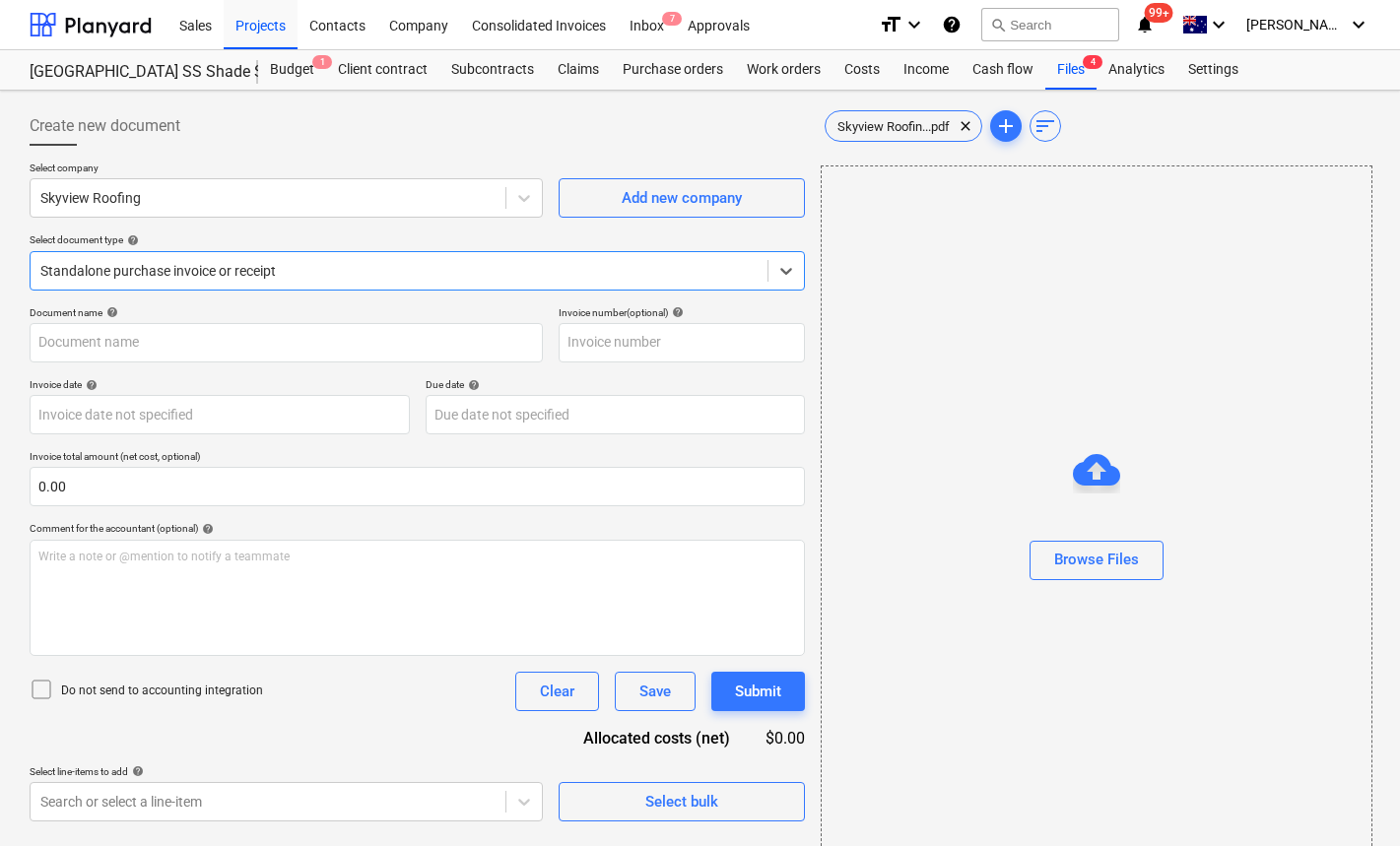 type on "SKY0001724B" 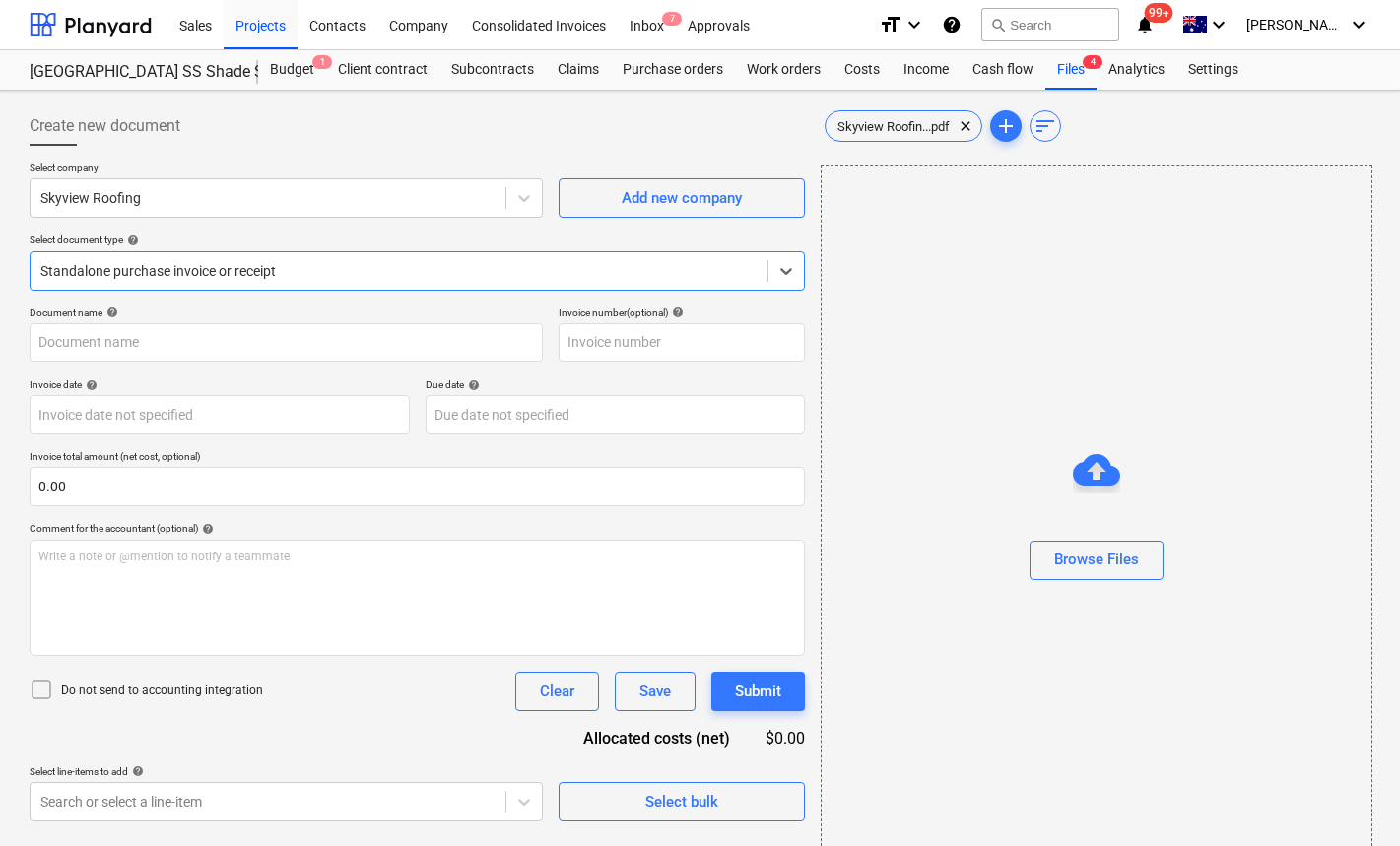 type on "SKY0001724B" 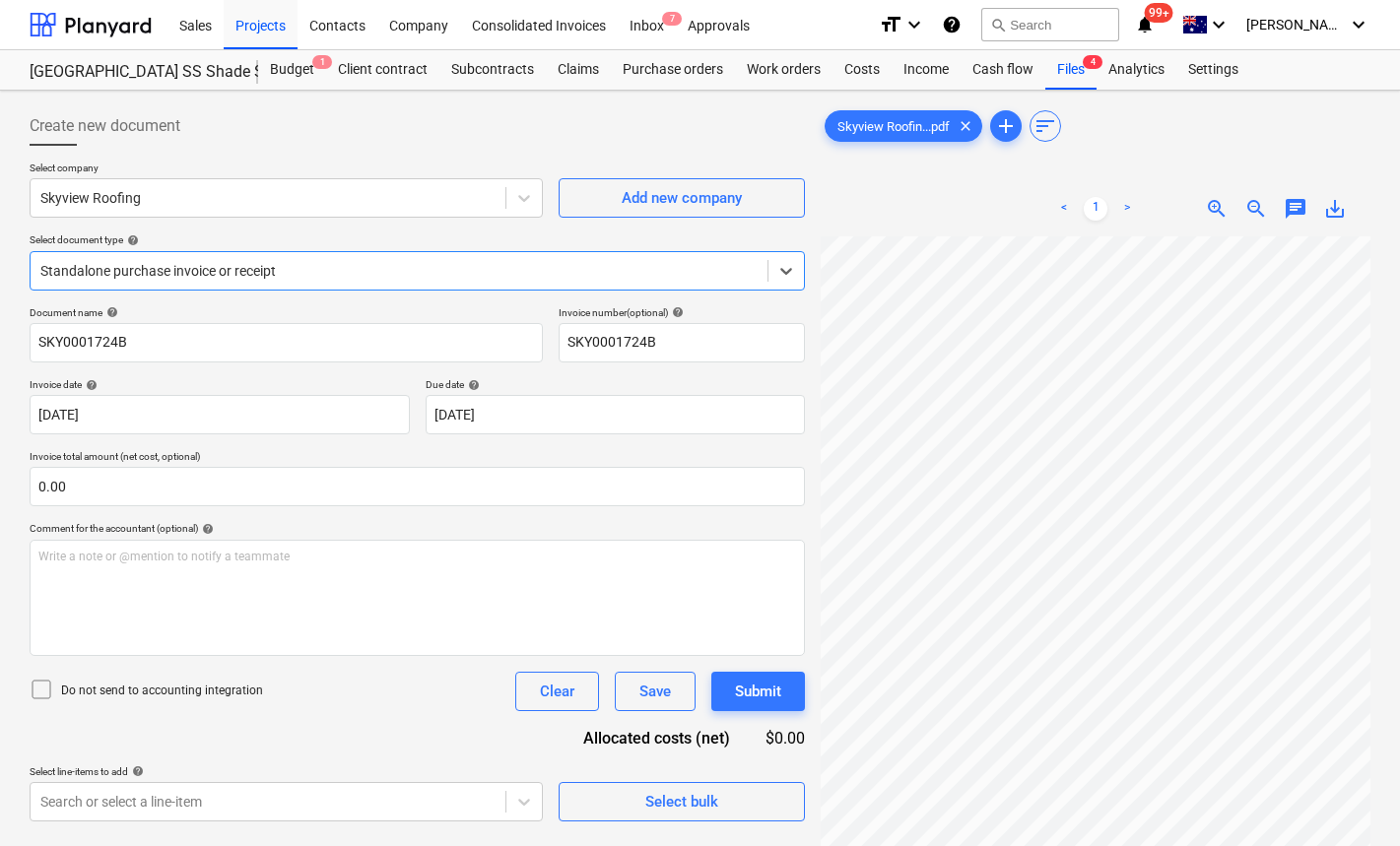 click on "save_alt" at bounding box center (1335, 209) 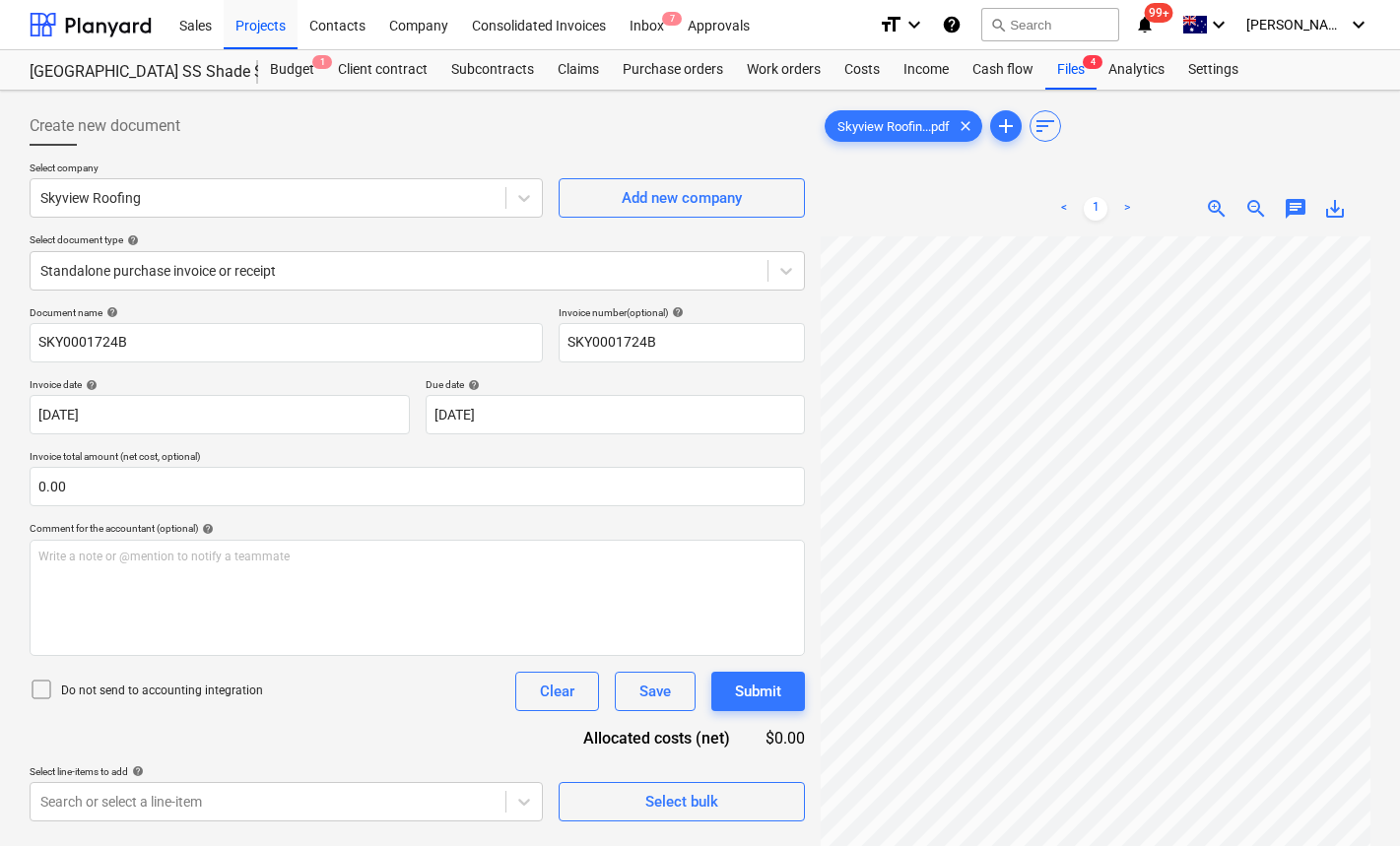 click on "Create new document" at bounding box center [417, 126] 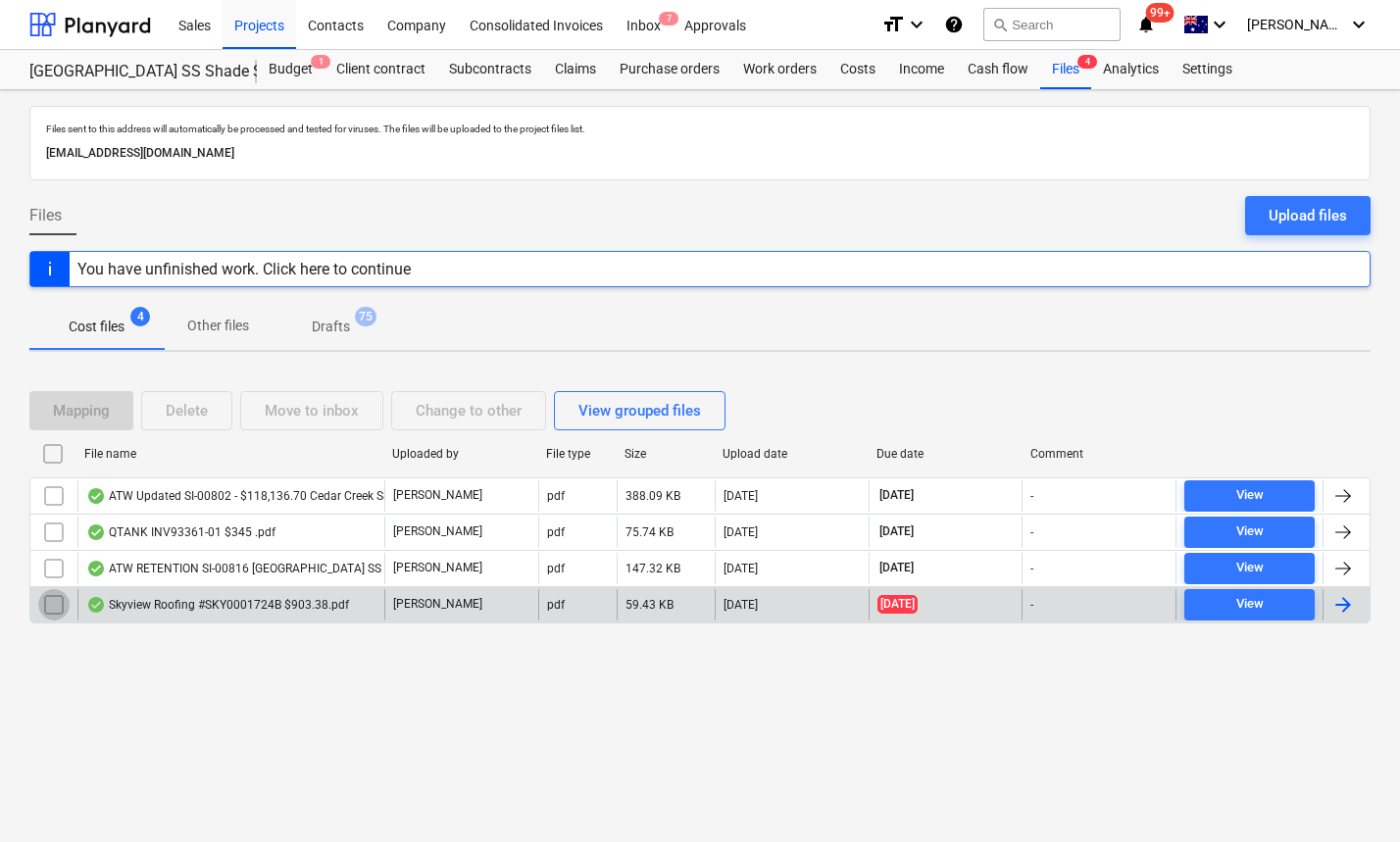 click at bounding box center (54, 605) 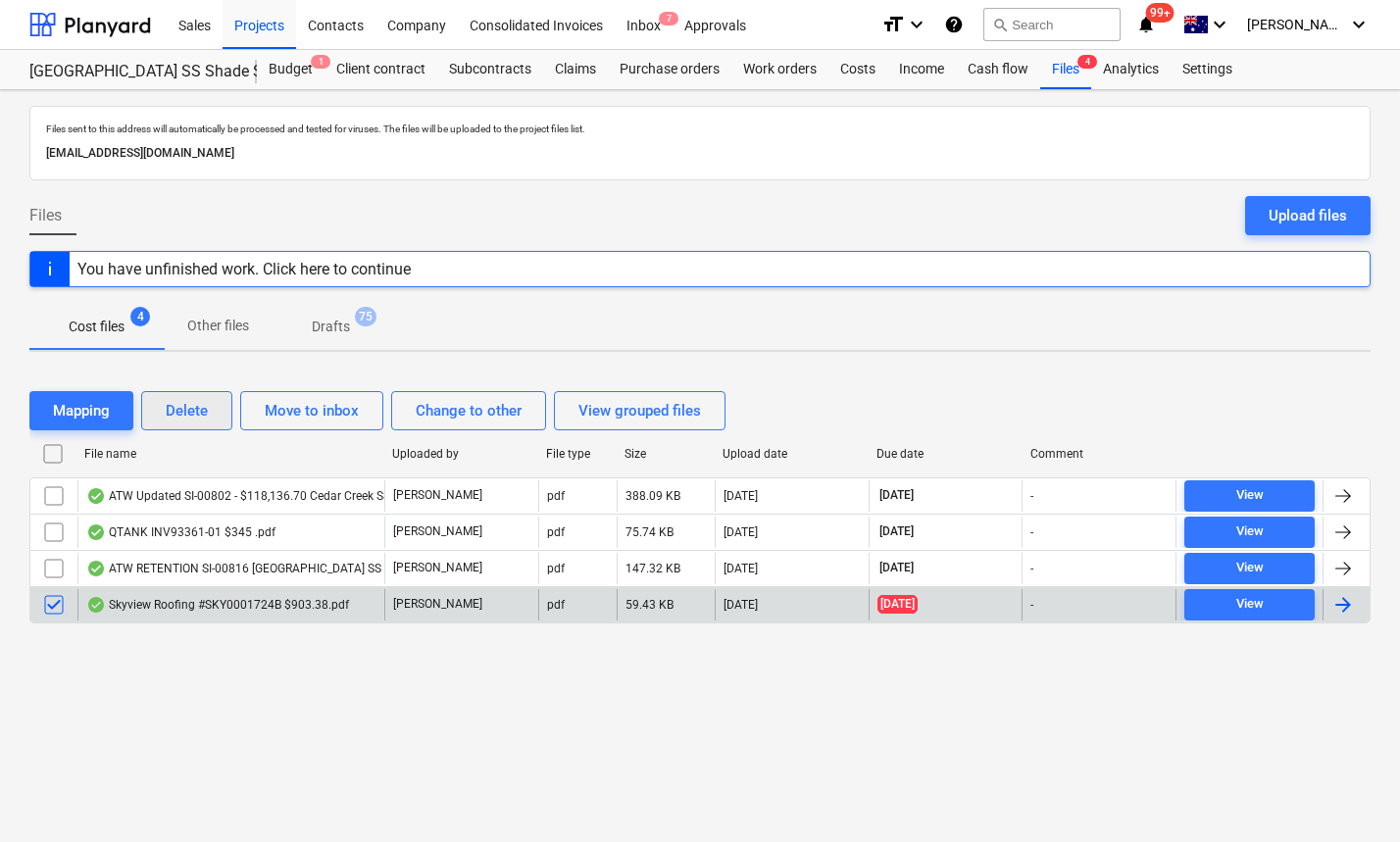 click on "Delete" at bounding box center (186, 411) 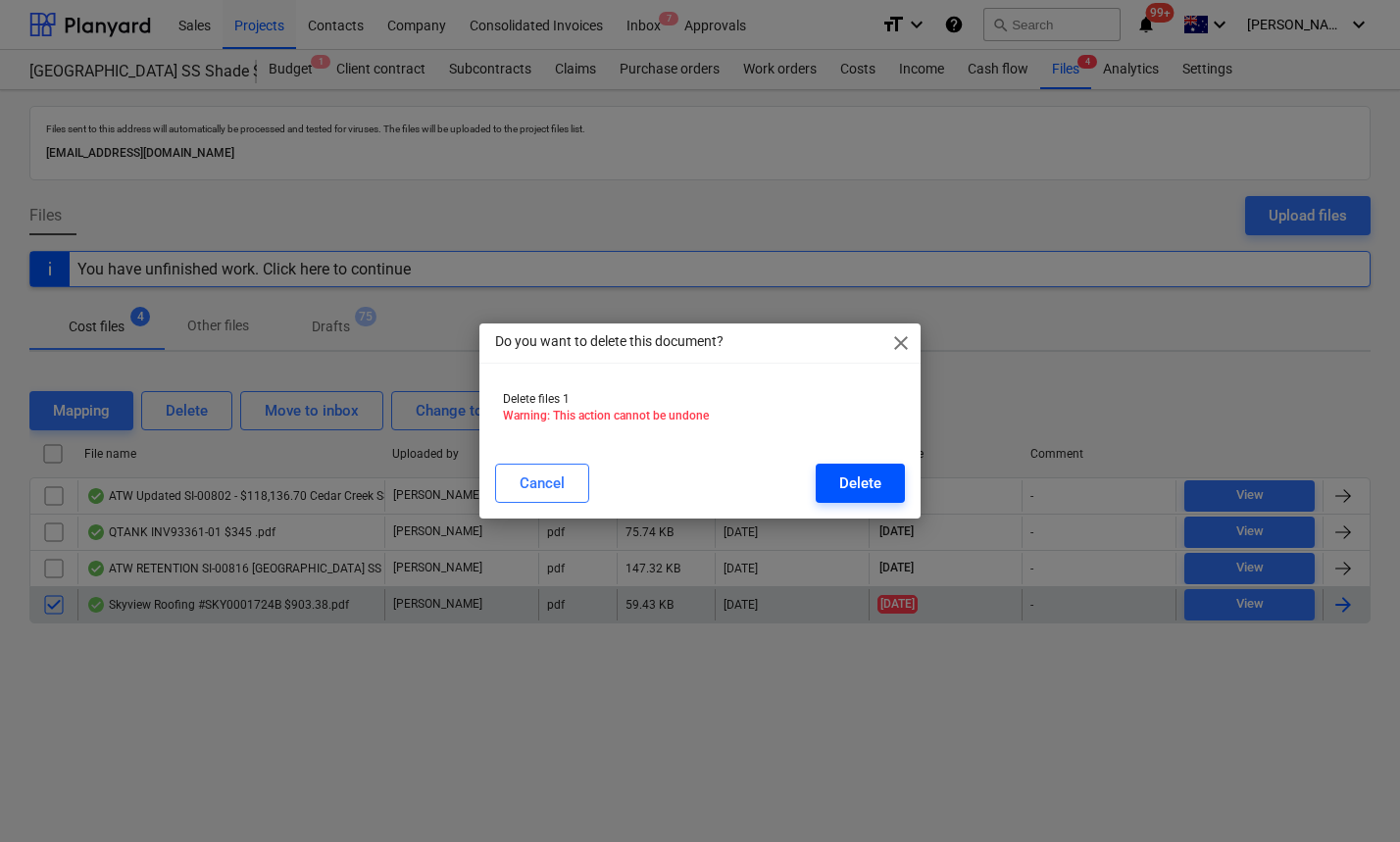 click on "Delete" at bounding box center [860, 483] 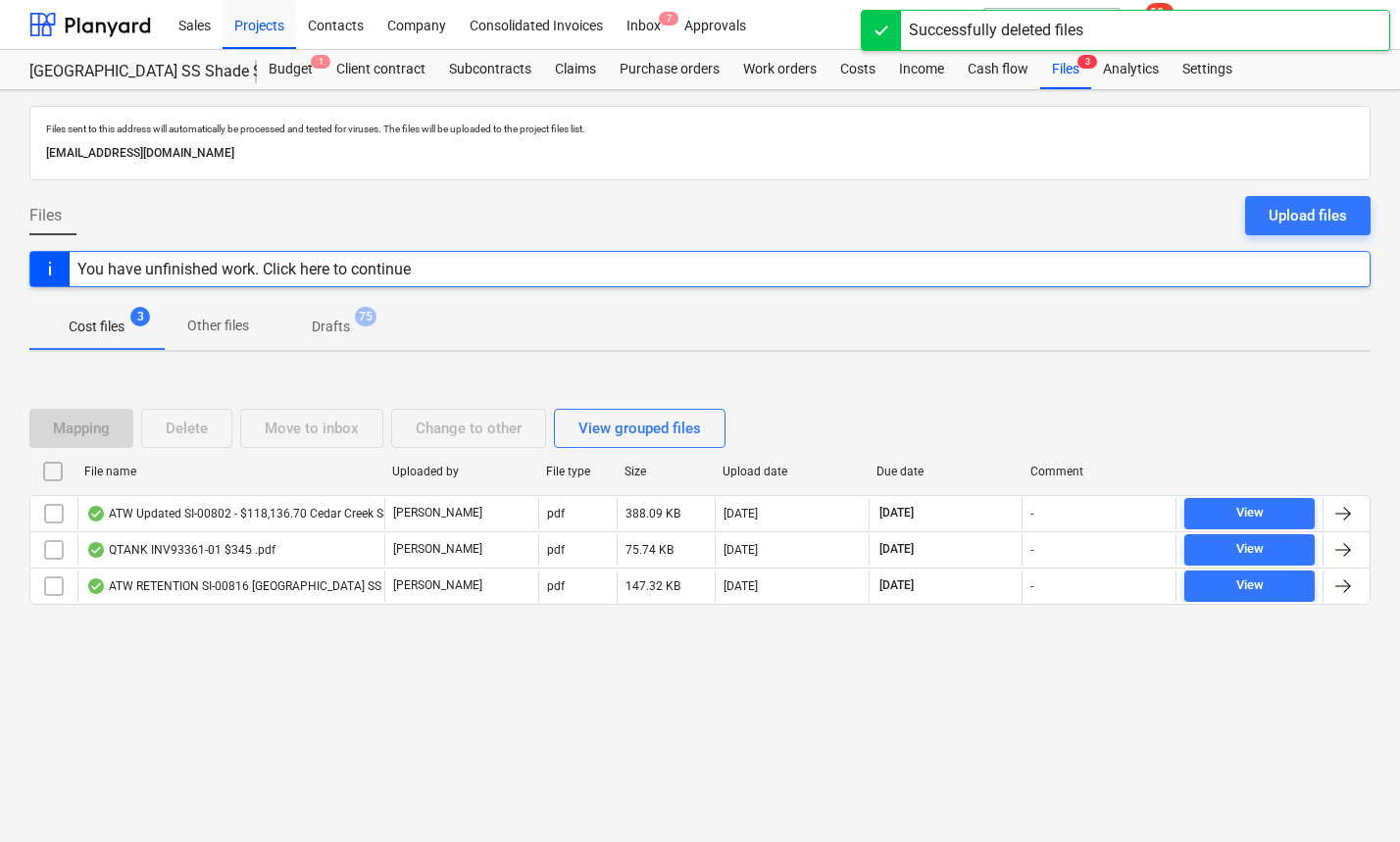 click on "Files sent to this address will automatically be processed and tested for viruses. The files will be uploaded to the project files list. 45098c7f-f74c-49e6-9c42-83e8b8f98ec9@projects.planyard.com Files Upload files You have unfinished work. Click here to continue Cost files 3 Other files Drafts 75 Mapping Delete Move to inbox Change to other View grouped files File name Uploaded by File type Size Upload date Due date Comment   ATW Updated SI-00802 - $118,136.70 Cedar Creek SS Invoice 2 revised 2.pdf J. Keane pdf 388.09 KB 16.07.2025 30.07.2025 - View   QTANK INV93361-01 $345 .pdf J. Keane pdf 75.74 KB 06.07.2025 30.07.2025 - View   ATW RETENTION SI-00816 Cedar Creek SS $3,252.15.pdf J. Keane pdf 147.32 KB 16.07.2025 30.07.2025 - View Please wait" at bounding box center [700, 466] 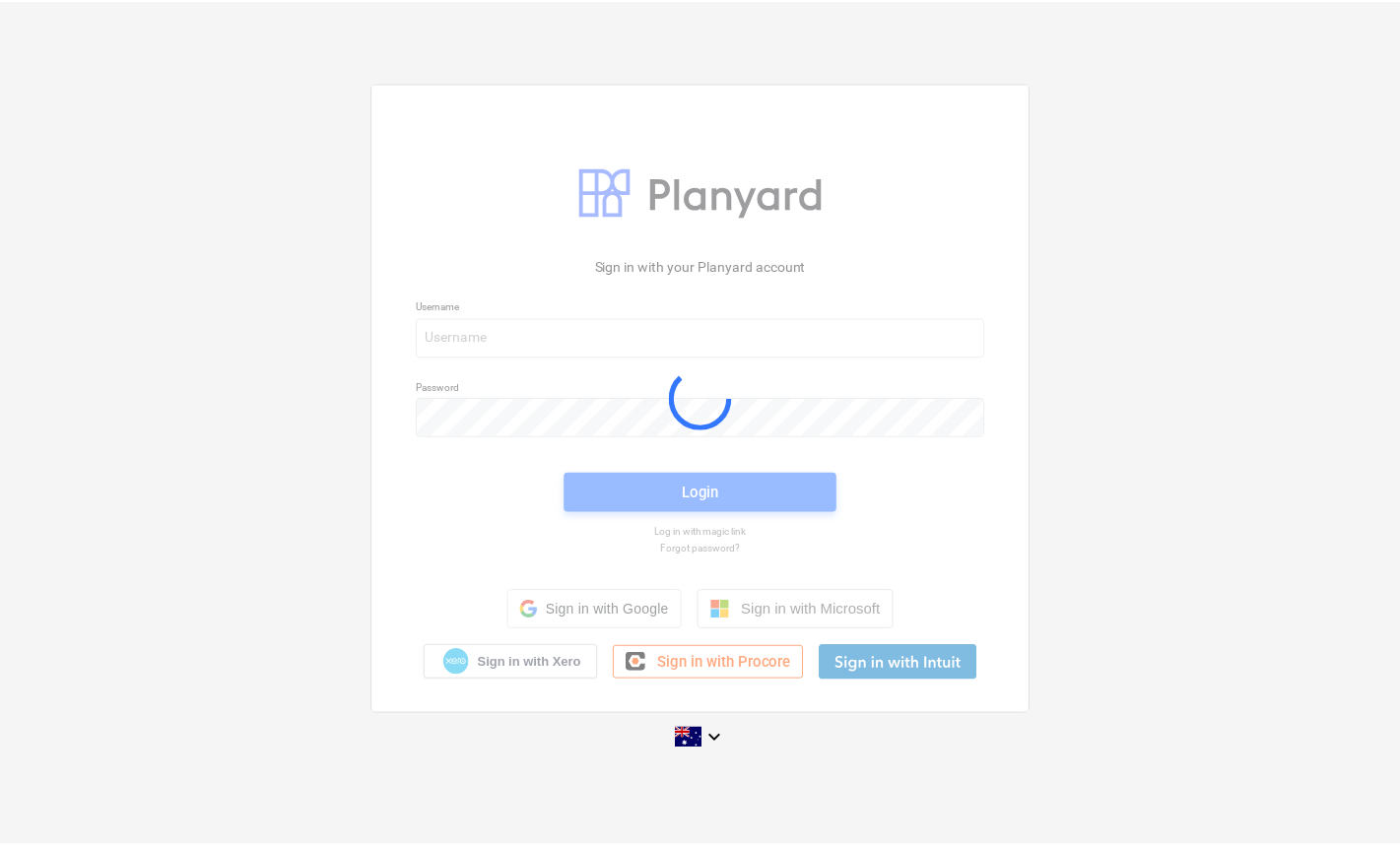 scroll, scrollTop: 0, scrollLeft: 0, axis: both 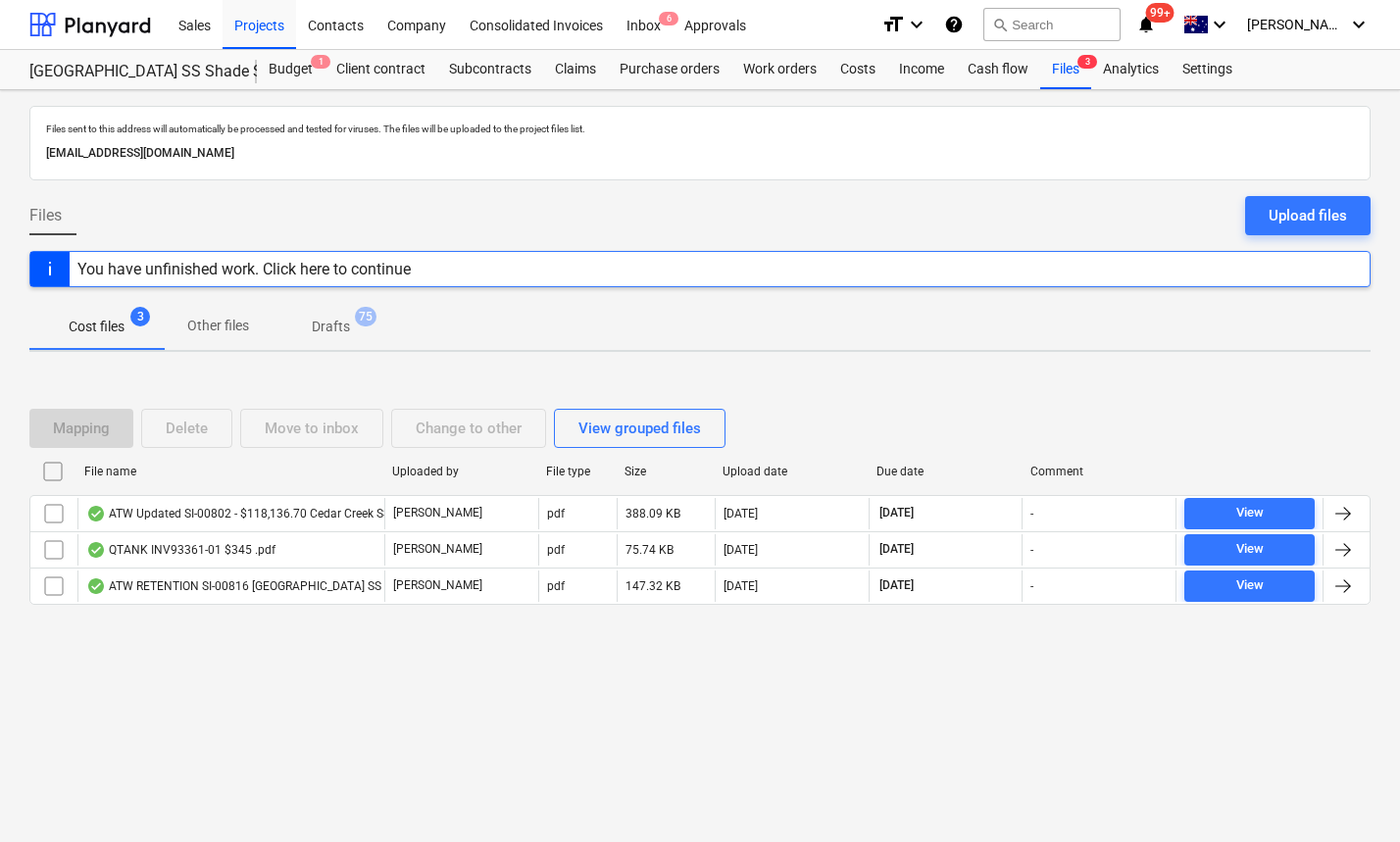 click on "Files sent to this address will automatically be processed and tested for viruses. The files will be uploaded to the project files list. 45098c7f-f74c-49e6-9c42-83e8b8f98ec9@projects.planyard.com Files Upload files You have unfinished work. Click here to continue Cost files 3 Other files Drafts 75 Mapping Delete Move to inbox Change to other View grouped files File name Uploaded by File type Size Upload date Due date Comment   ATW Updated SI-00802 - $118,136.70 Cedar Creek SS Invoice 2 revised 2.pdf J. Keane pdf 388.09 KB 16.07.2025 30.07.2025 - View   QTANK INV93361-01 $345 .pdf J. Keane pdf 75.74 KB 06.07.2025 30.07.2025 - View   ATW RETENTION SI-00816 Cedar Creek SS $3,252.15.pdf J. Keane pdf 147.32 KB 16.07.2025 30.07.2025 - View Please wait" at bounding box center [700, 466] 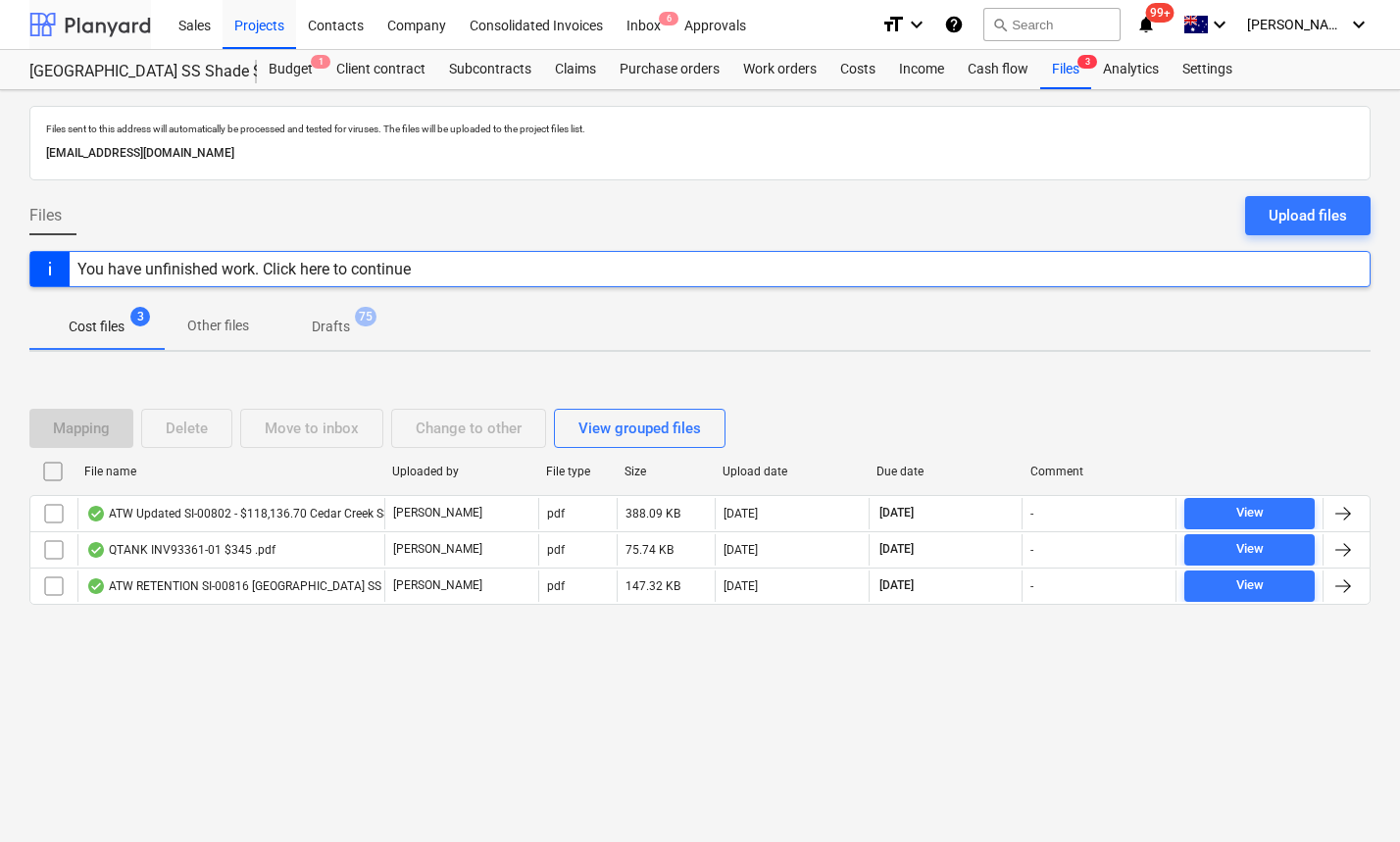 click at bounding box center (90, 25) 